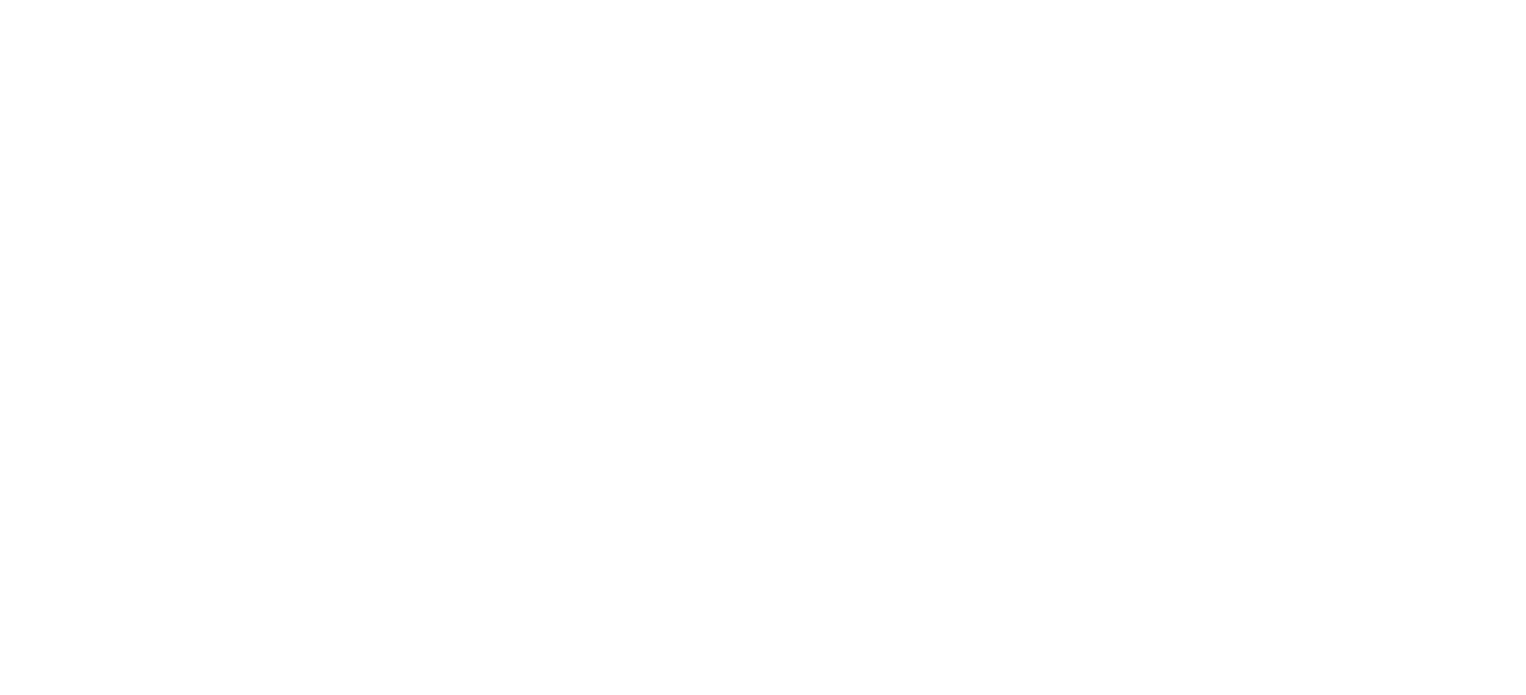 scroll, scrollTop: 0, scrollLeft: 0, axis: both 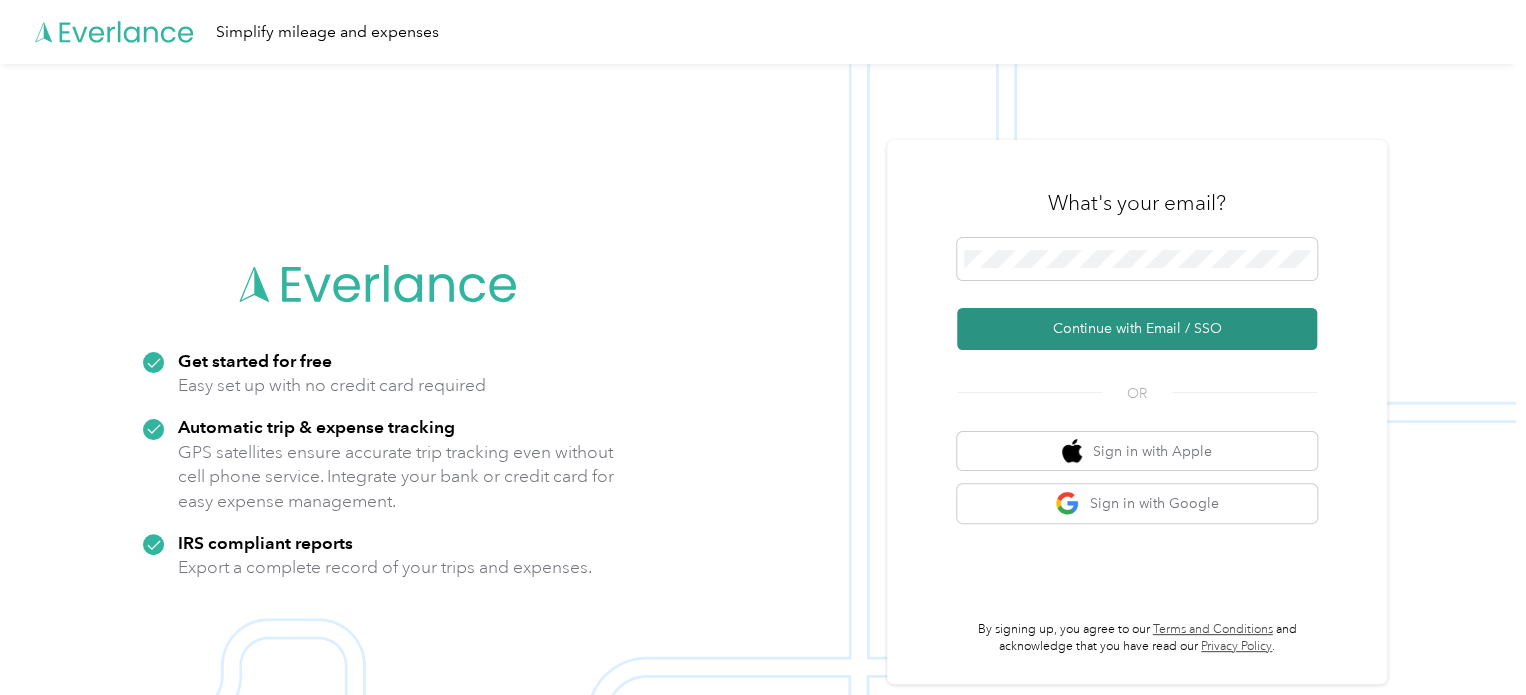 click on "Continue with Email / SSO" at bounding box center (1137, 329) 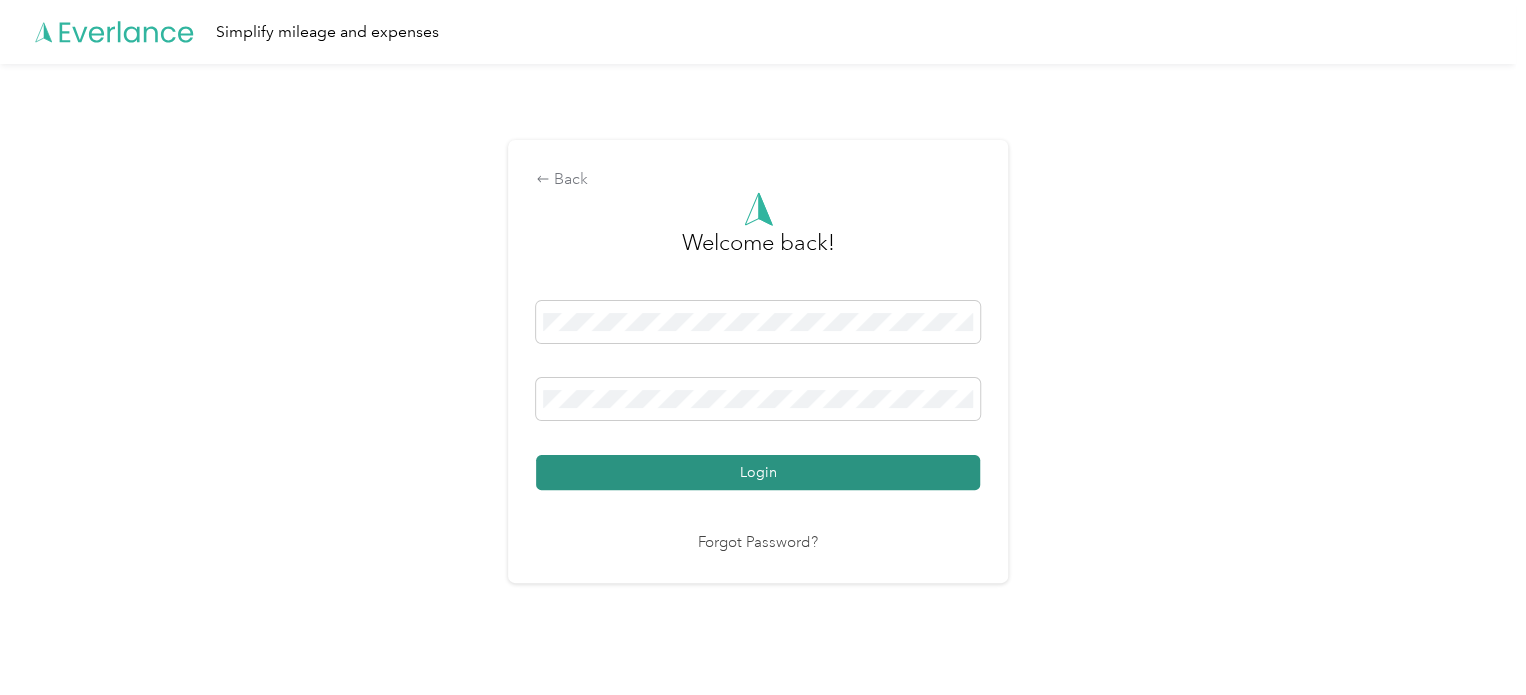 click on "Login" at bounding box center (758, 472) 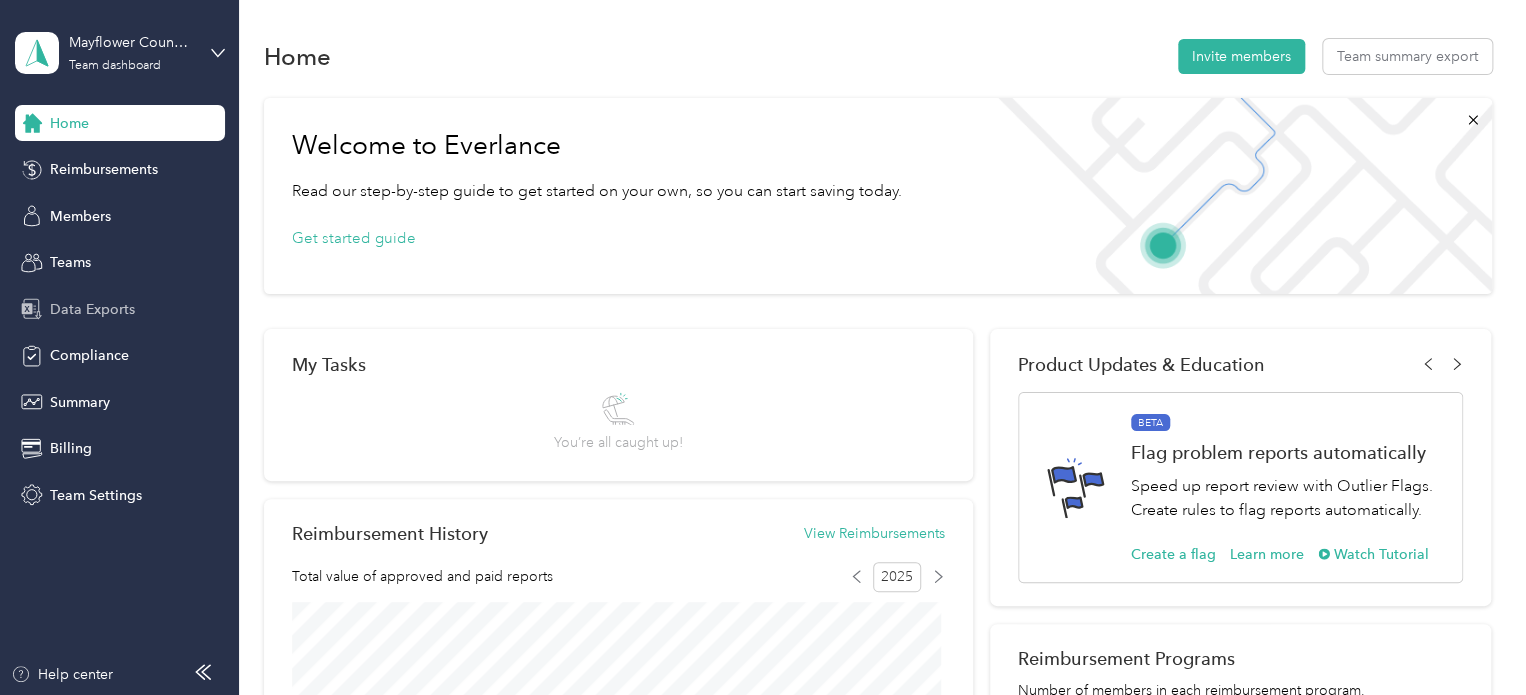 click on "Data Exports" at bounding box center [92, 309] 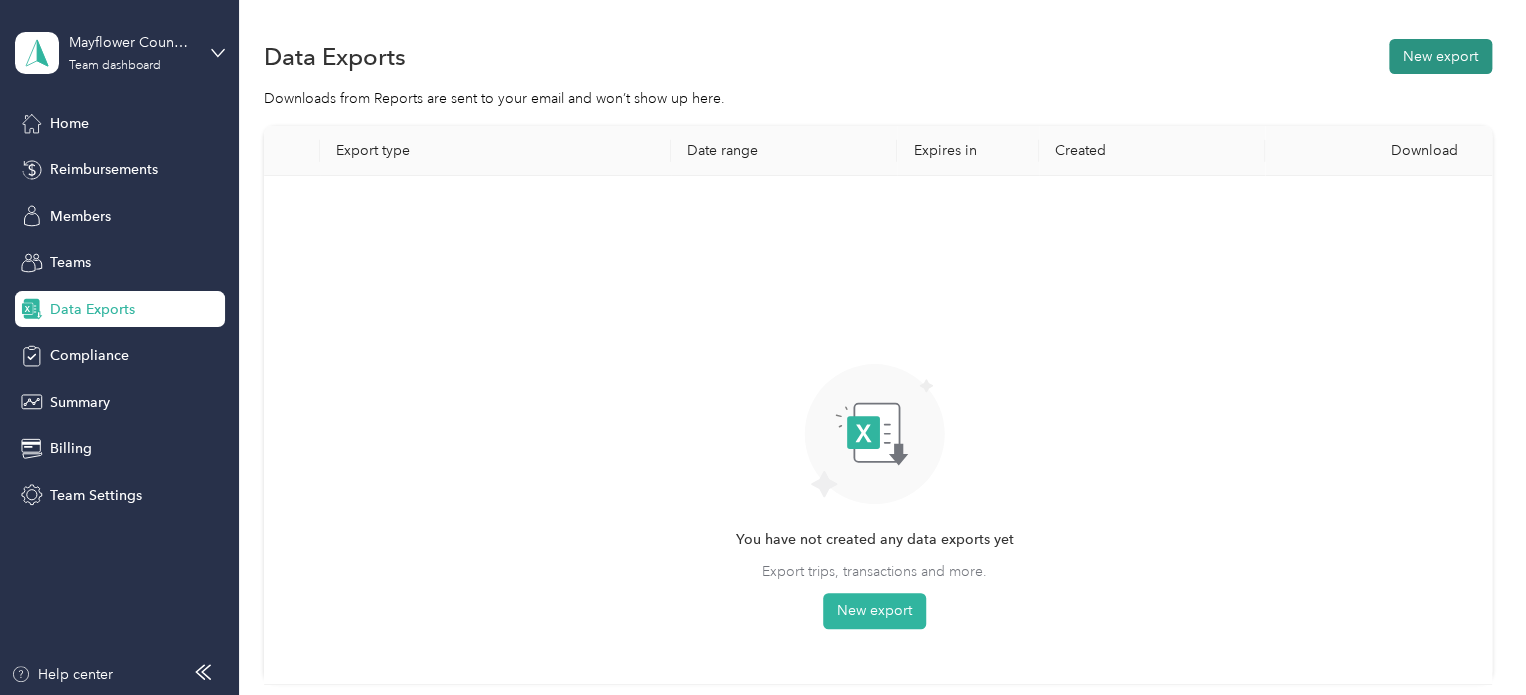 click on "New export" at bounding box center (1440, 56) 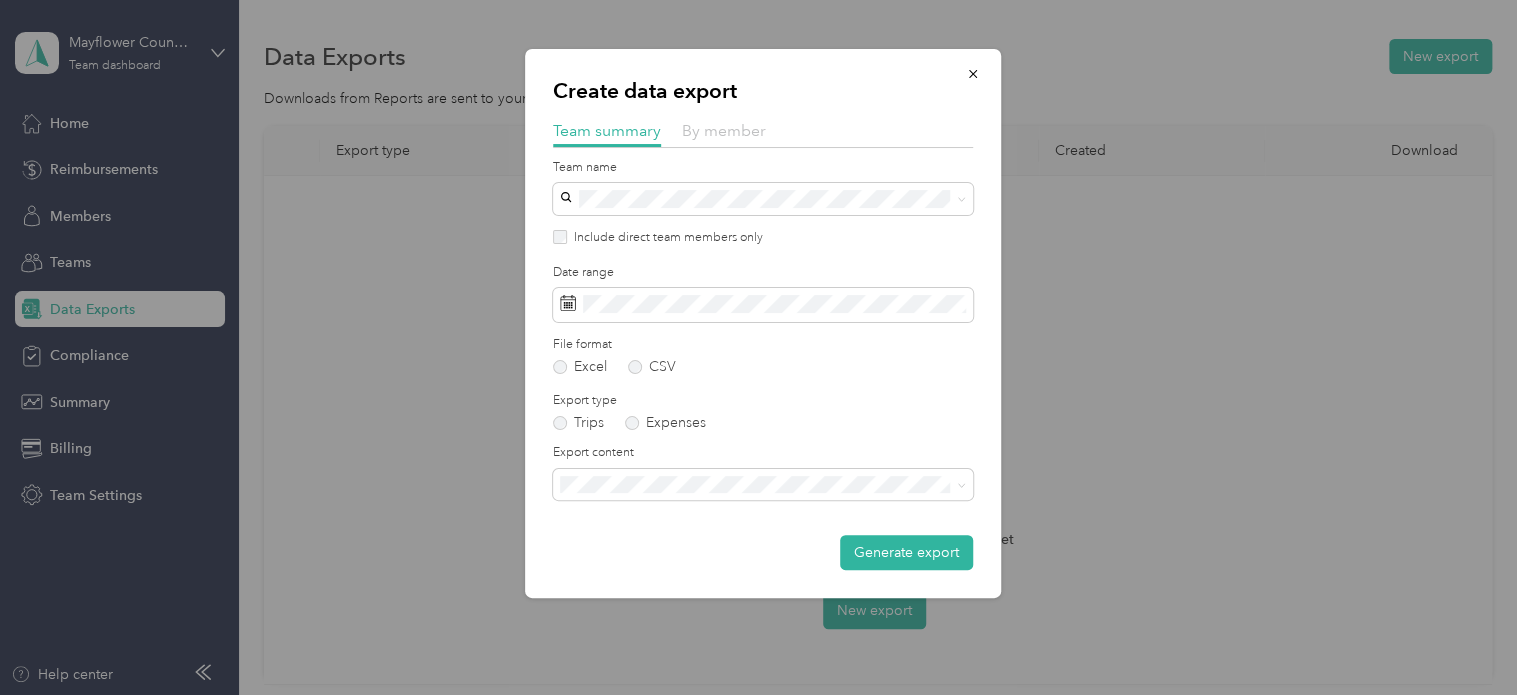 click on "By member" at bounding box center (724, 130) 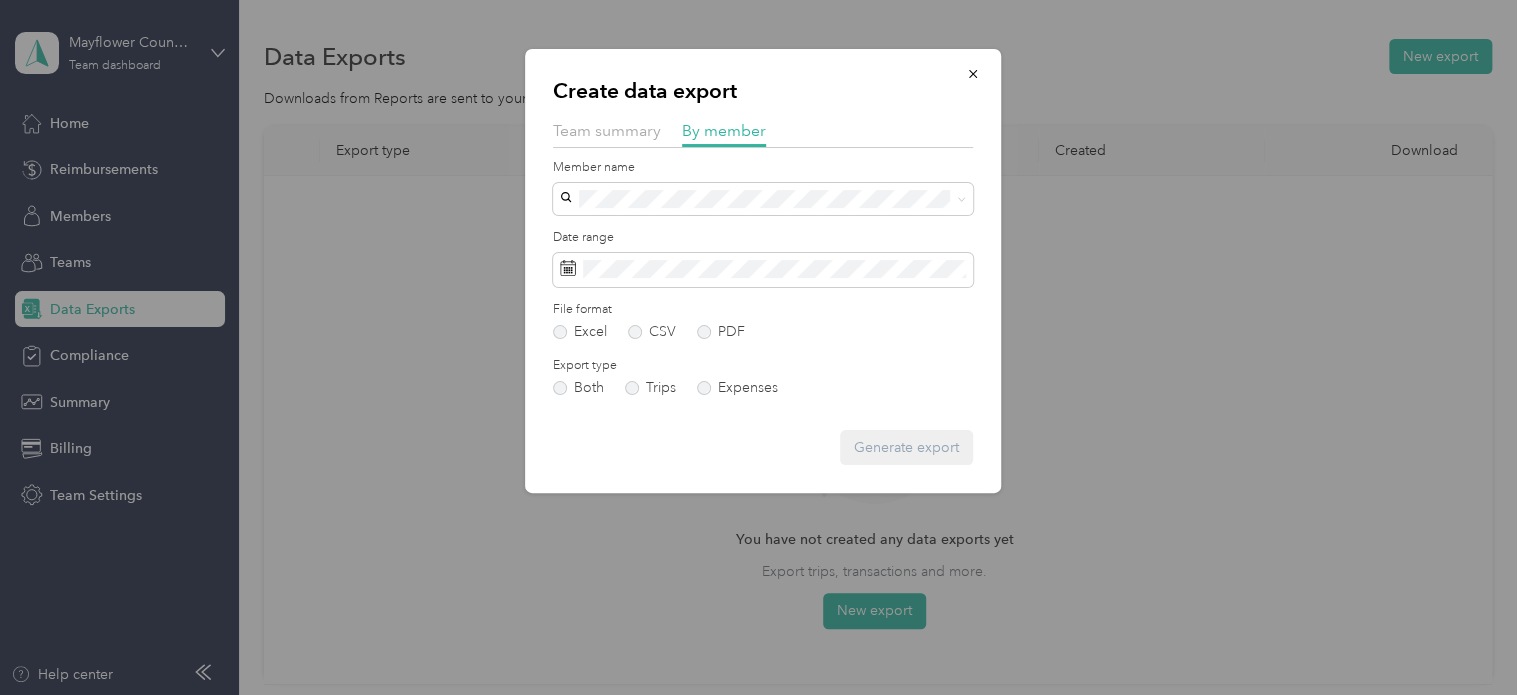 click on "[FIRST] [LAST]" at bounding box center [763, 233] 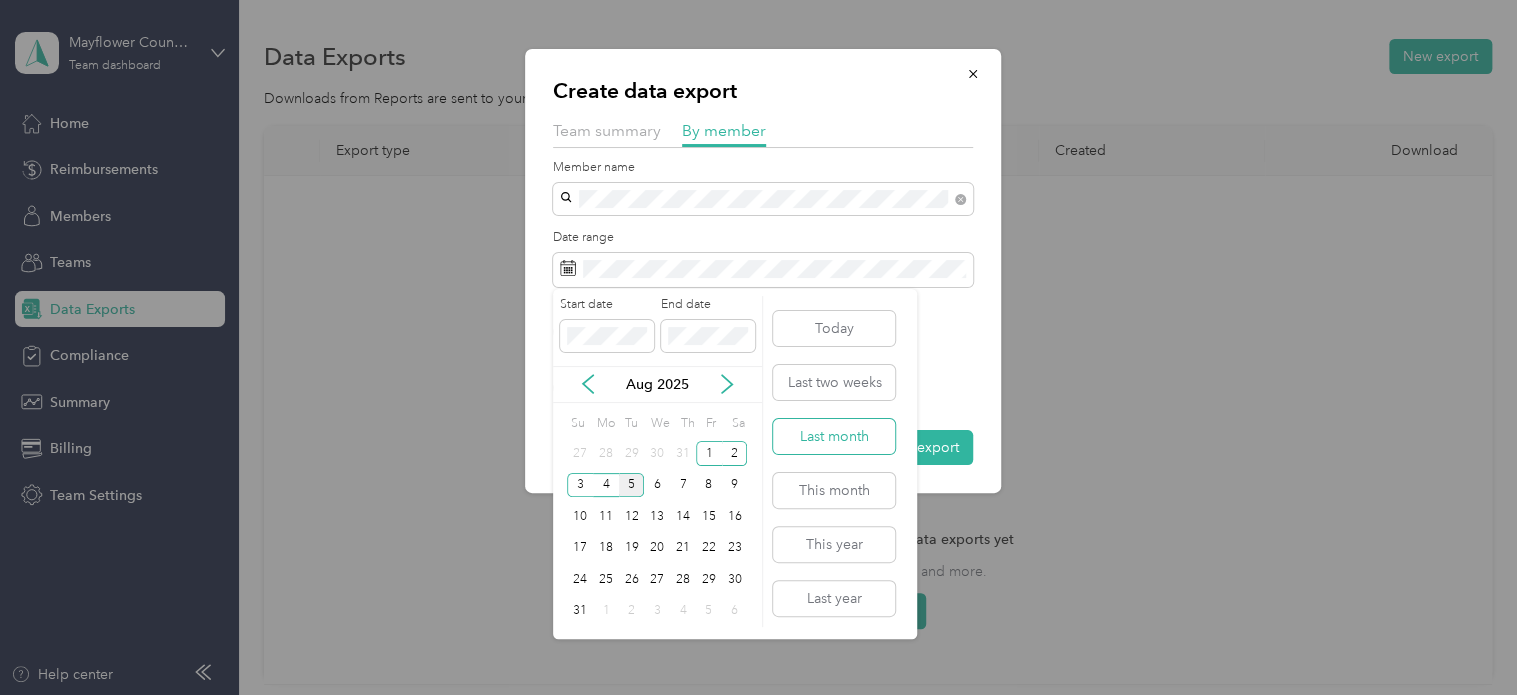click on "Last month" at bounding box center (834, 436) 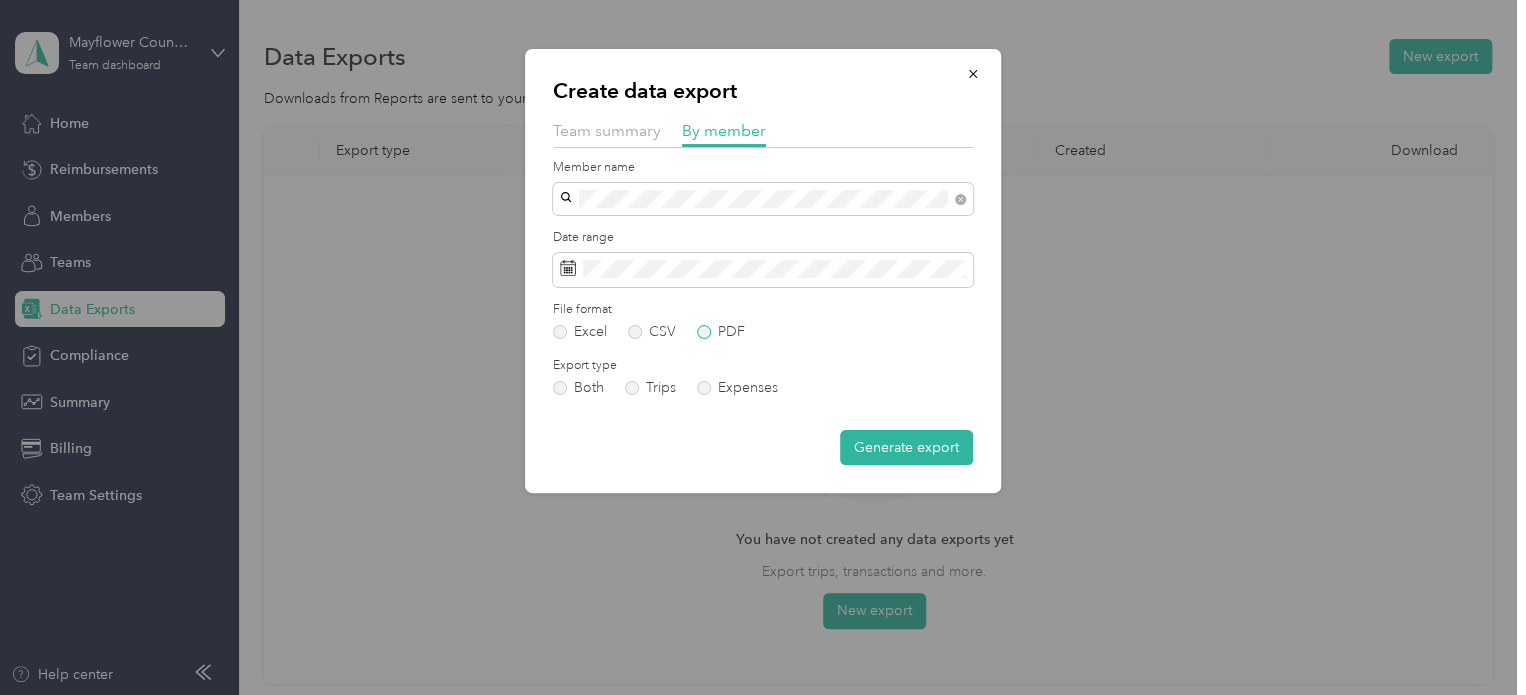 click on "PDF" at bounding box center (721, 332) 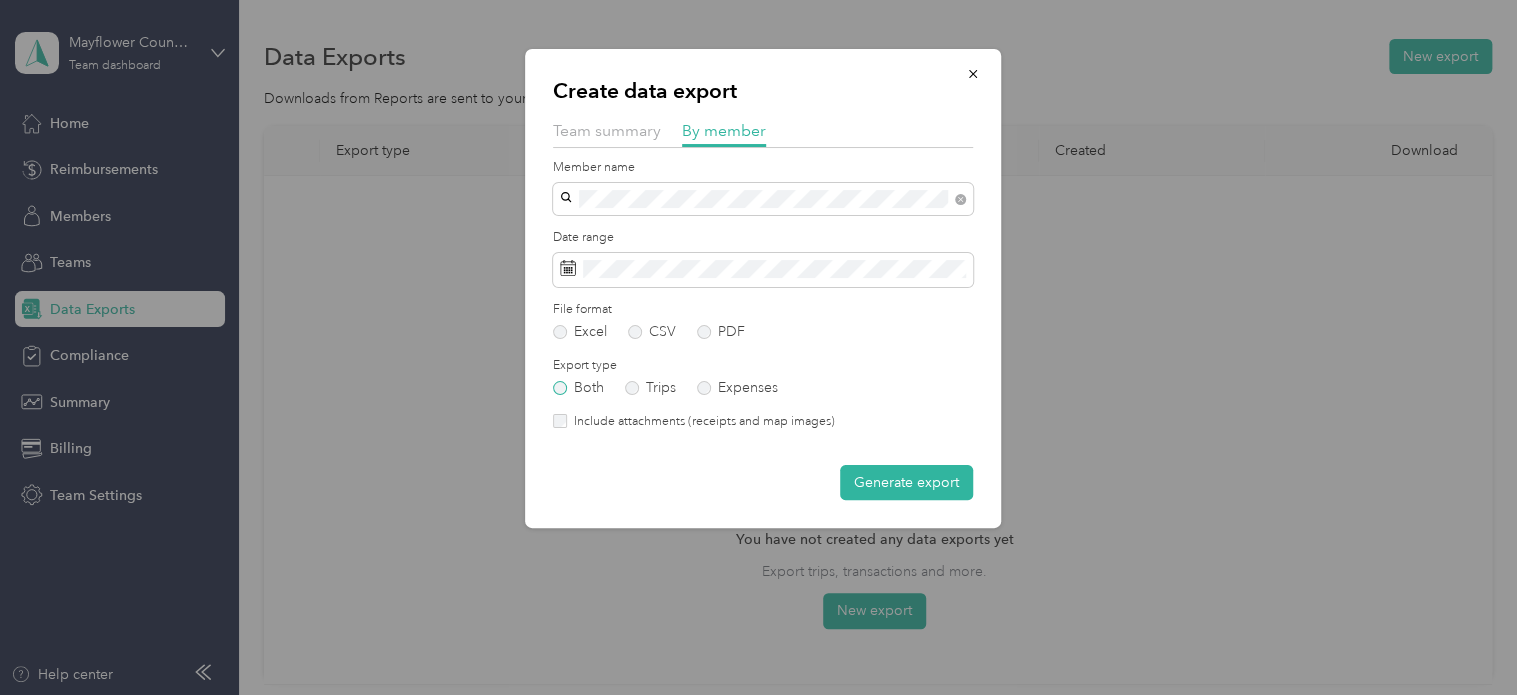 click on "Both" at bounding box center (578, 388) 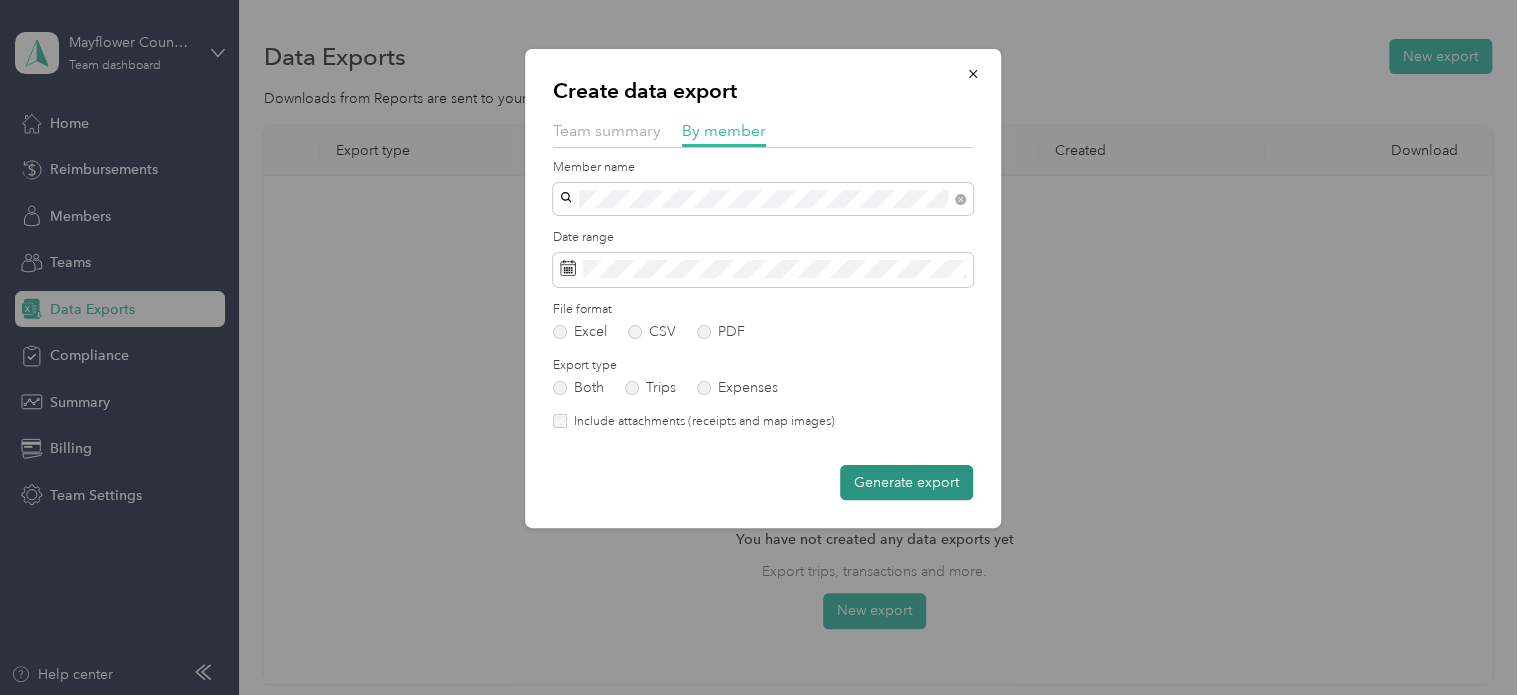 click on "Generate export" at bounding box center [906, 482] 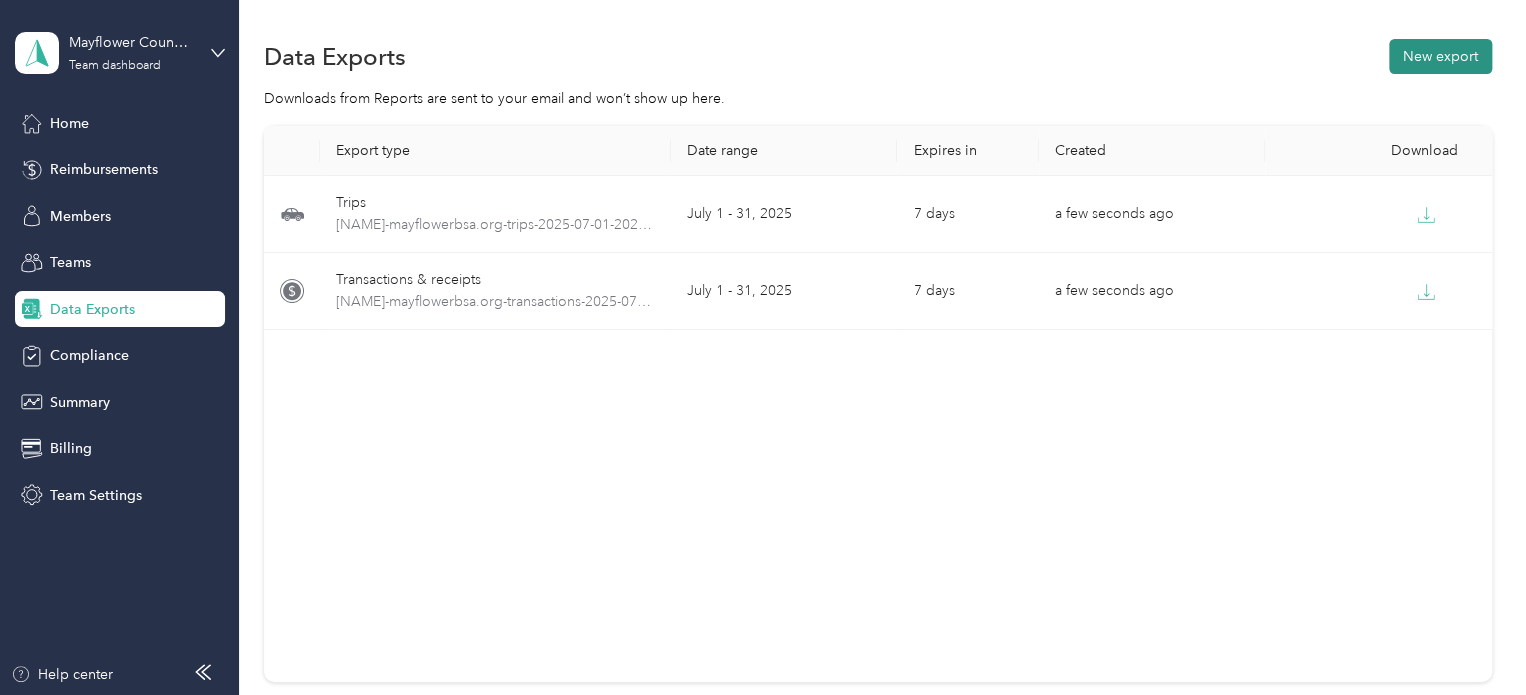 click on "New export" at bounding box center (1440, 56) 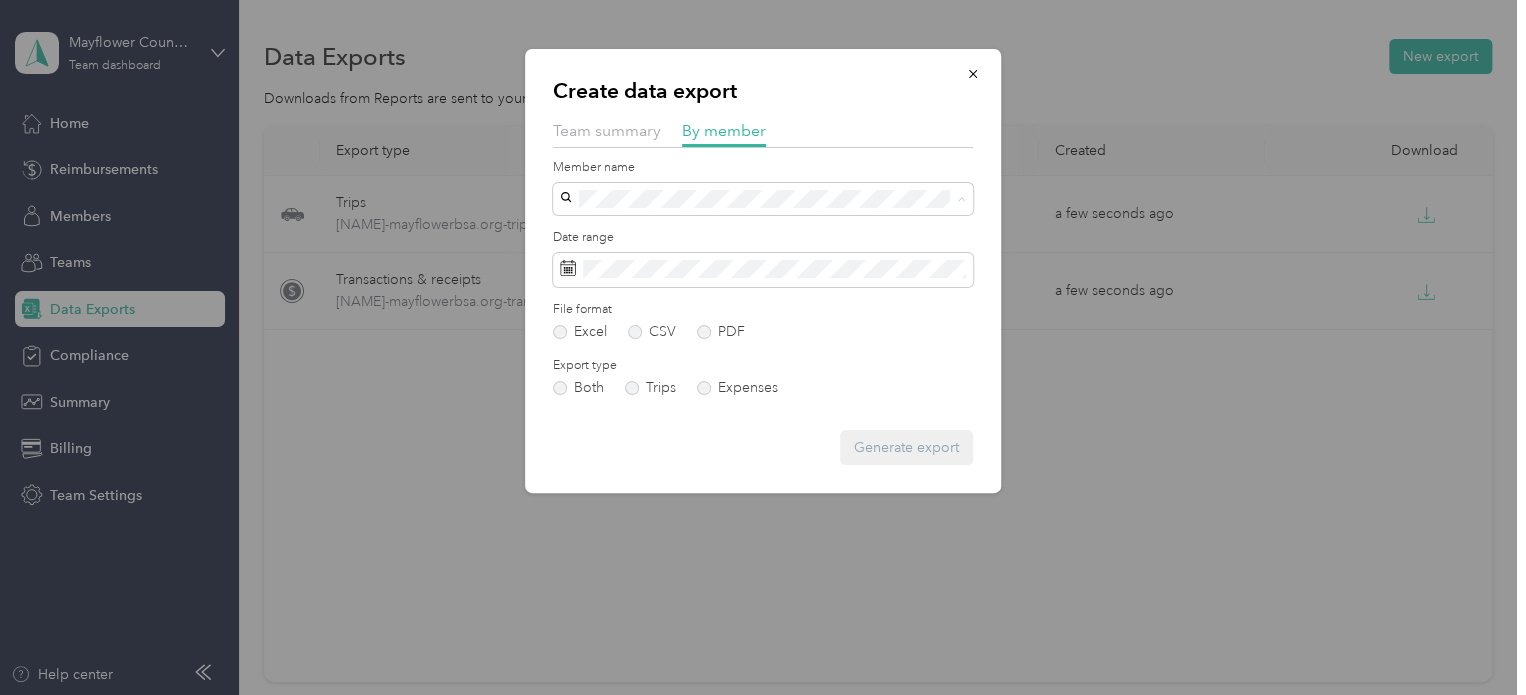 click on "[FIRST] [LAST]" at bounding box center [611, 268] 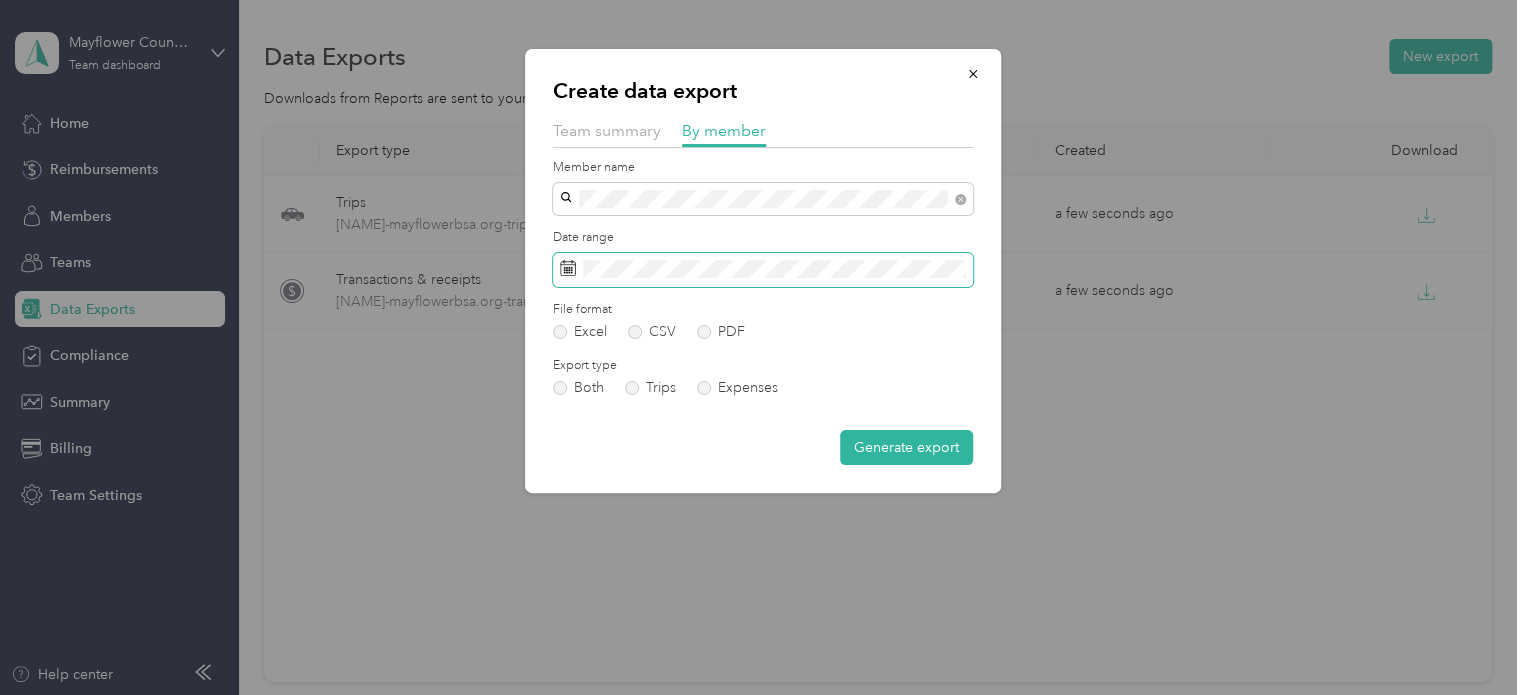 click at bounding box center (763, 270) 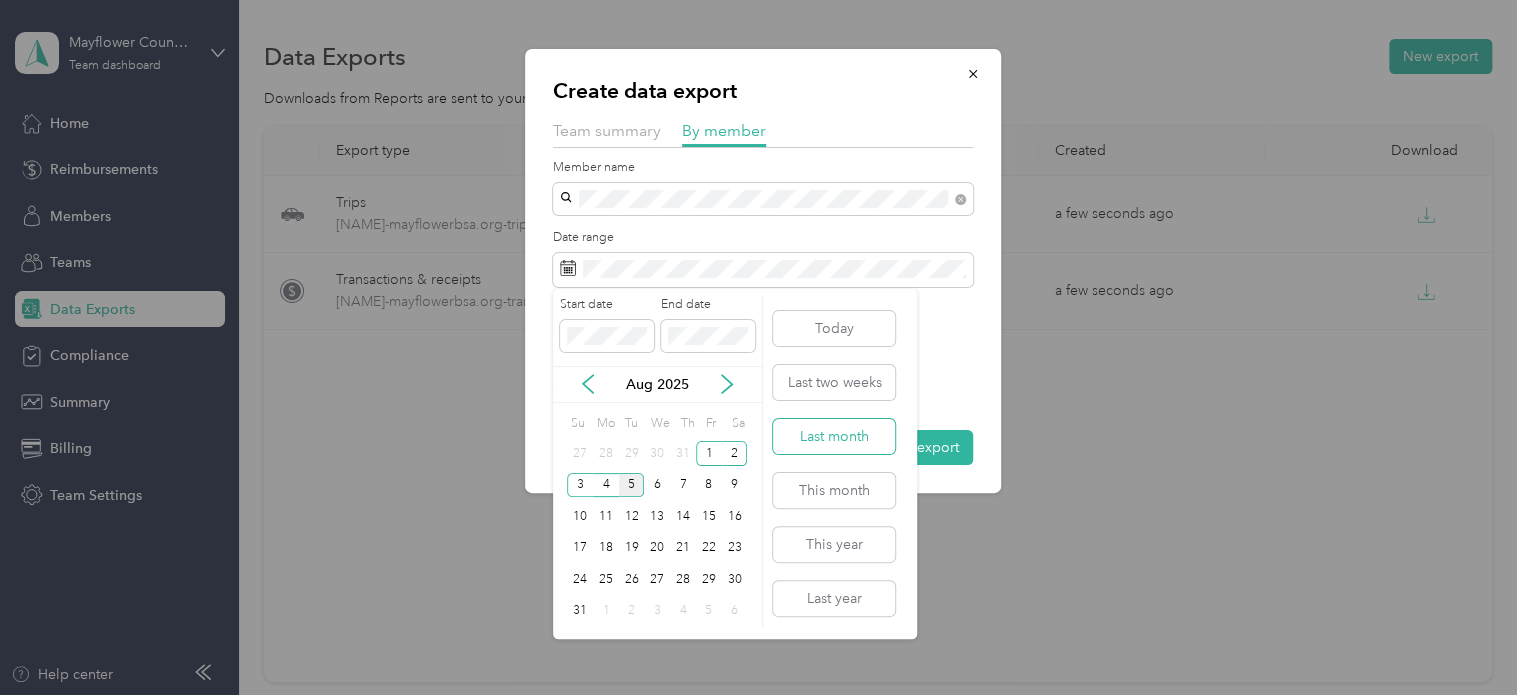 click on "Last month" at bounding box center (834, 436) 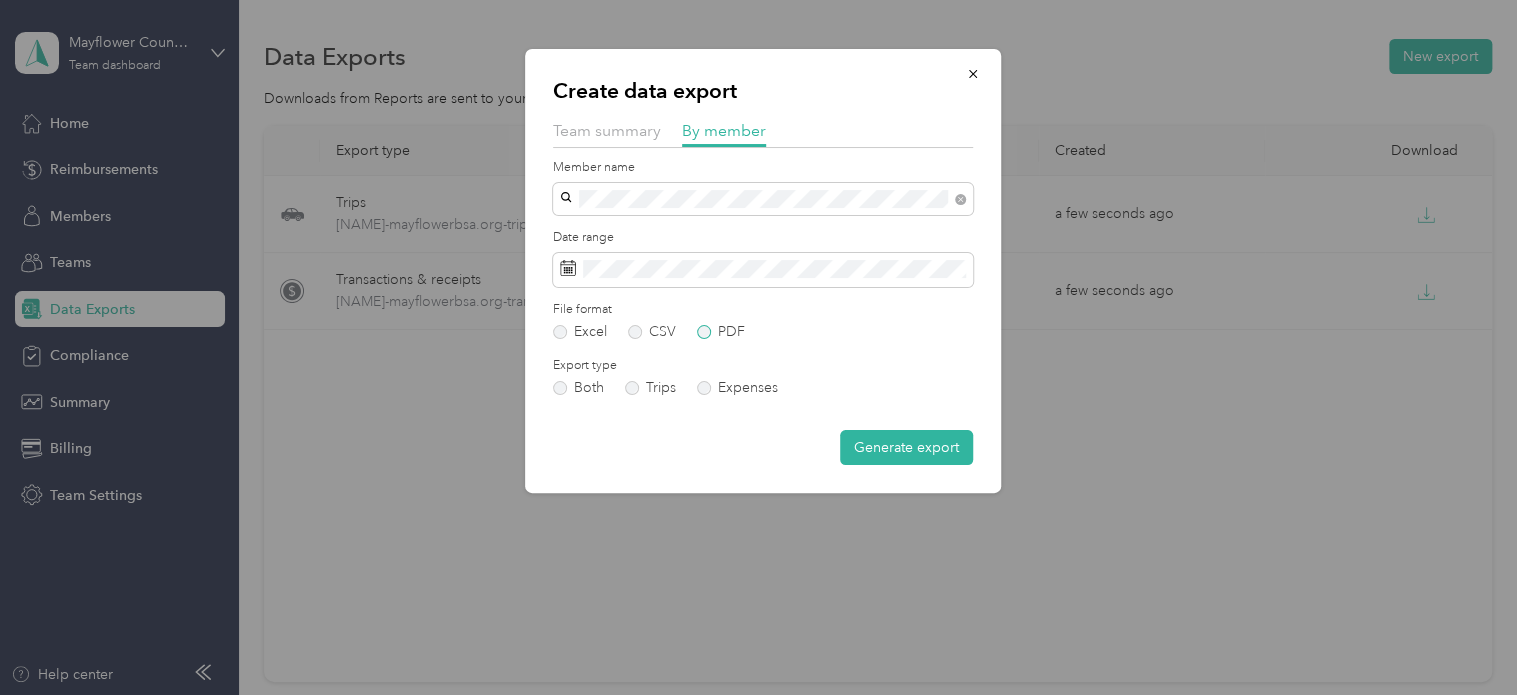 click on "PDF" at bounding box center [721, 332] 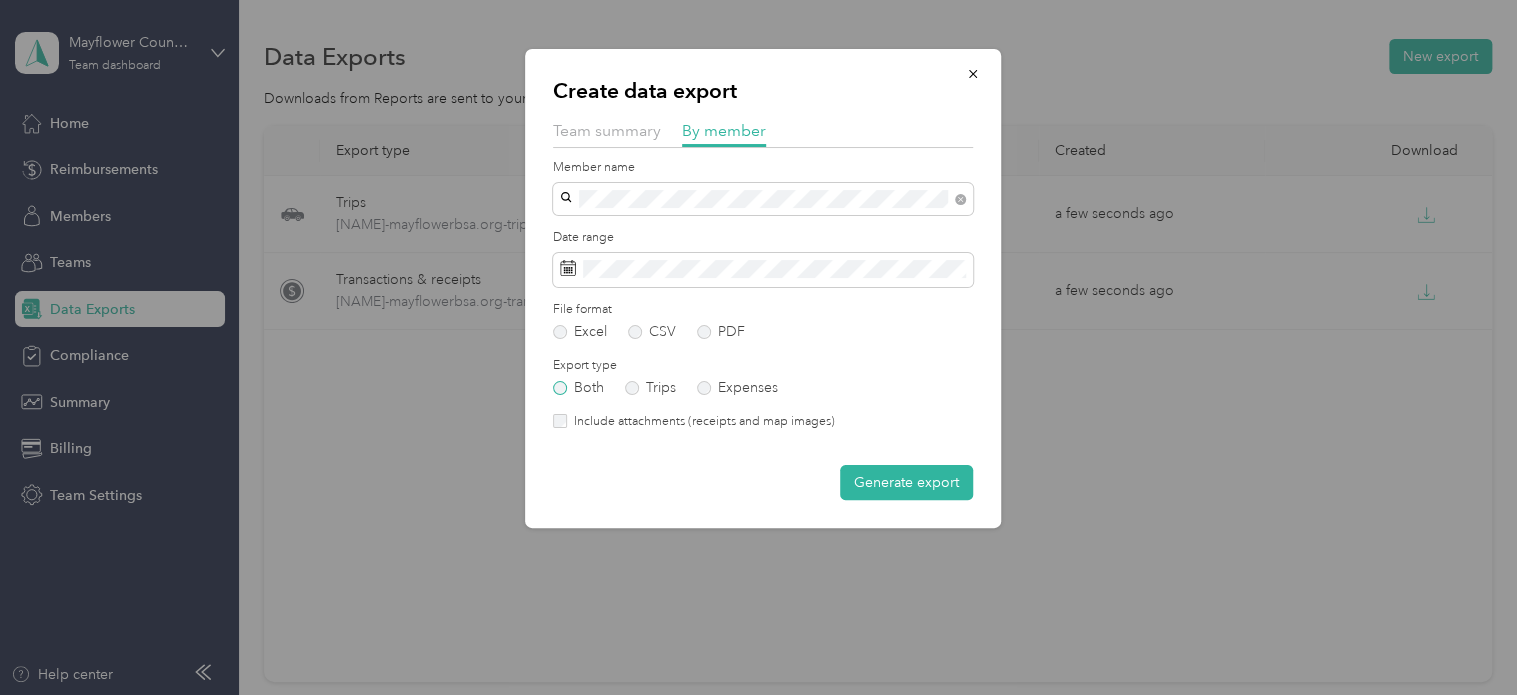 click on "Both" at bounding box center [578, 388] 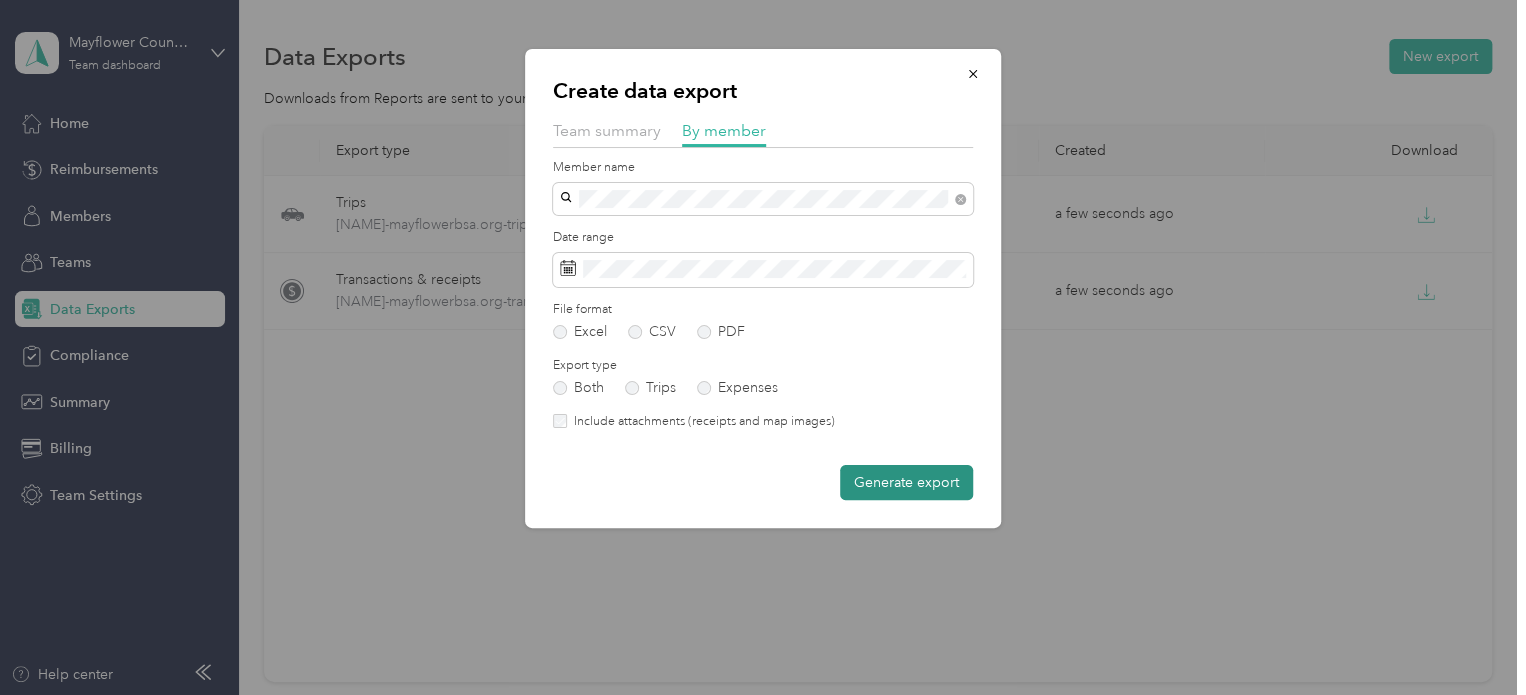 click on "Generate export" at bounding box center (906, 482) 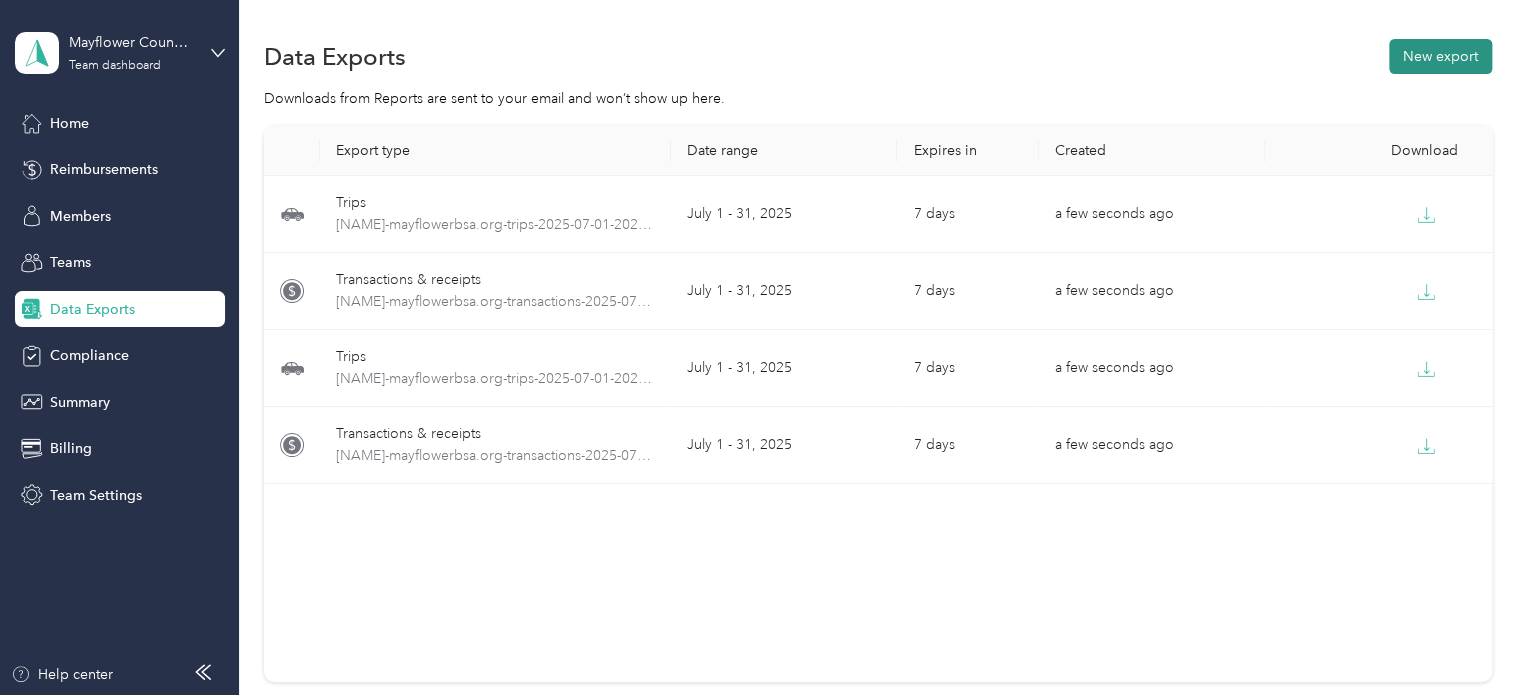 click on "New export" at bounding box center (1440, 56) 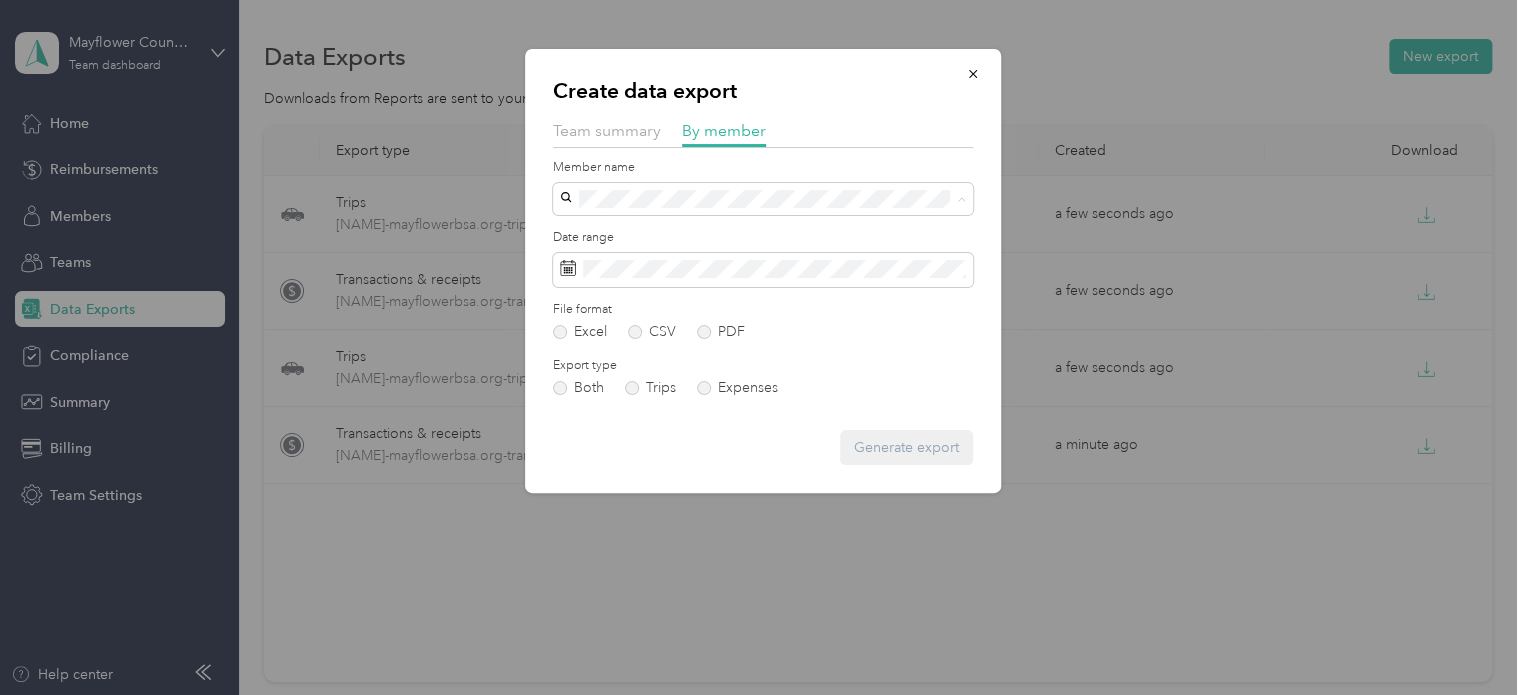 click on "[FIRST] [LAST]" at bounding box center [611, 303] 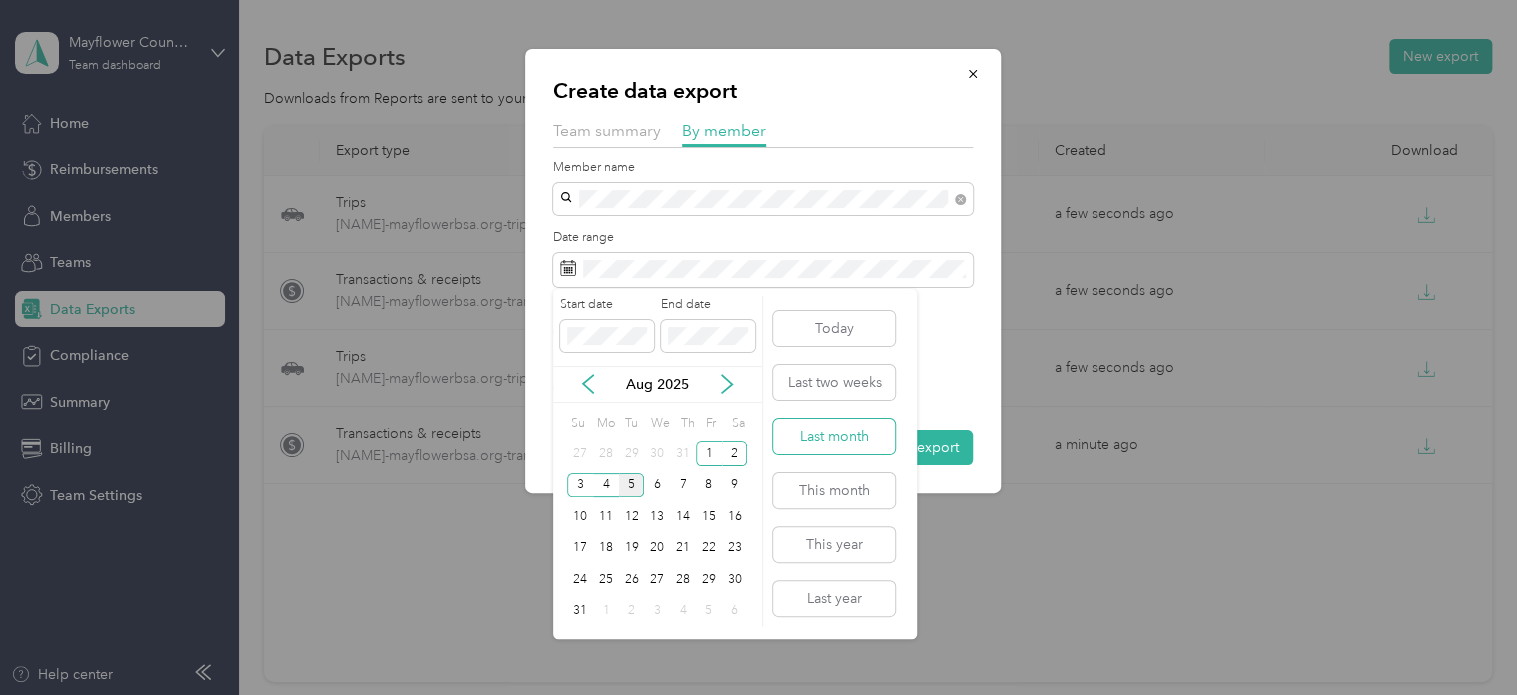 click on "Last month" at bounding box center [834, 436] 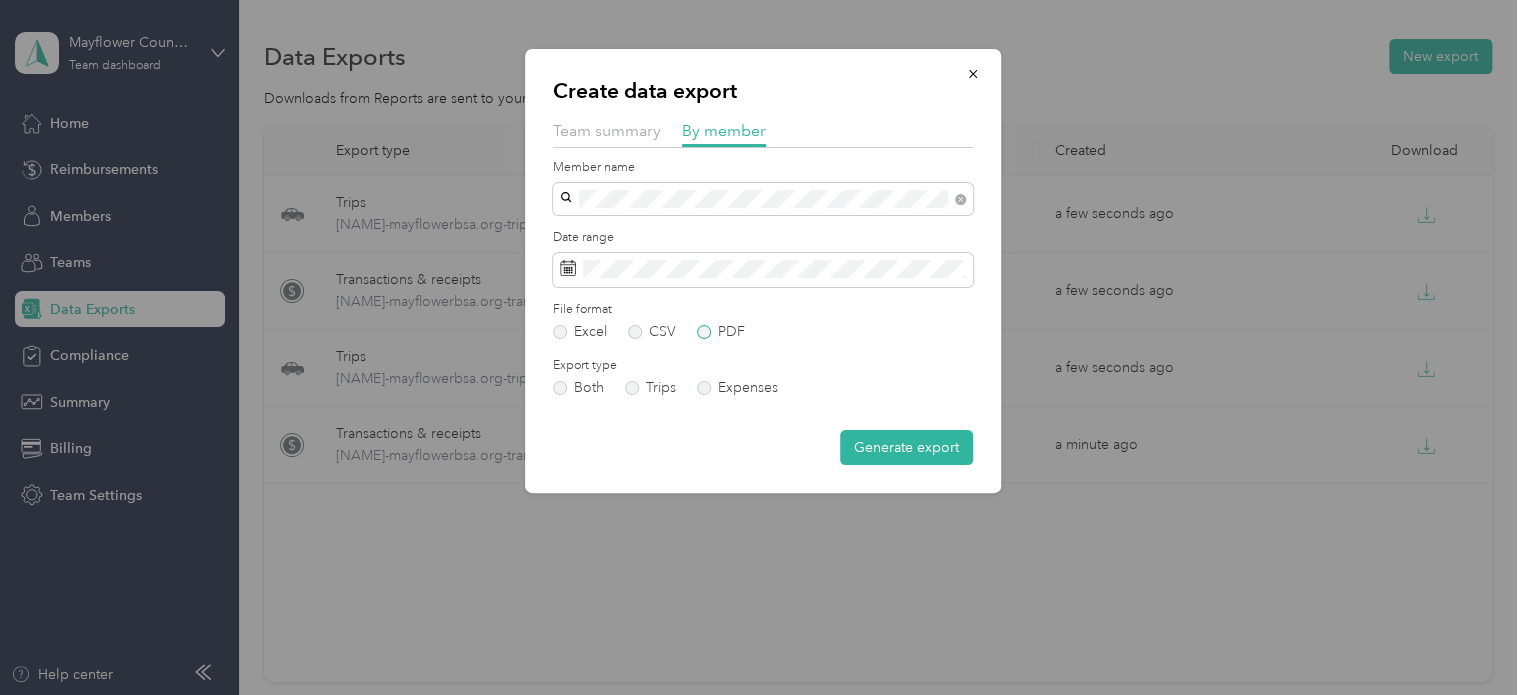 click on "PDF" at bounding box center (721, 332) 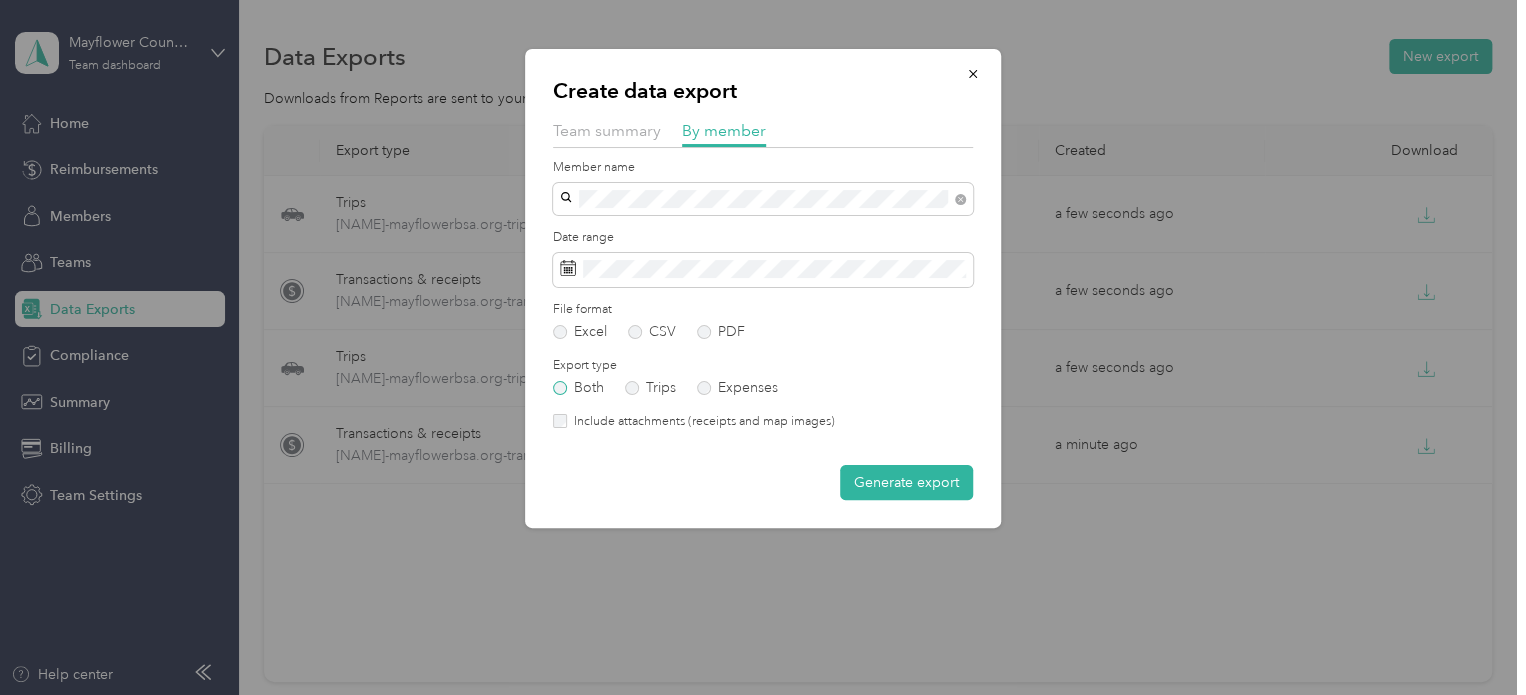 click on "Both" at bounding box center (578, 388) 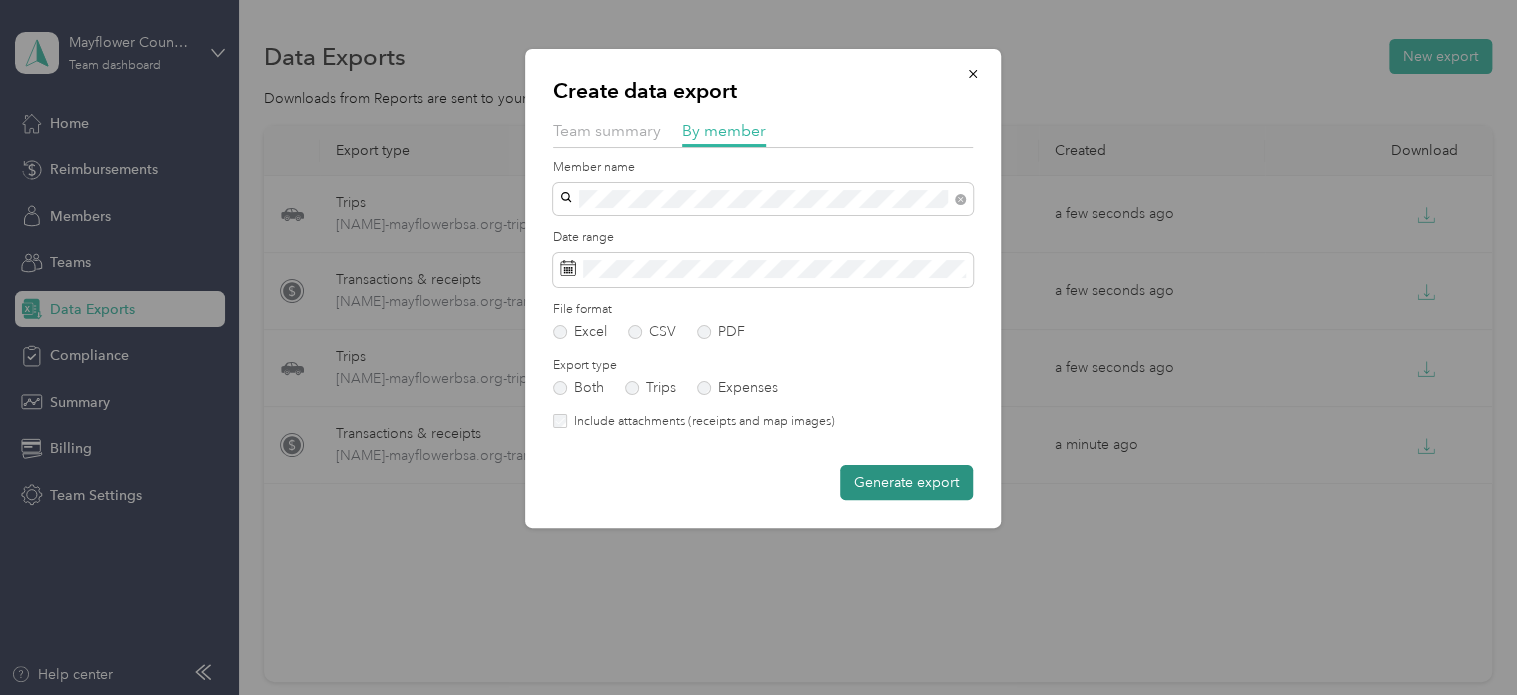 click on "Generate export" at bounding box center (906, 482) 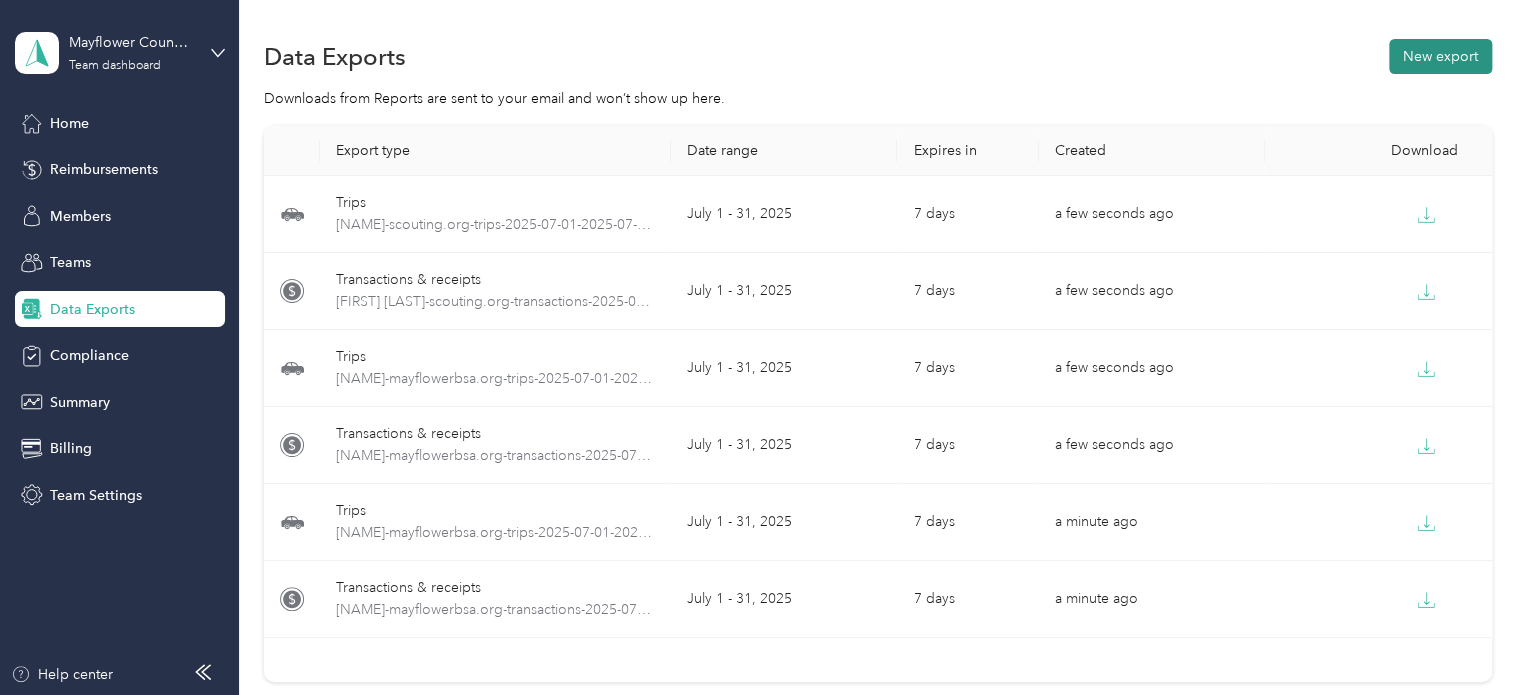 click on "New export" at bounding box center [1440, 56] 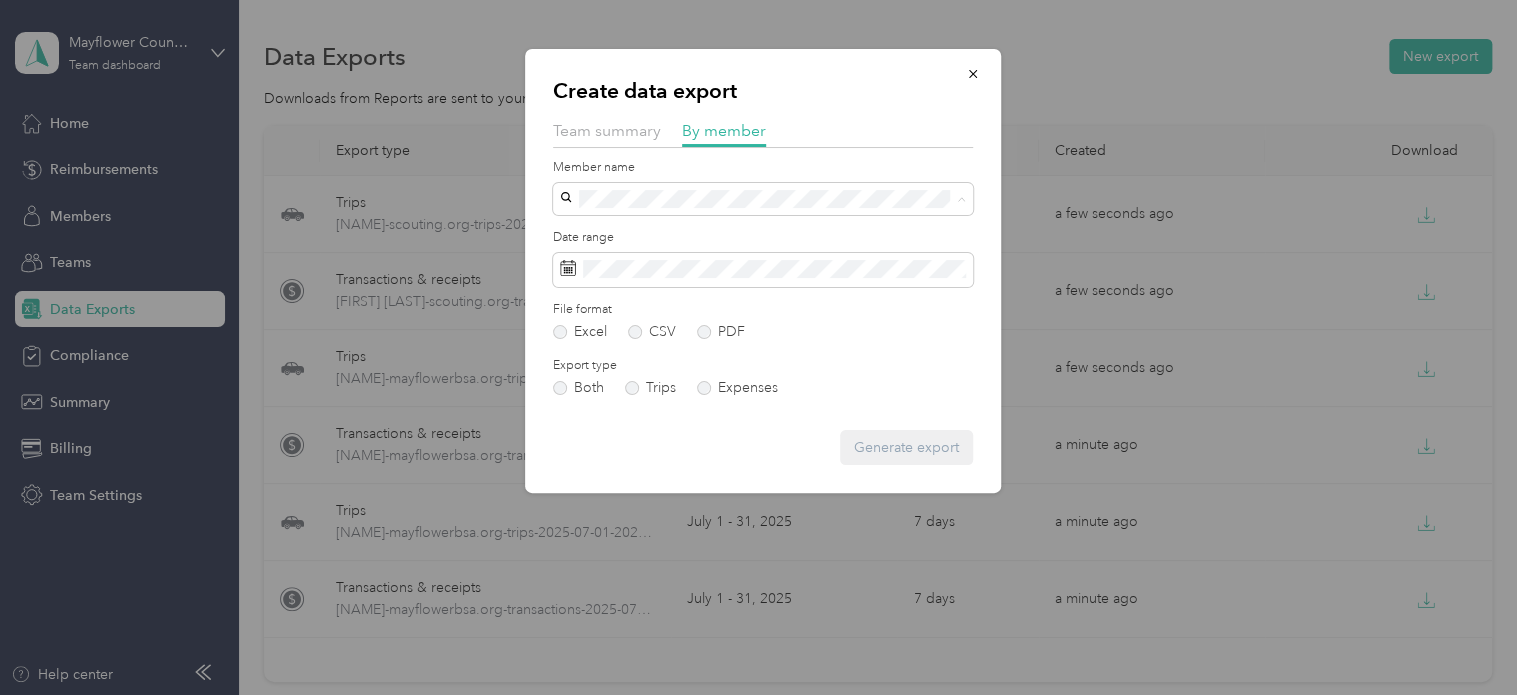 click on "[FIRST] [LAST]" at bounding box center [763, 373] 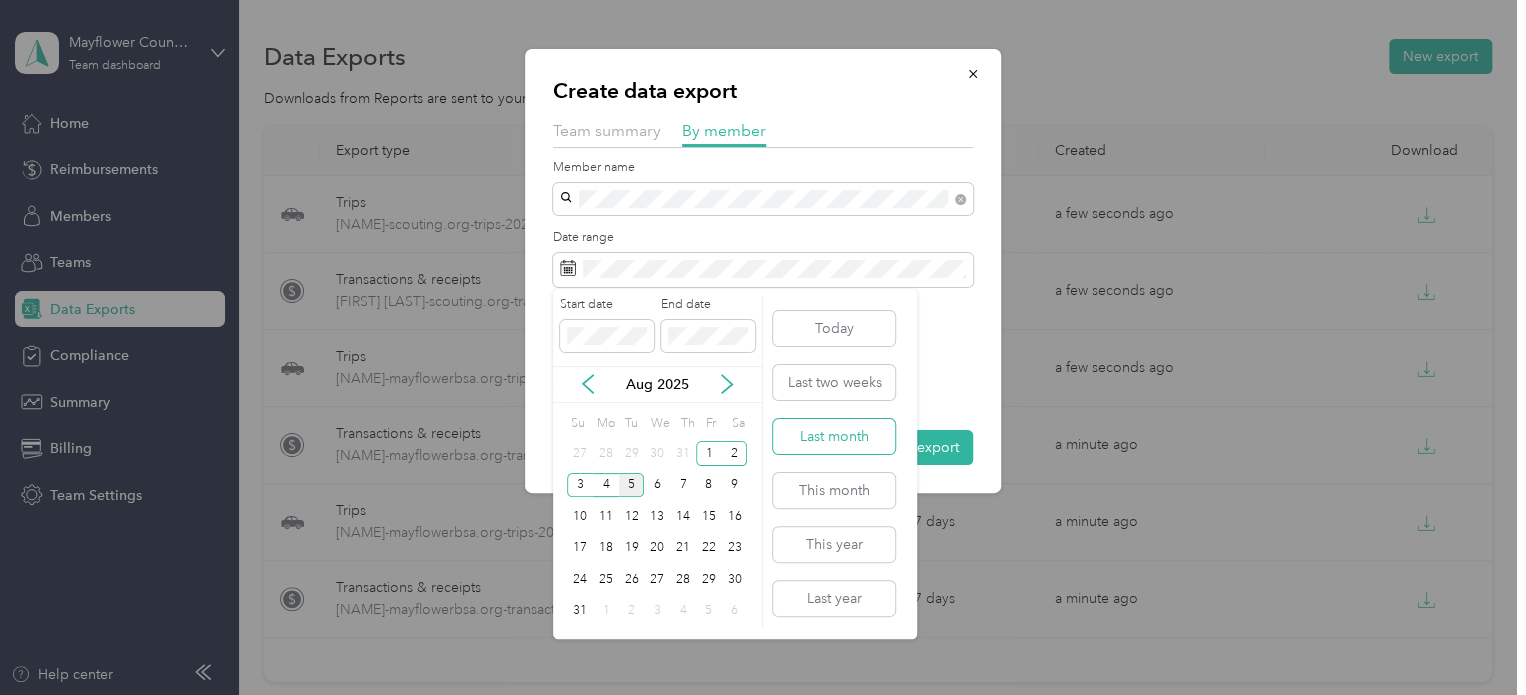 click on "Last month" at bounding box center [834, 436] 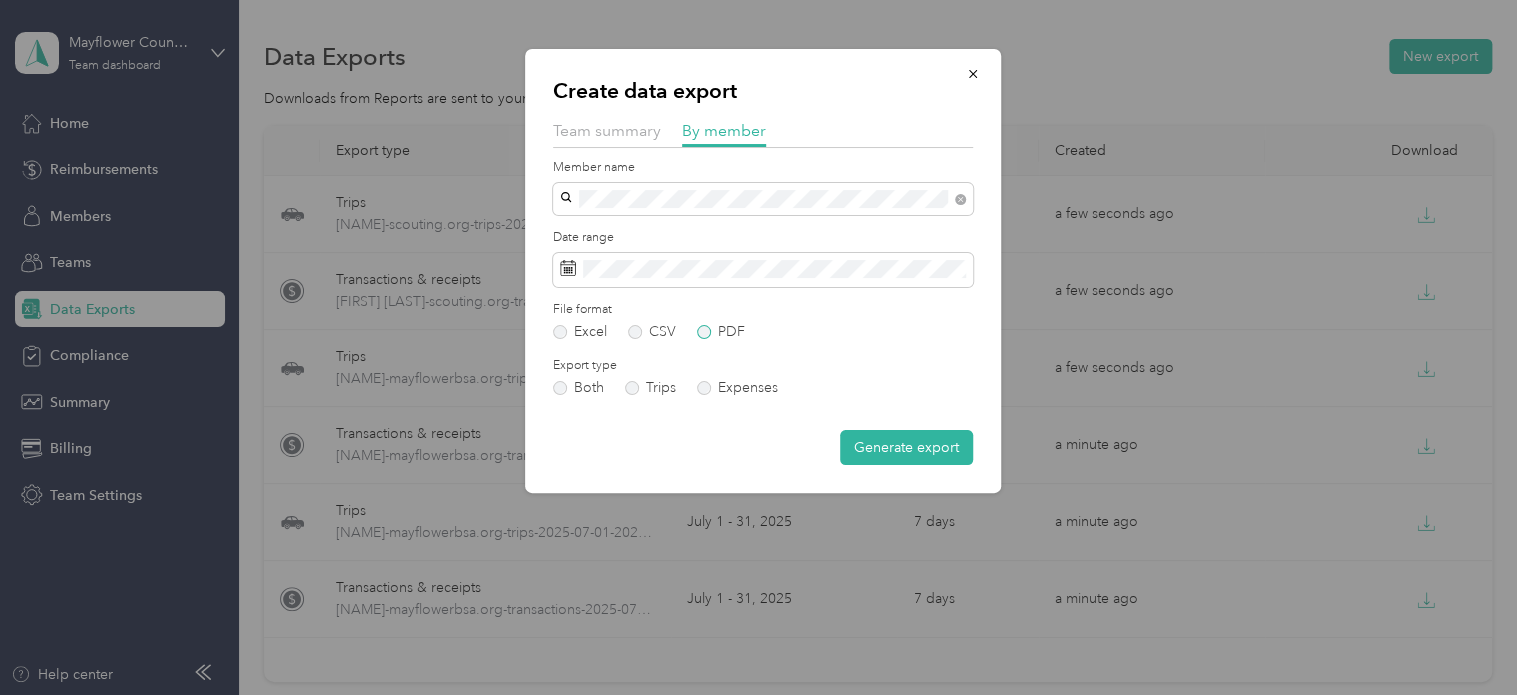click on "PDF" at bounding box center (721, 332) 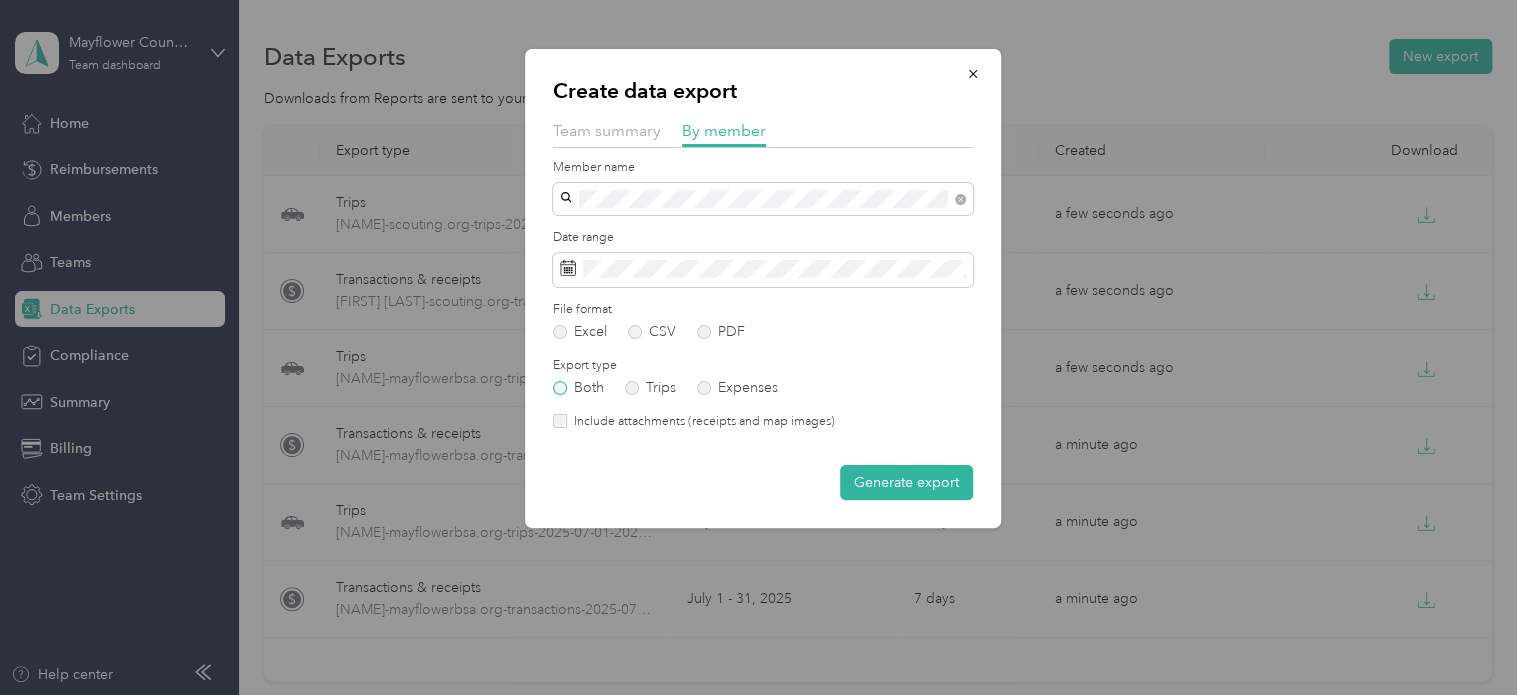 click on "Both" at bounding box center [578, 388] 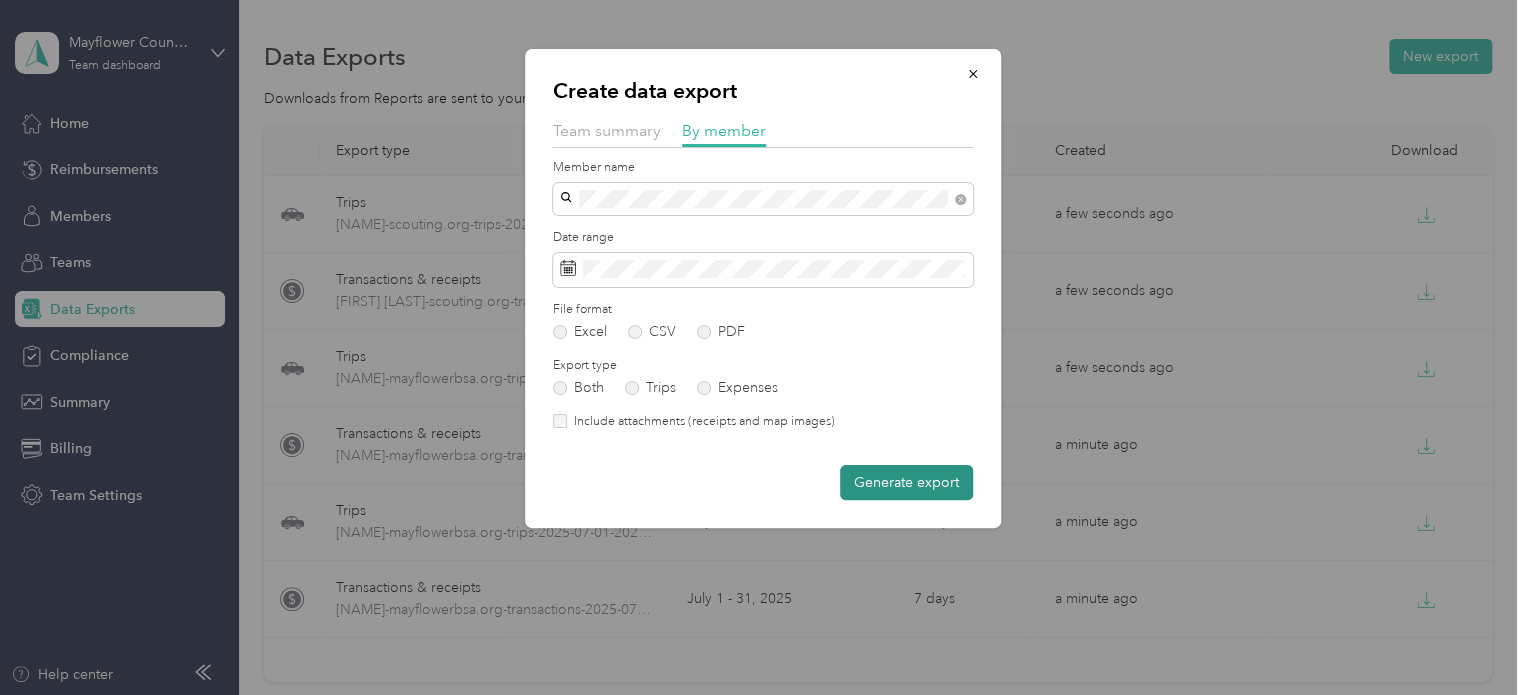 click on "Generate export" at bounding box center (906, 482) 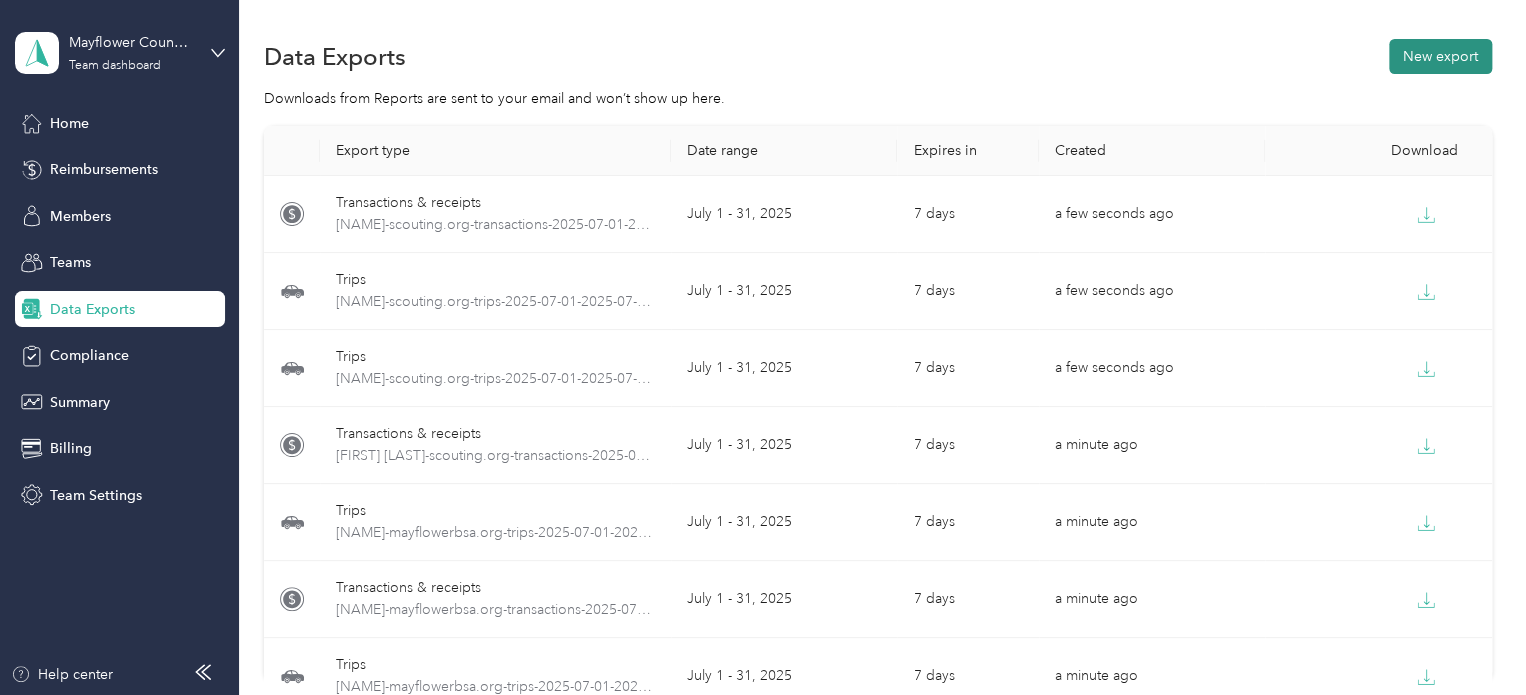 click on "New export" at bounding box center [1440, 56] 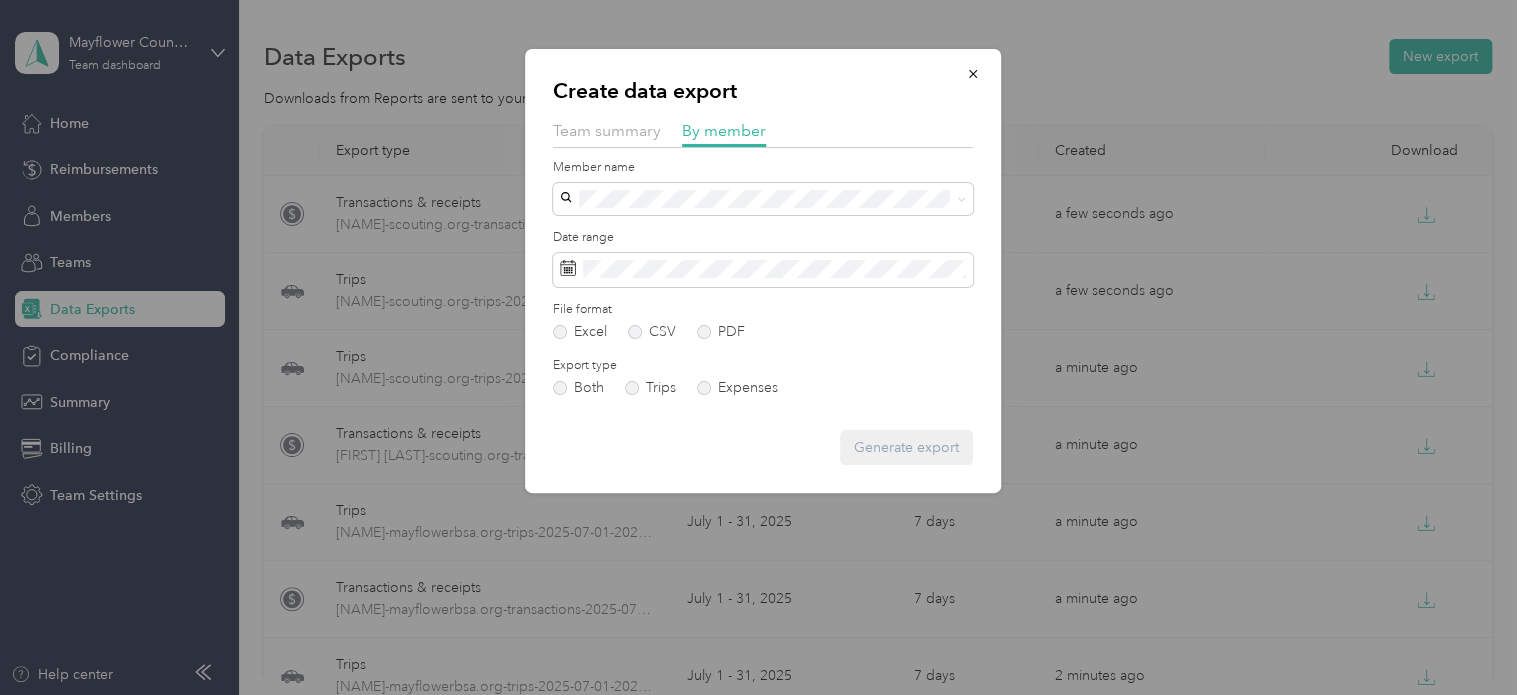 click on "[EMAIL]@[DOMAIN]" at bounding box center (763, 399) 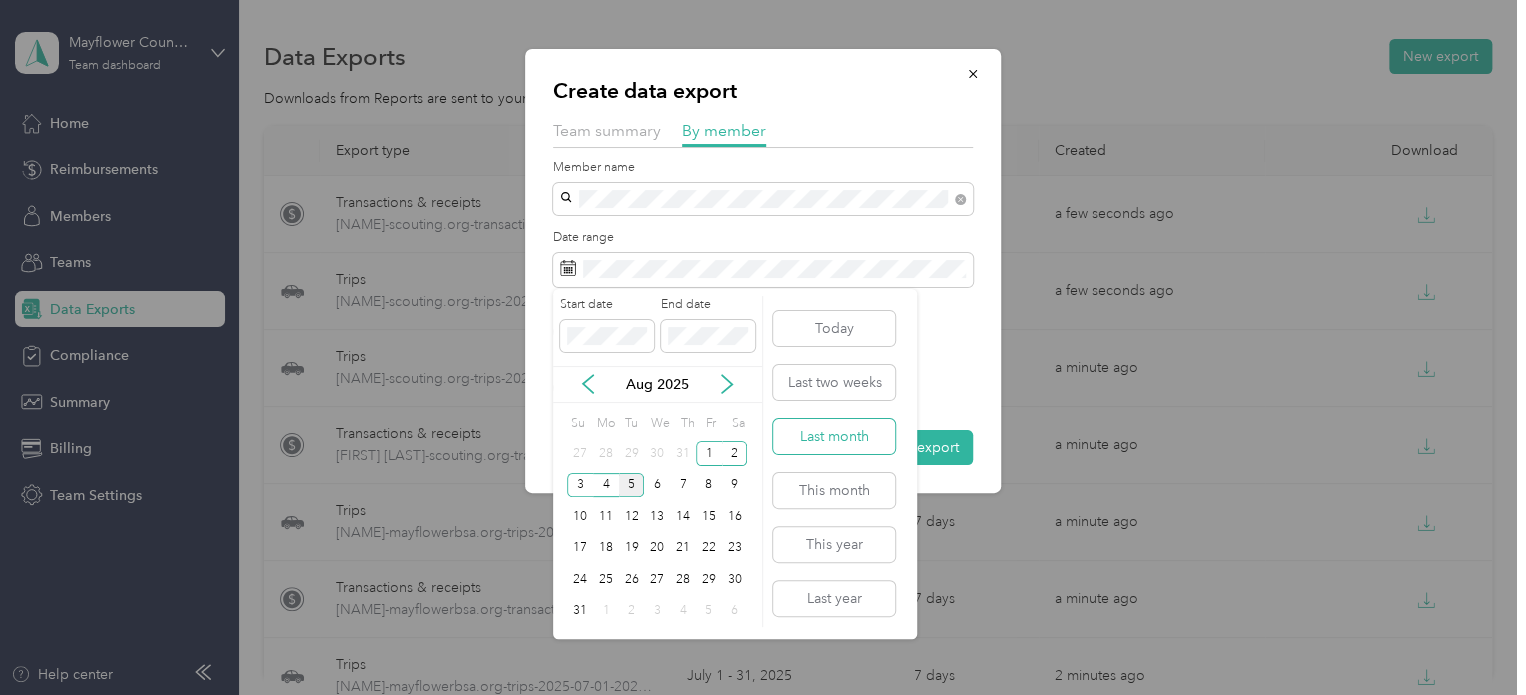 click on "Last month" at bounding box center (834, 436) 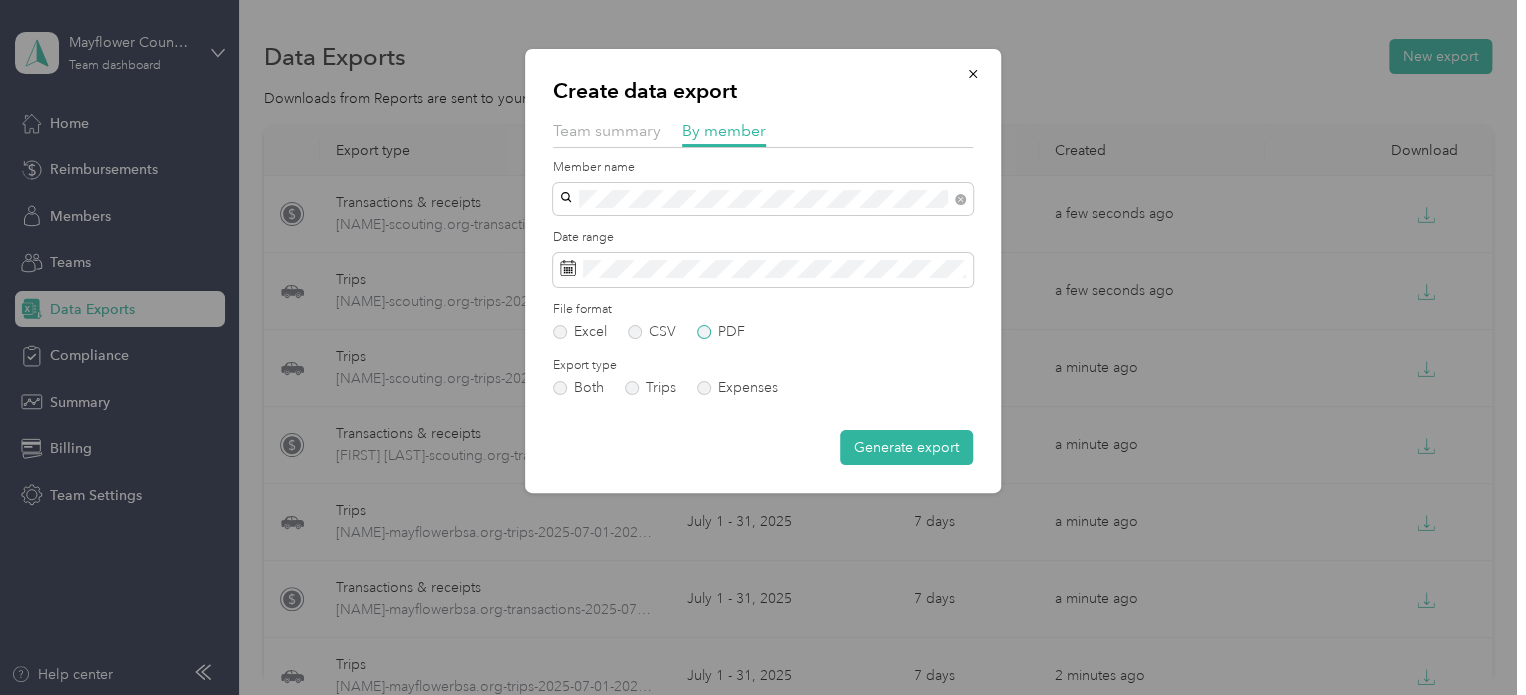 click on "PDF" at bounding box center (721, 332) 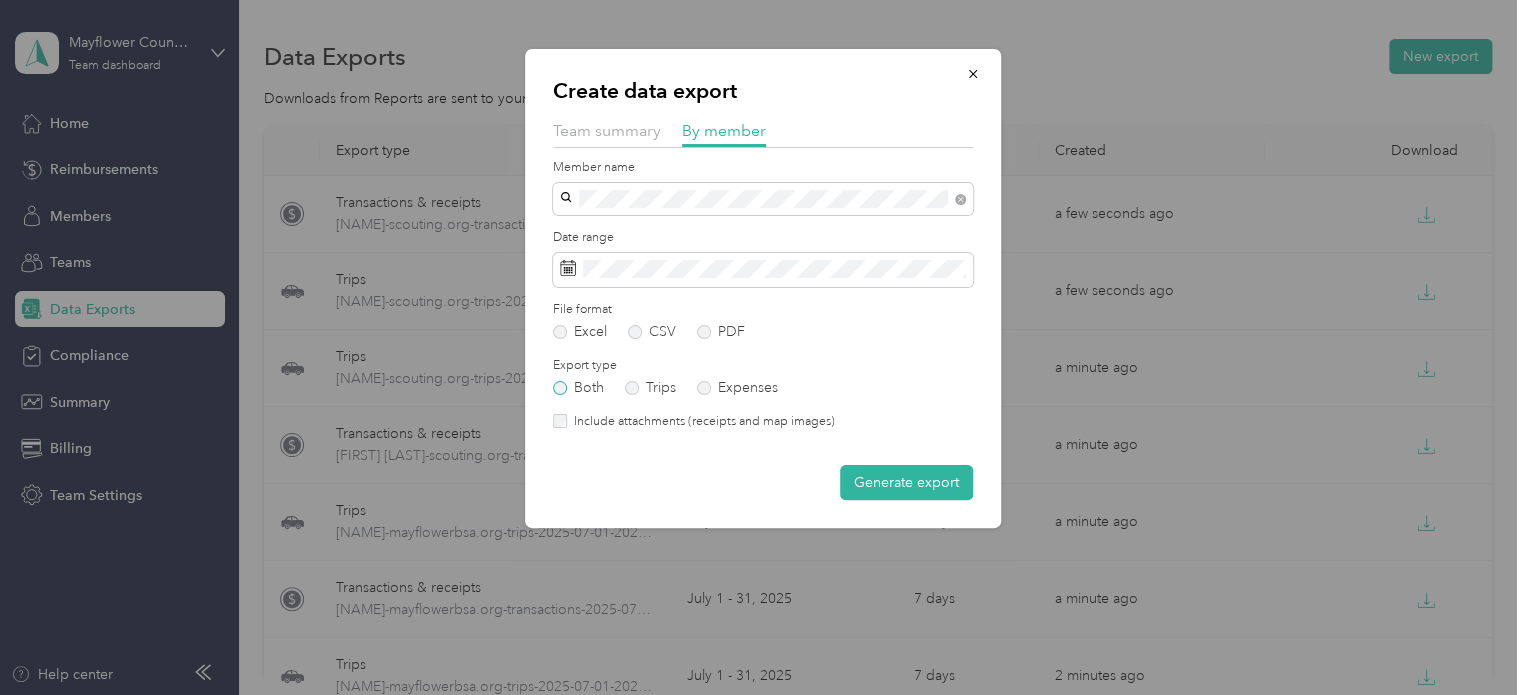 click on "Both" at bounding box center (578, 388) 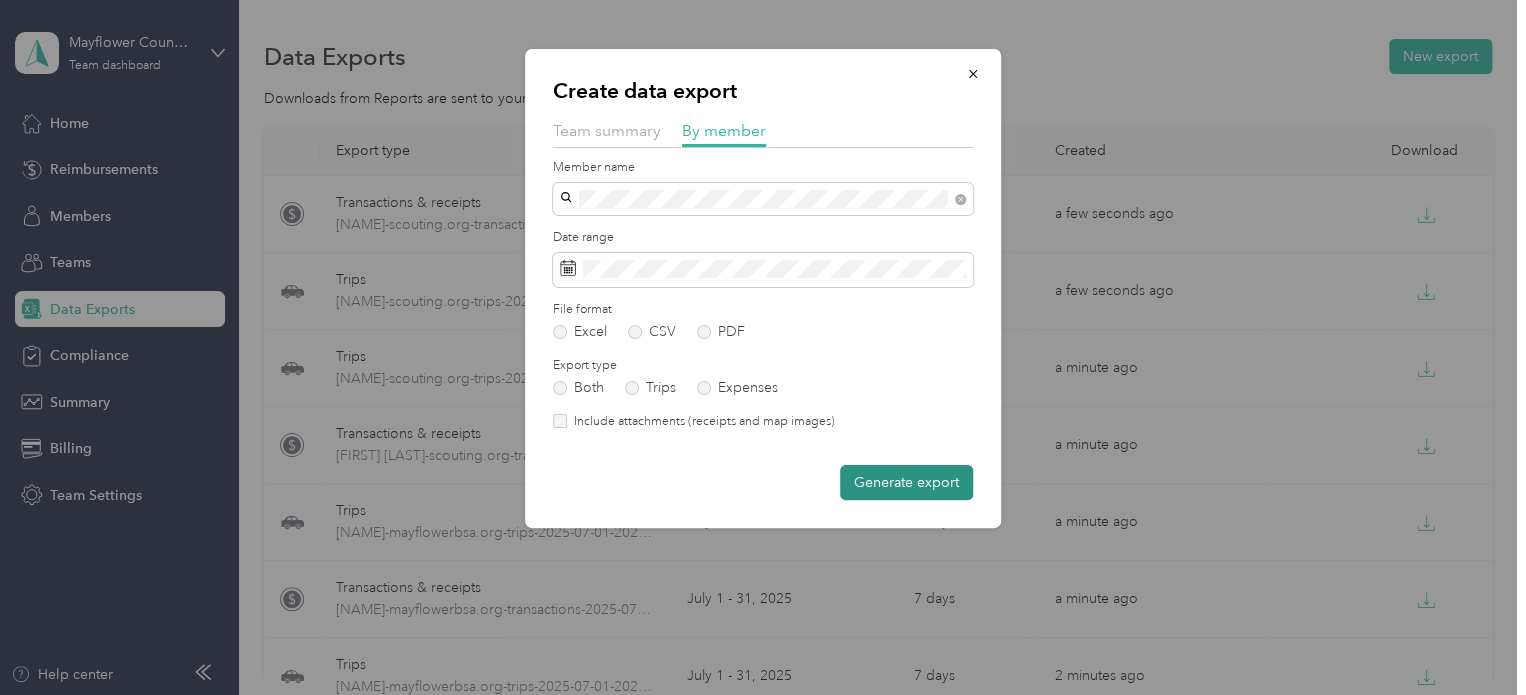 click on "Generate export" at bounding box center (906, 482) 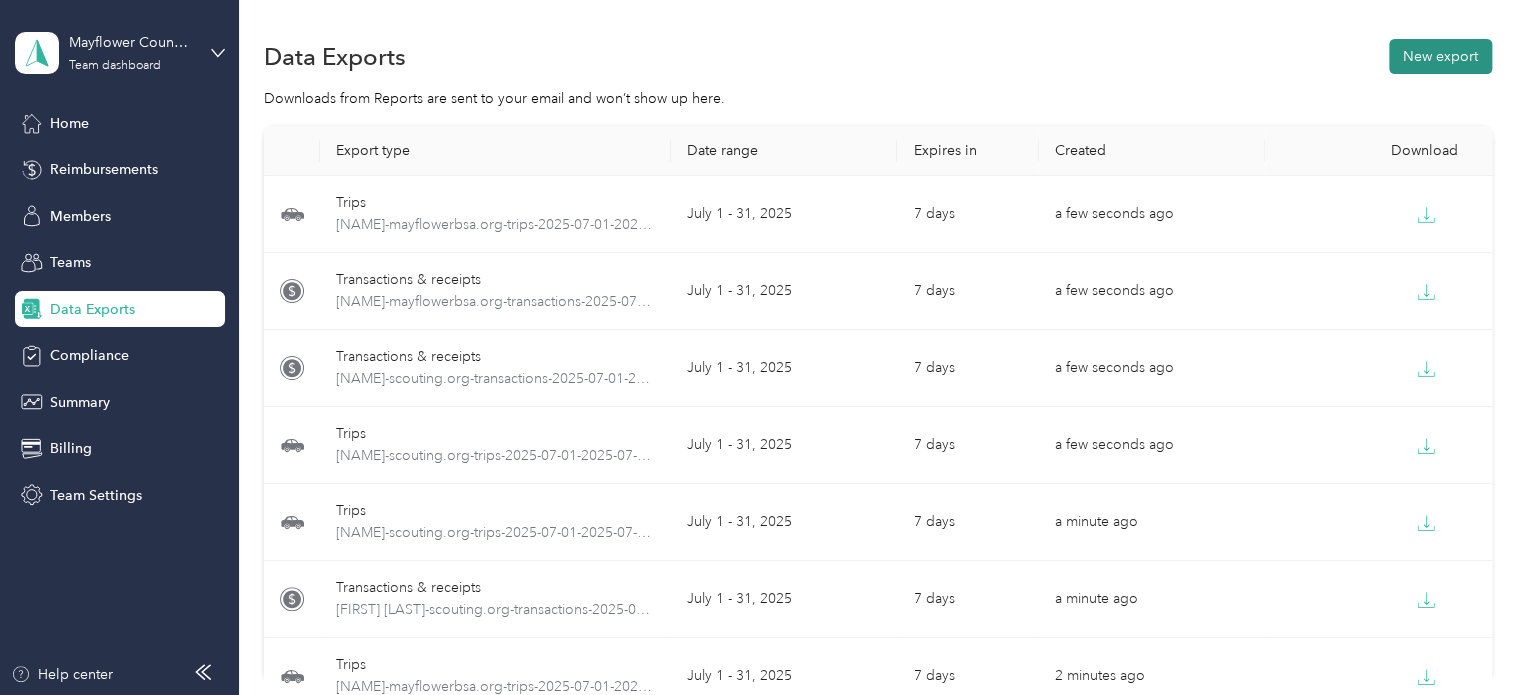 click on "New export" at bounding box center (1440, 56) 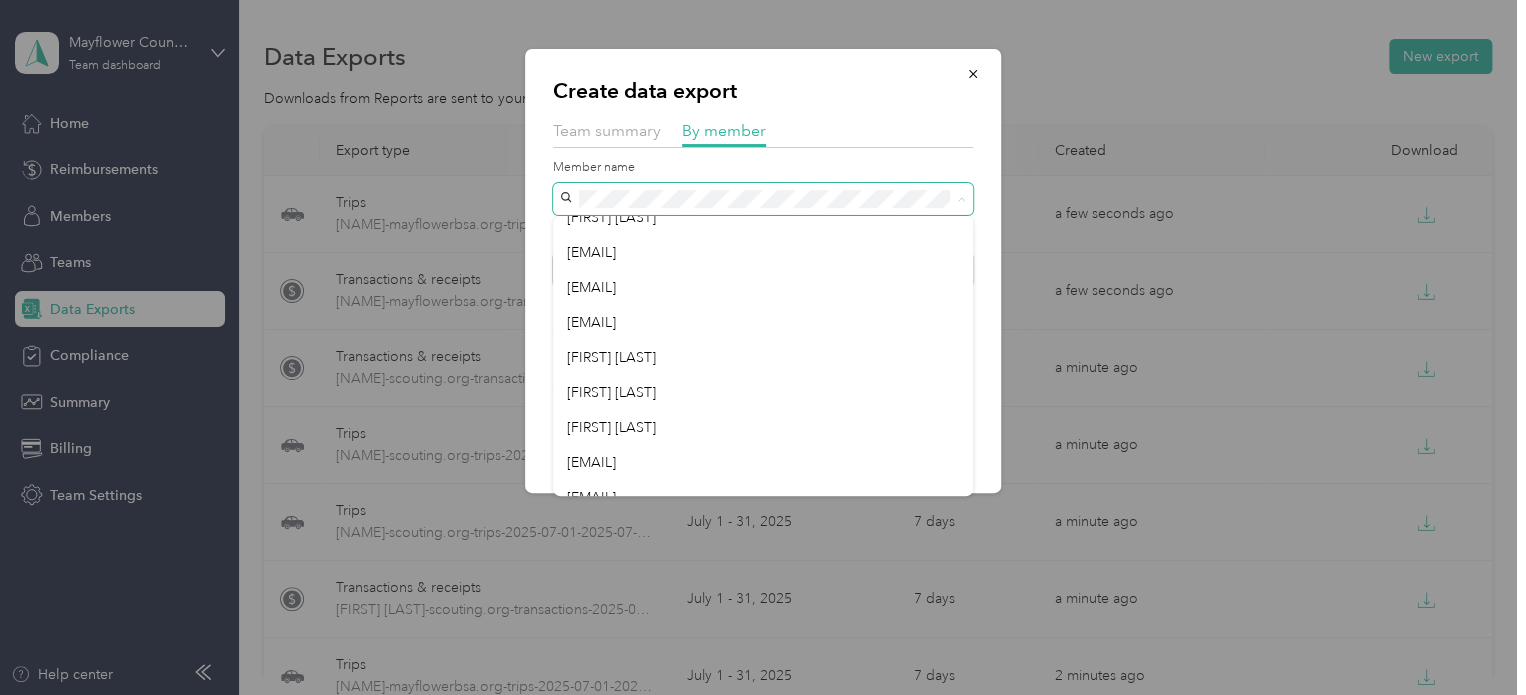 scroll, scrollTop: 270, scrollLeft: 0, axis: vertical 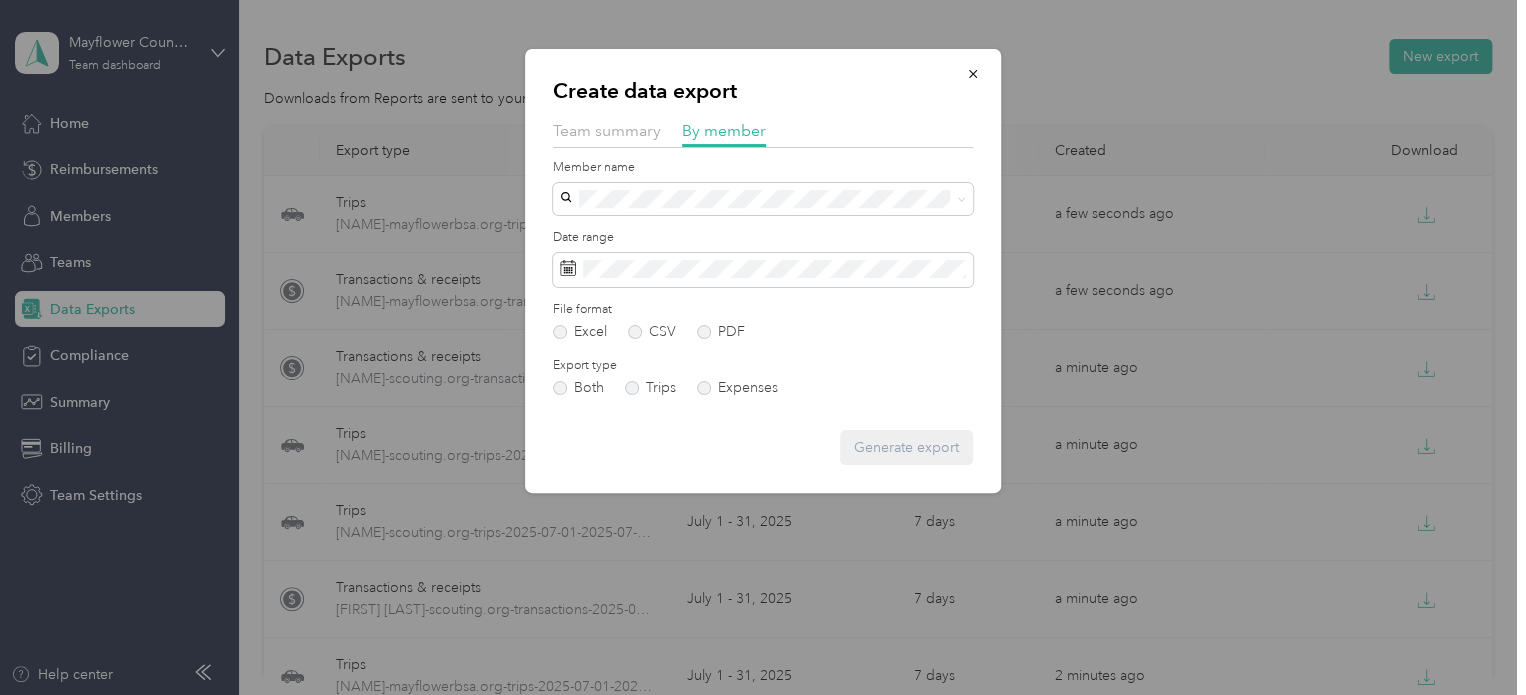 click on "[USERNAME]@[DOMAIN]" at bounding box center [763, 239] 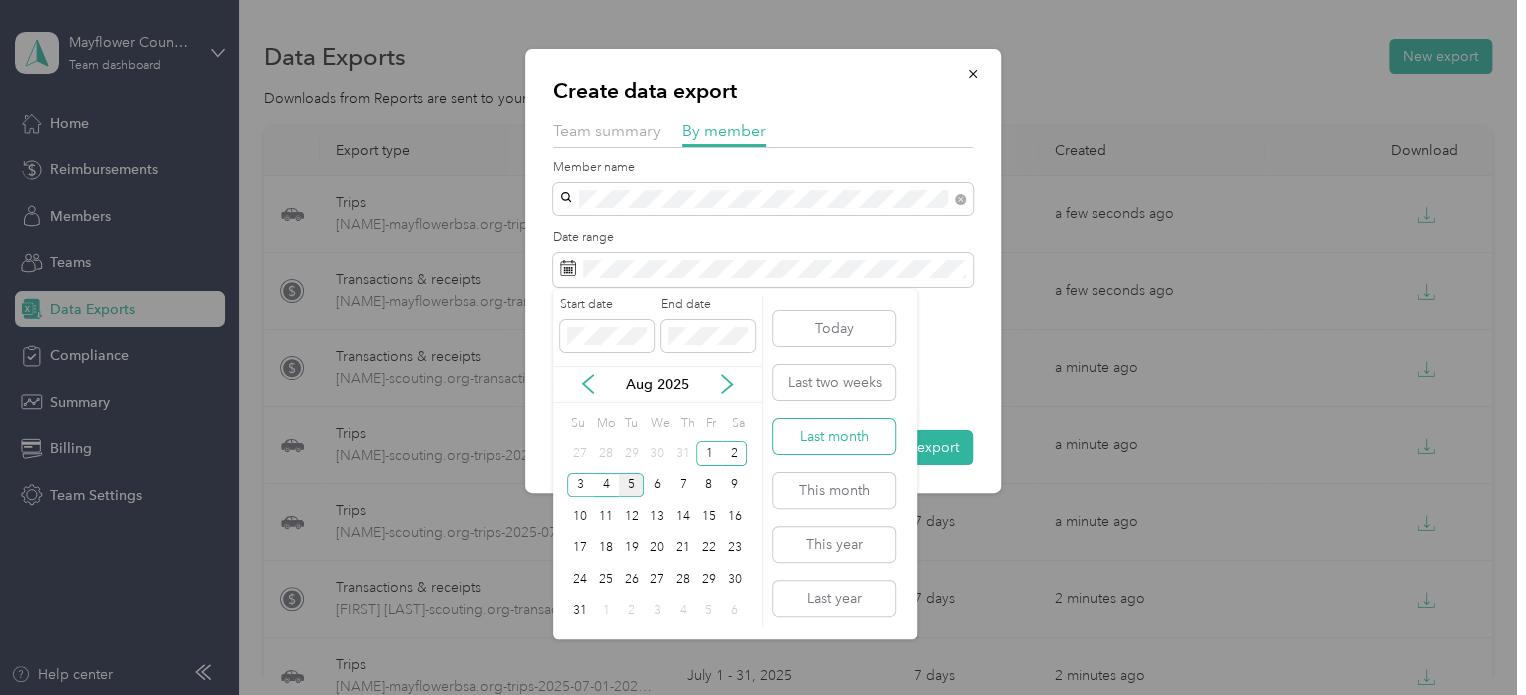 click on "Last month" at bounding box center (834, 436) 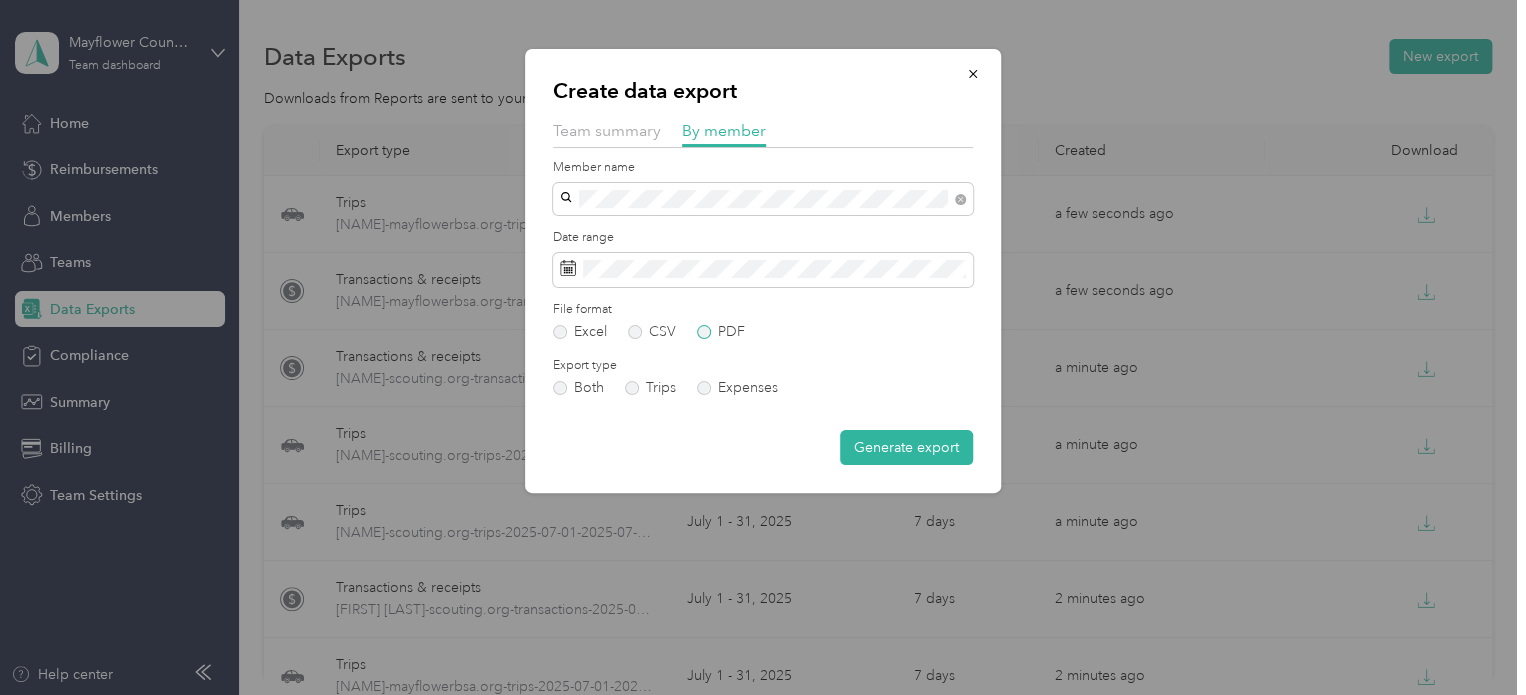click on "PDF" at bounding box center (721, 332) 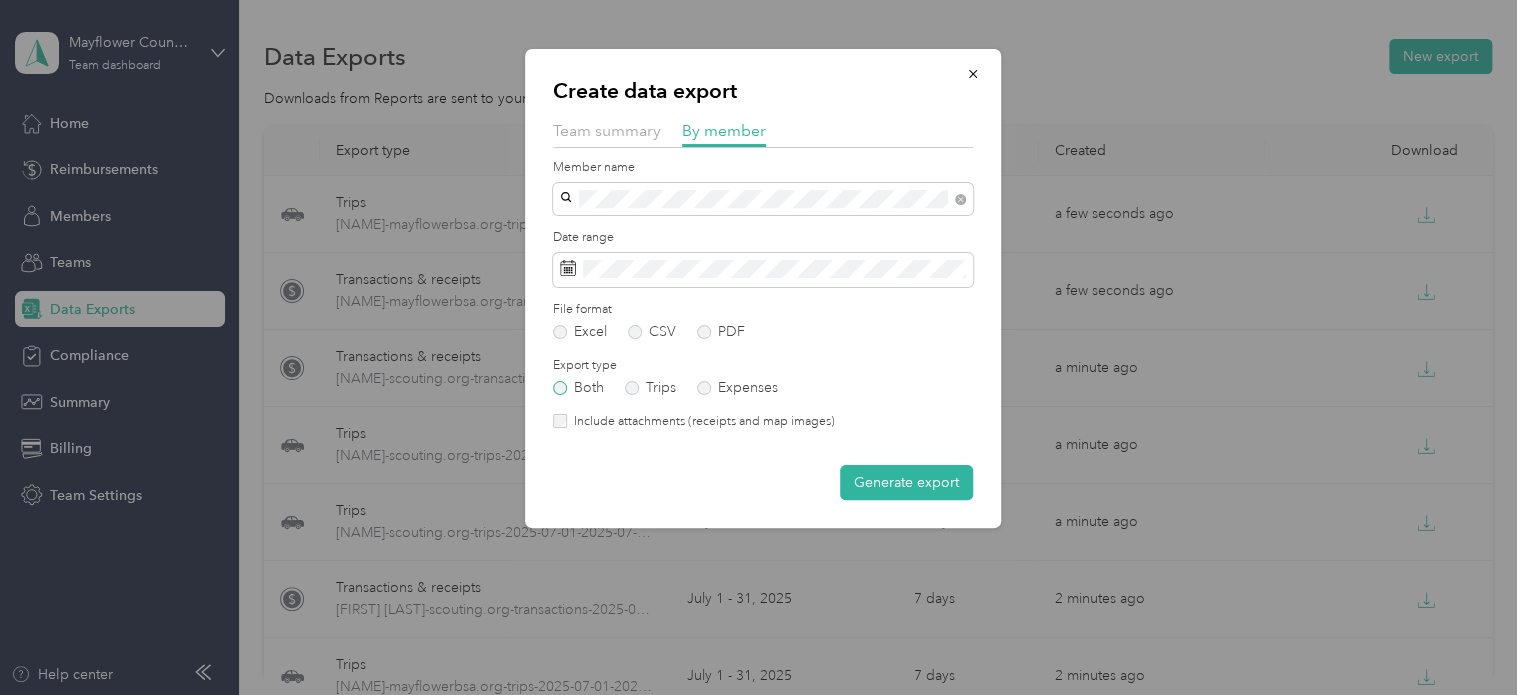 click on "Both" at bounding box center [578, 388] 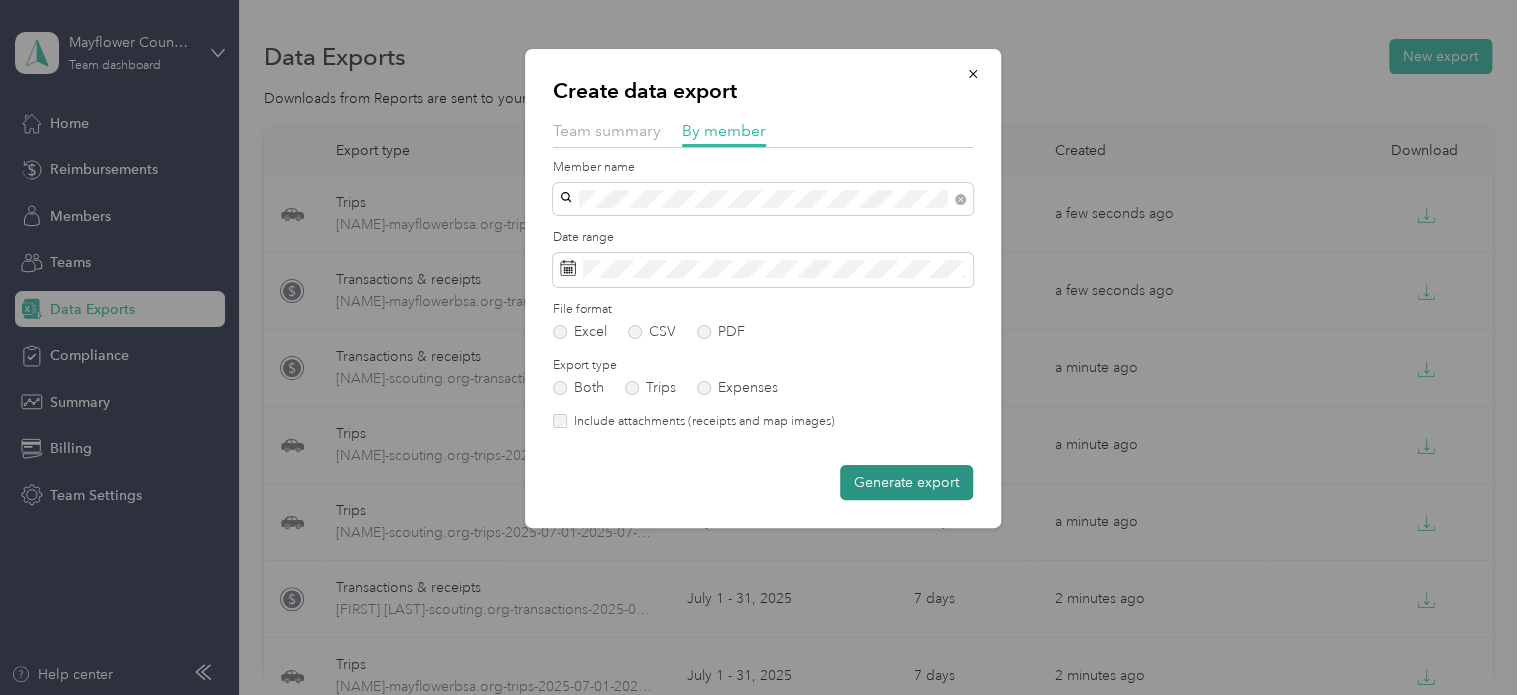 click on "Generate export" at bounding box center [906, 482] 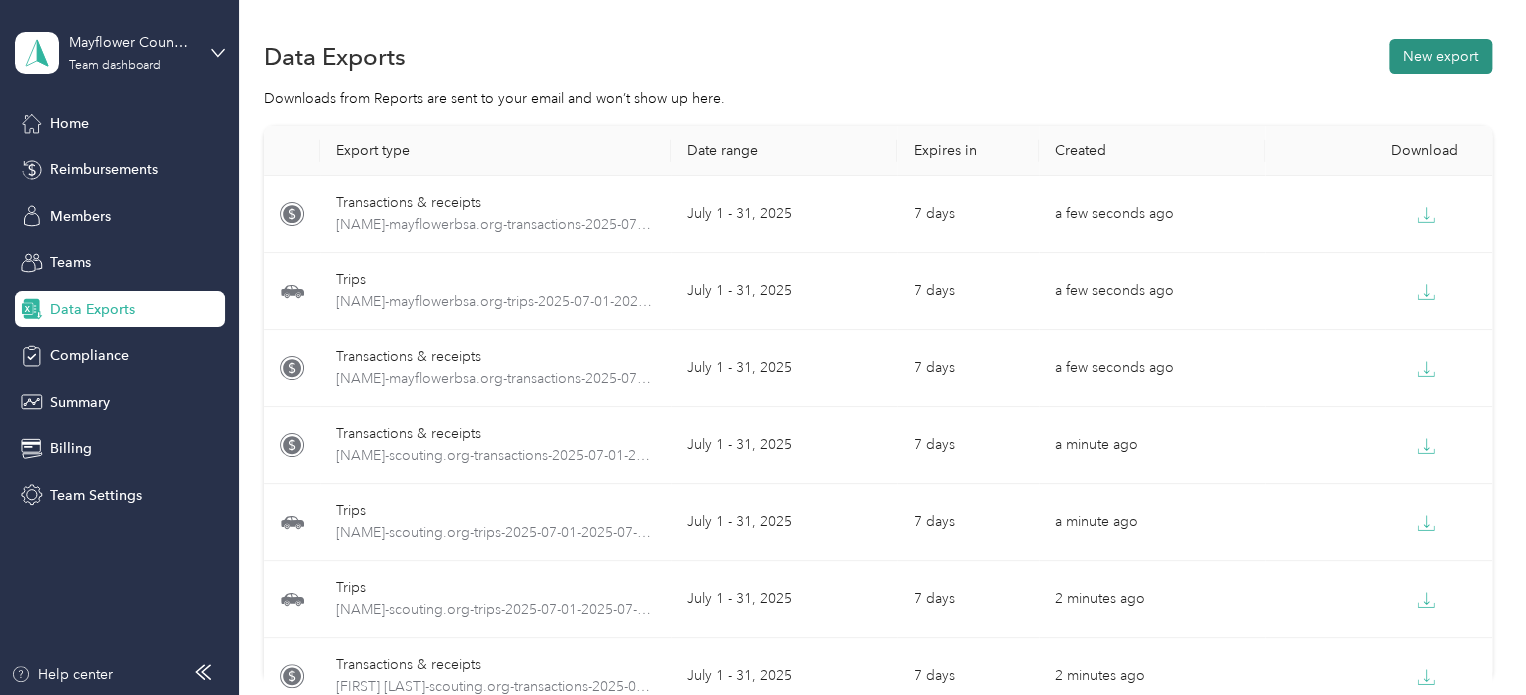 click on "New export" at bounding box center [1440, 56] 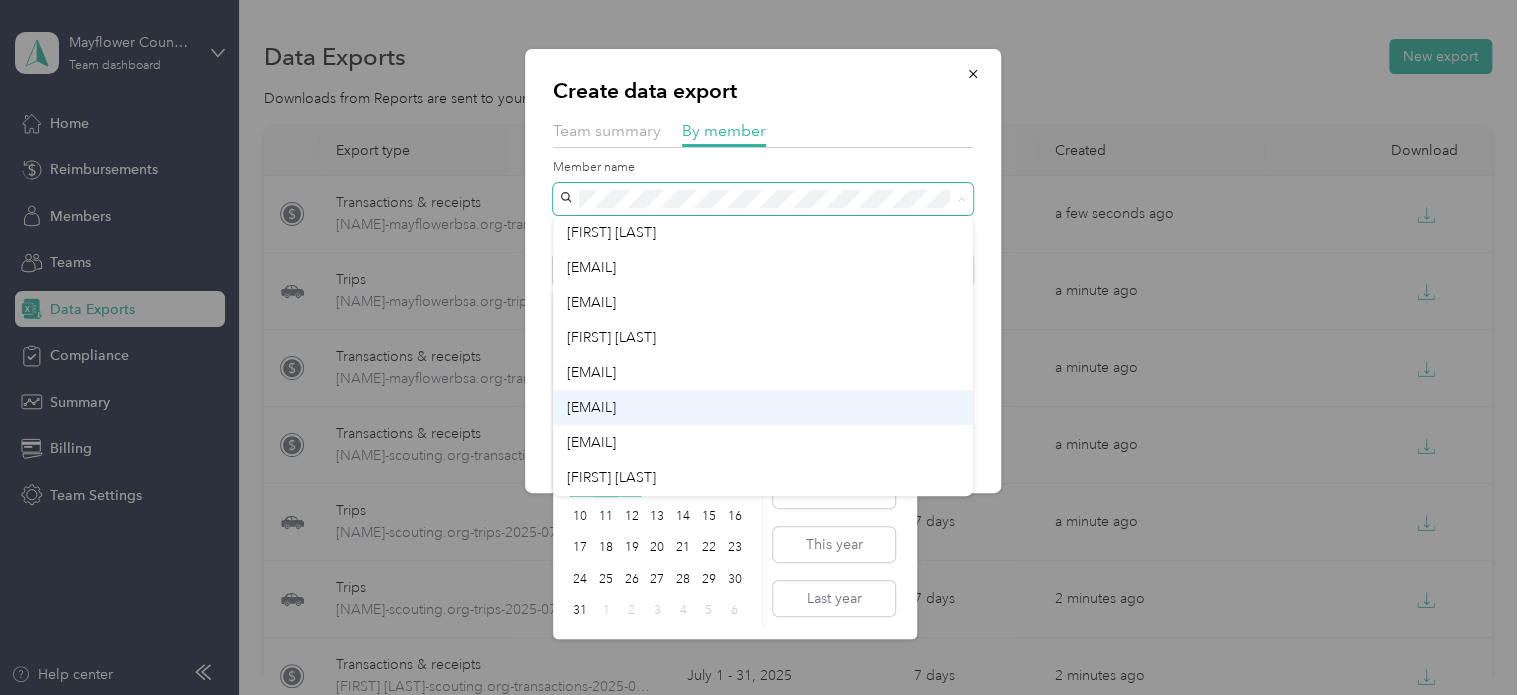 scroll, scrollTop: 100, scrollLeft: 0, axis: vertical 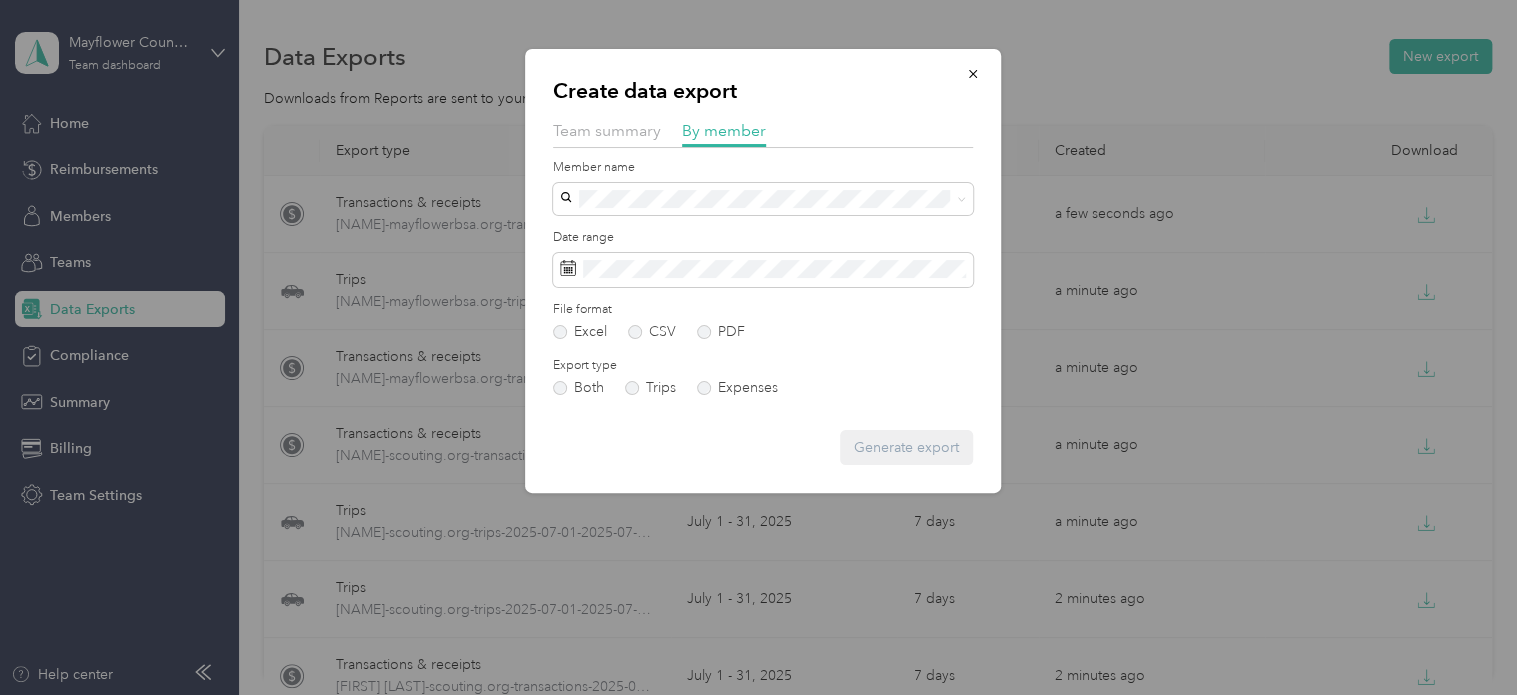 click on "[USERNAME]@[DOMAIN]" at bounding box center (591, 413) 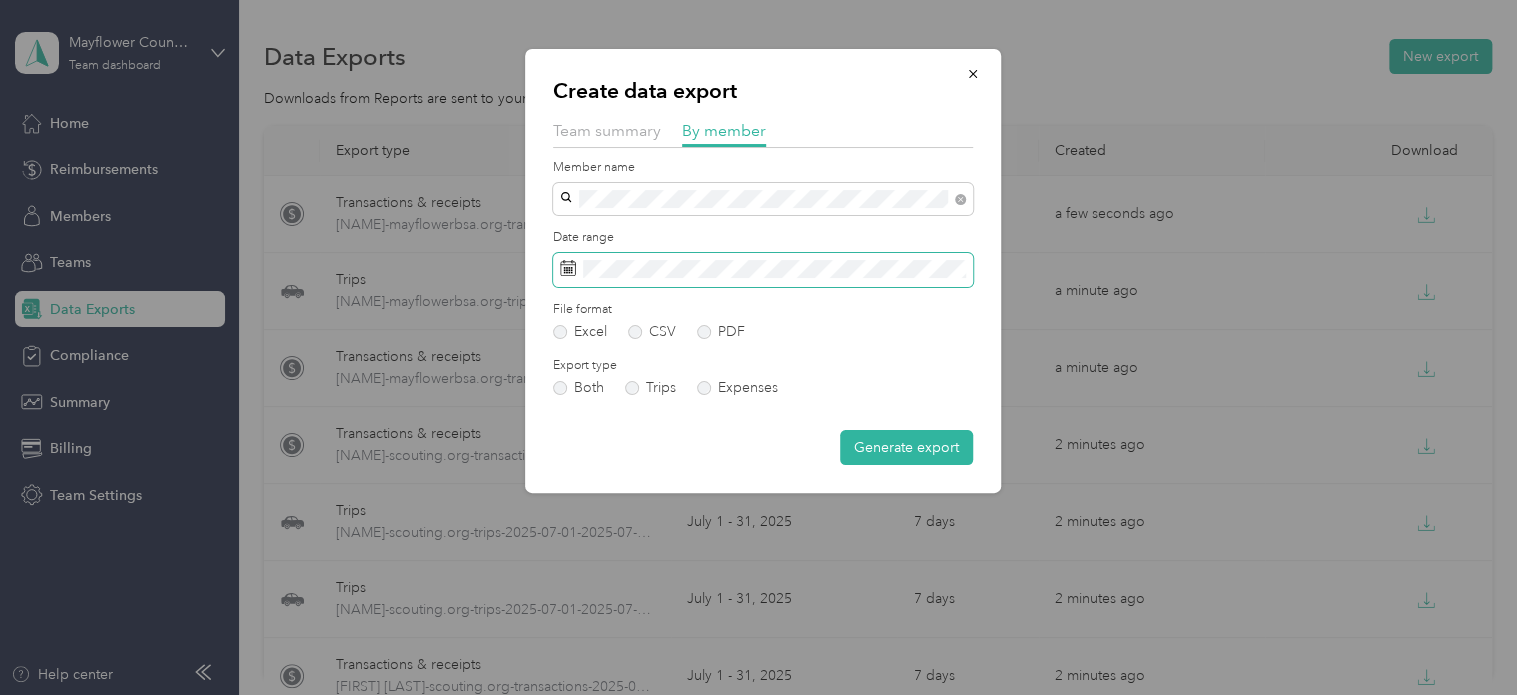 click at bounding box center (763, 270) 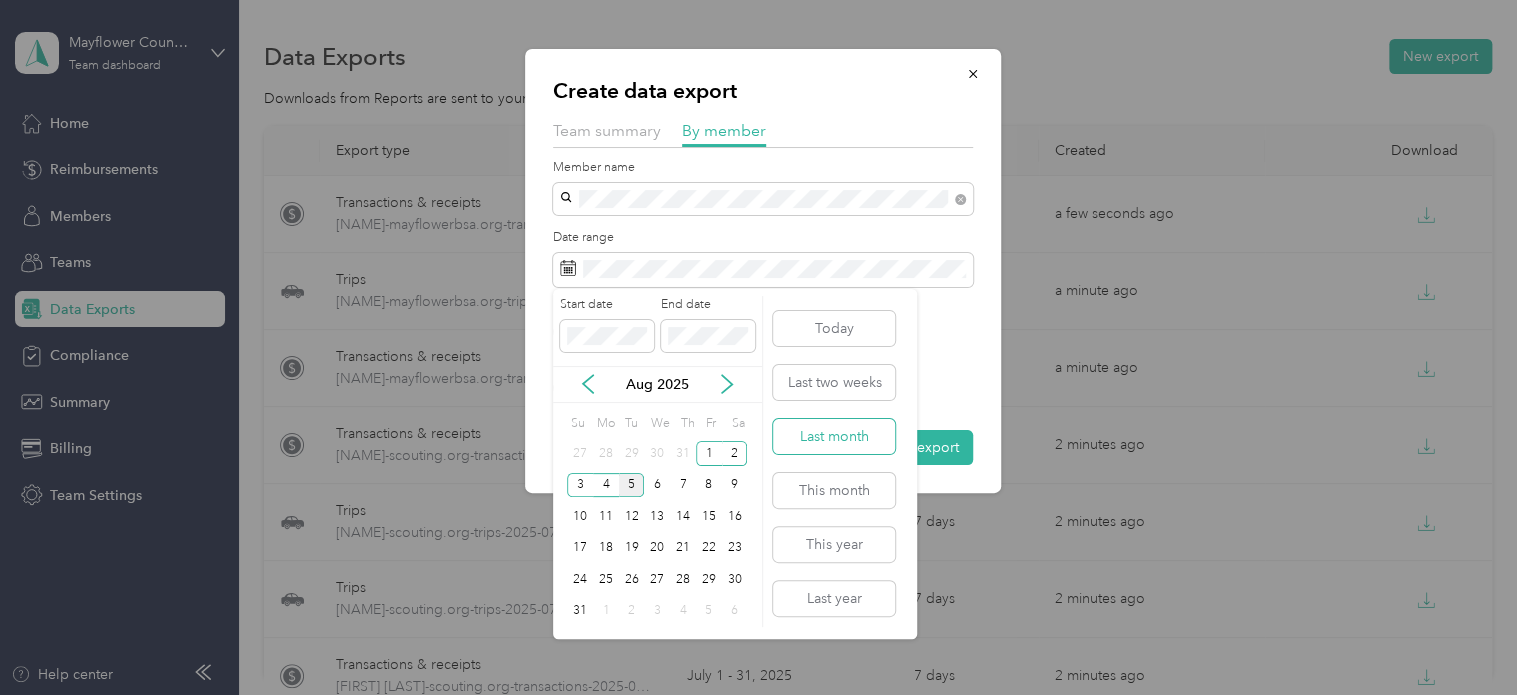click on "Last month" at bounding box center [834, 436] 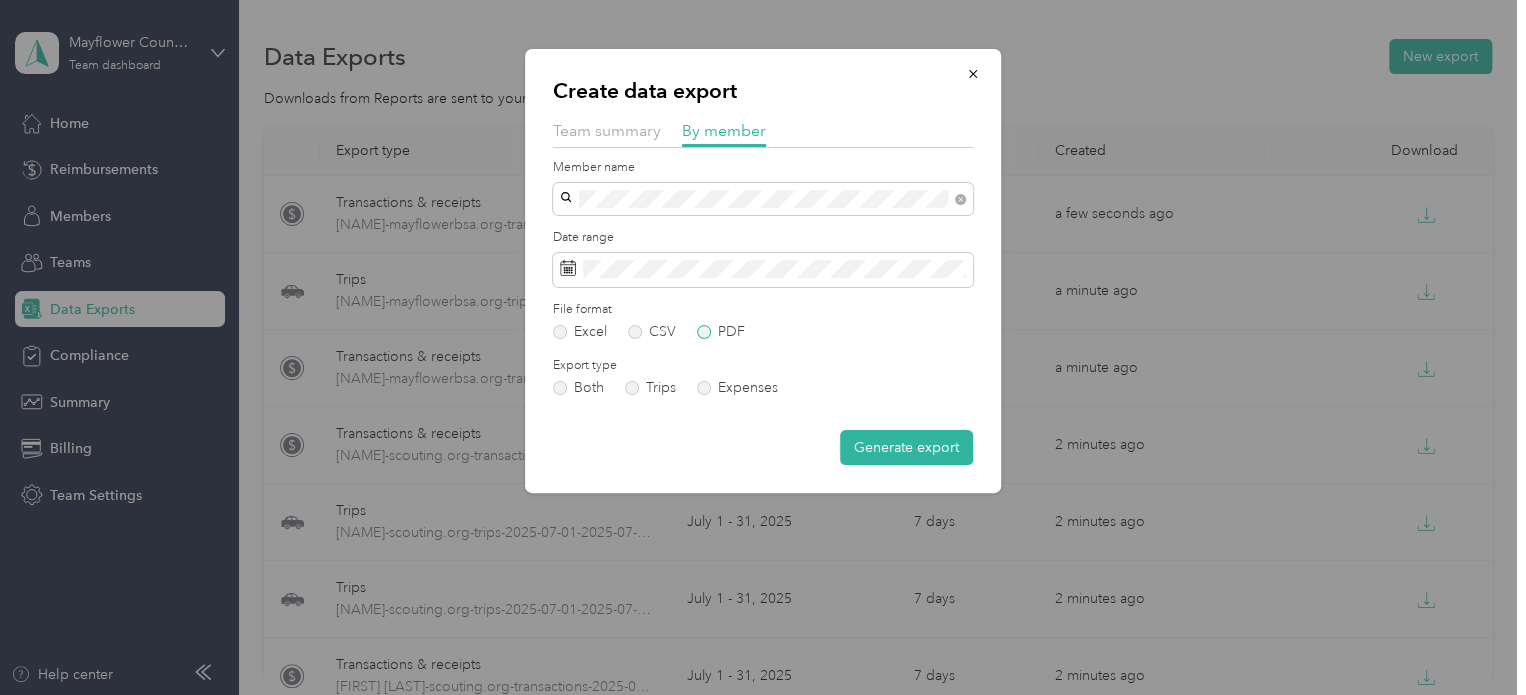 click on "PDF" at bounding box center [721, 332] 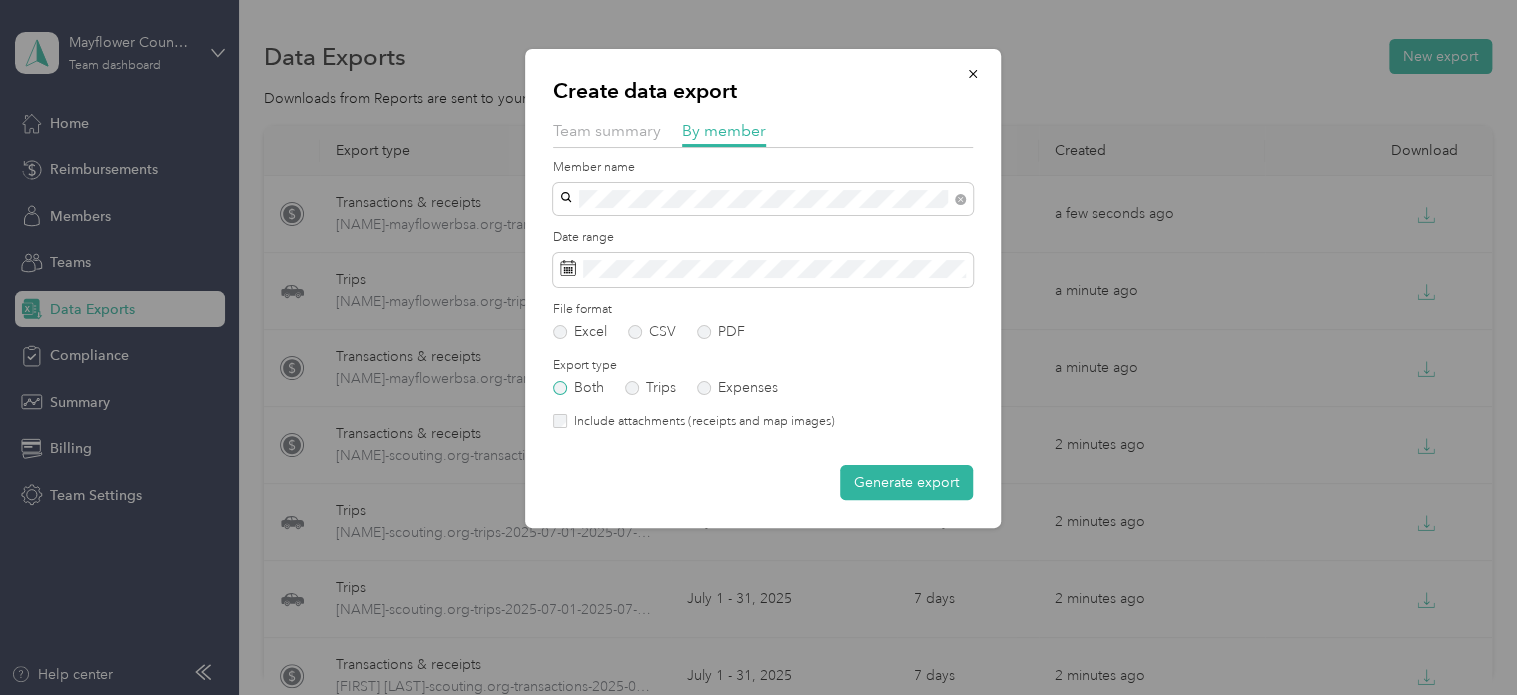 click on "Both" at bounding box center (578, 388) 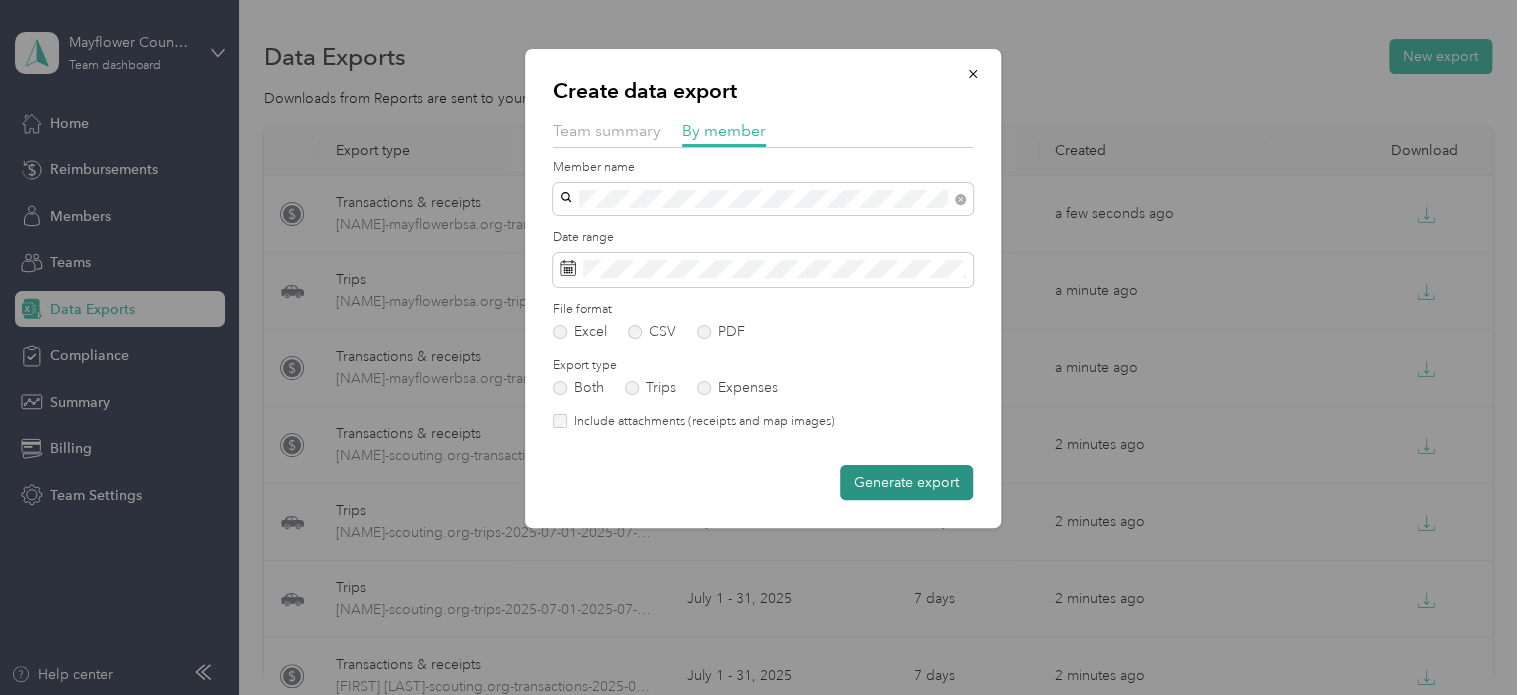 click on "Generate export" at bounding box center [906, 482] 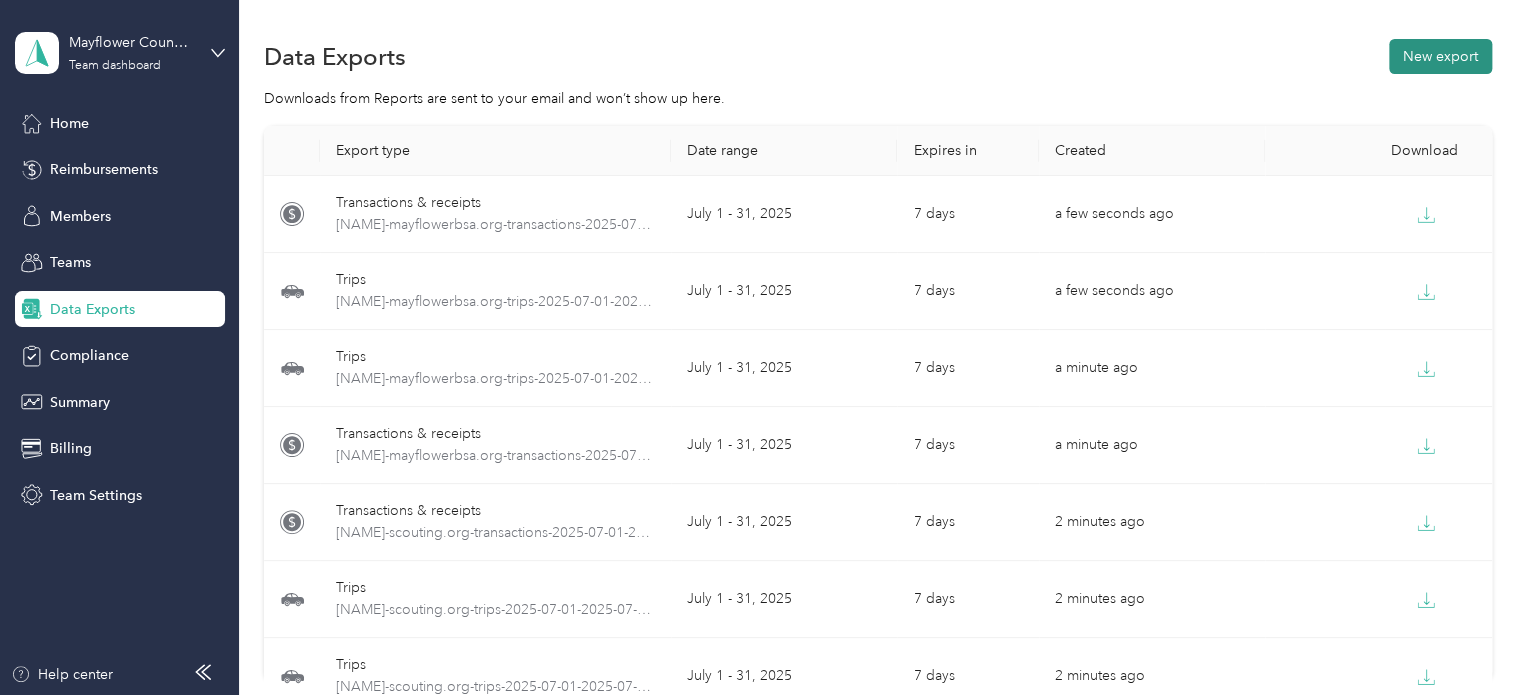 click on "New export" at bounding box center [1440, 56] 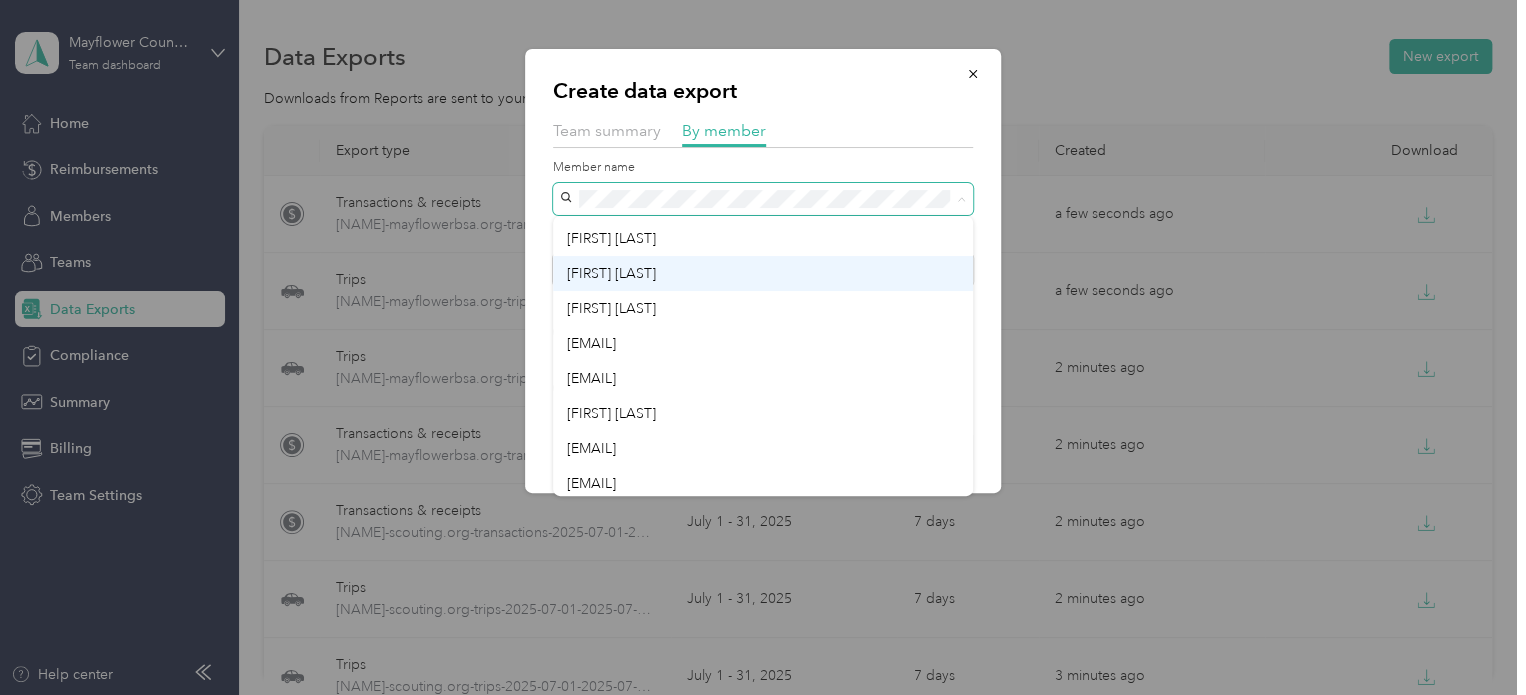 scroll, scrollTop: 100, scrollLeft: 0, axis: vertical 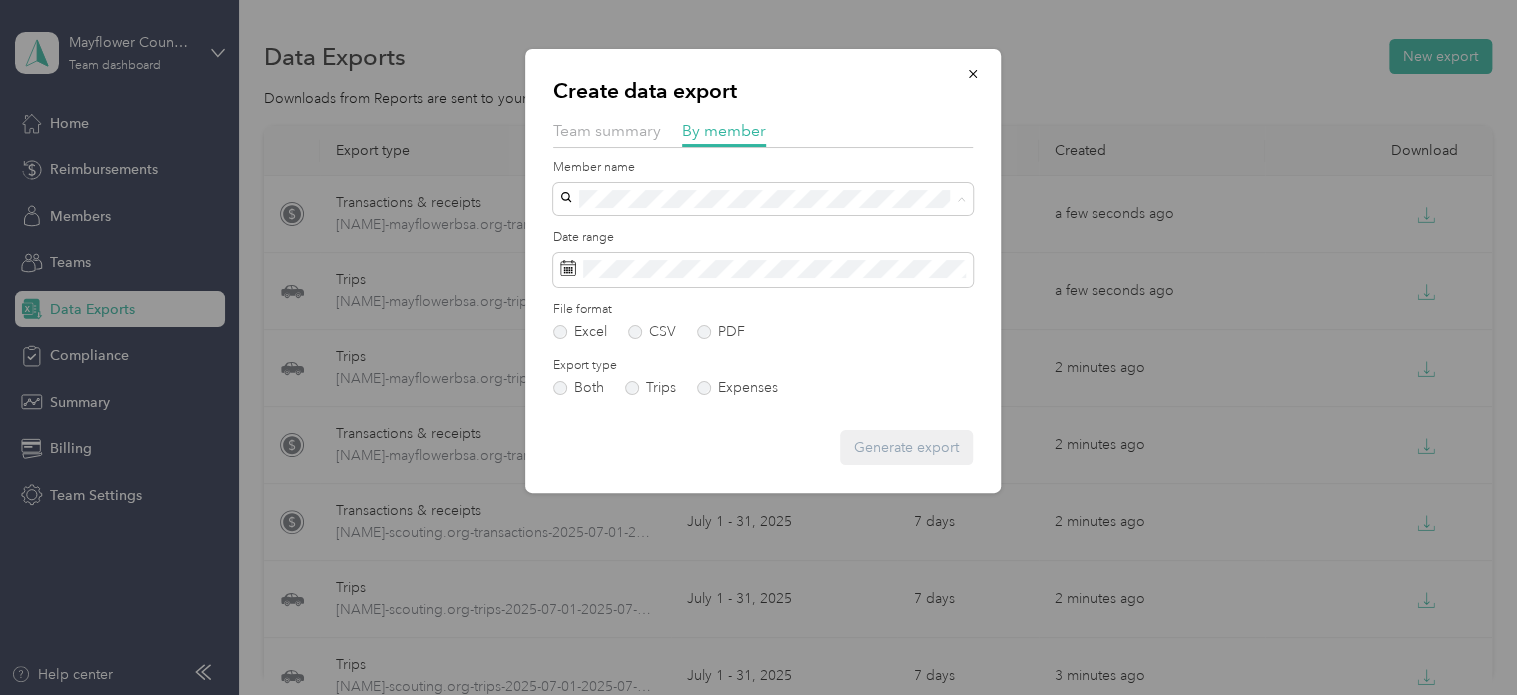 click on "[USERNAME]@[DOMAIN]" at bounding box center [591, 448] 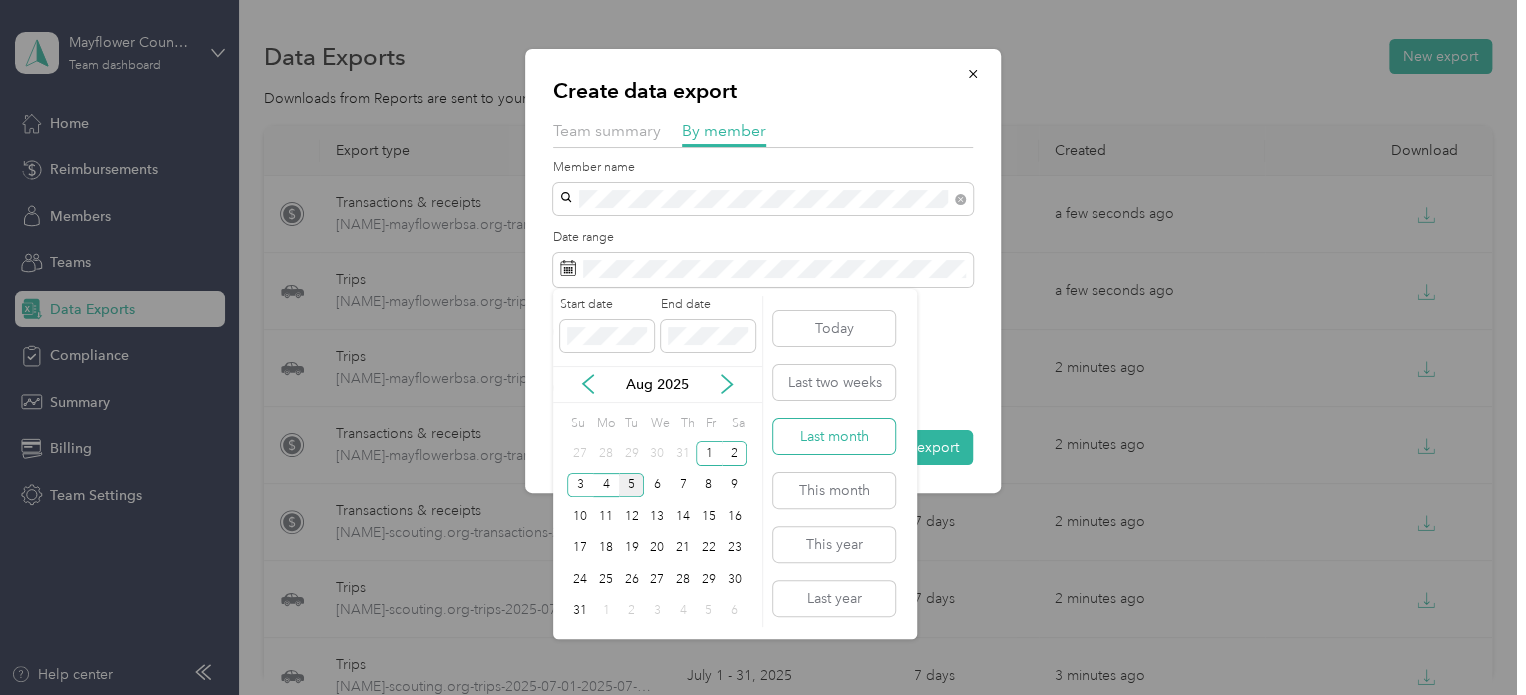 click on "Last month" at bounding box center [834, 436] 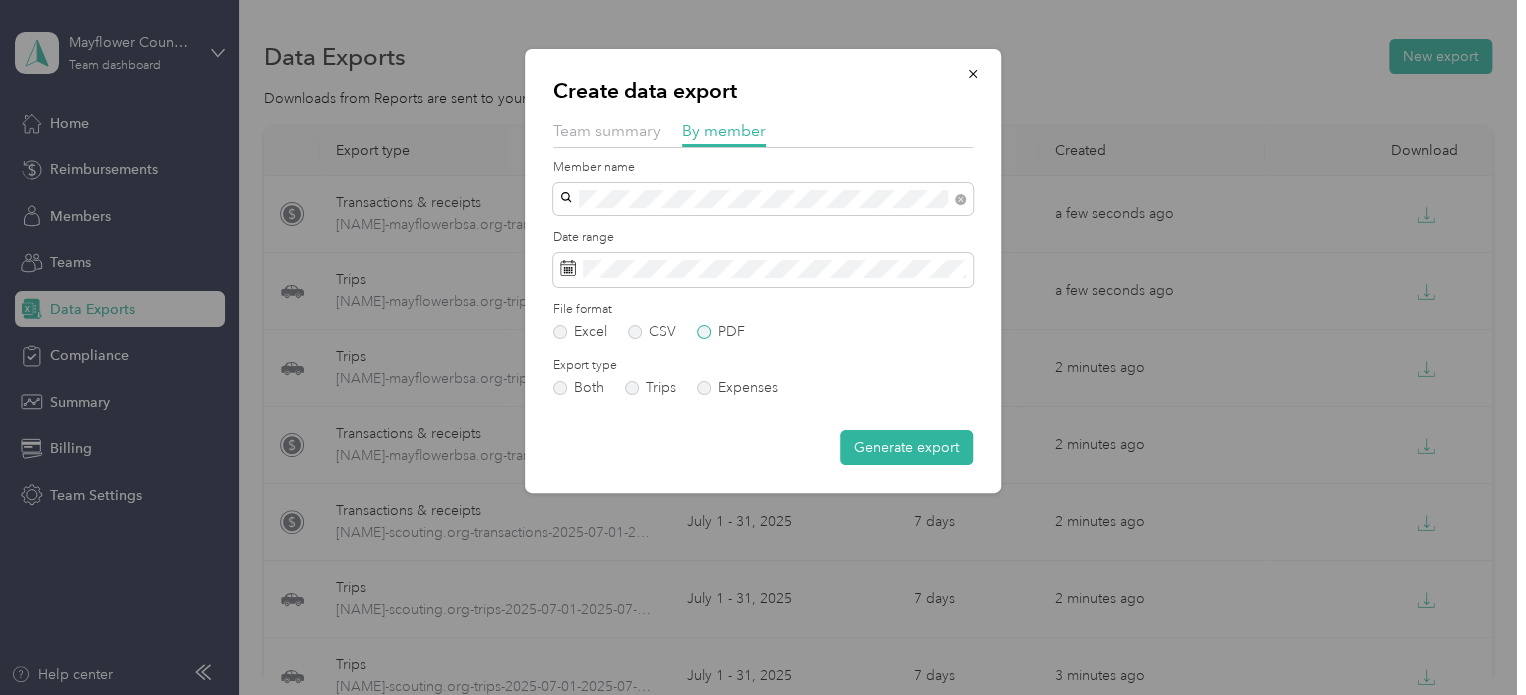 click on "PDF" at bounding box center (721, 332) 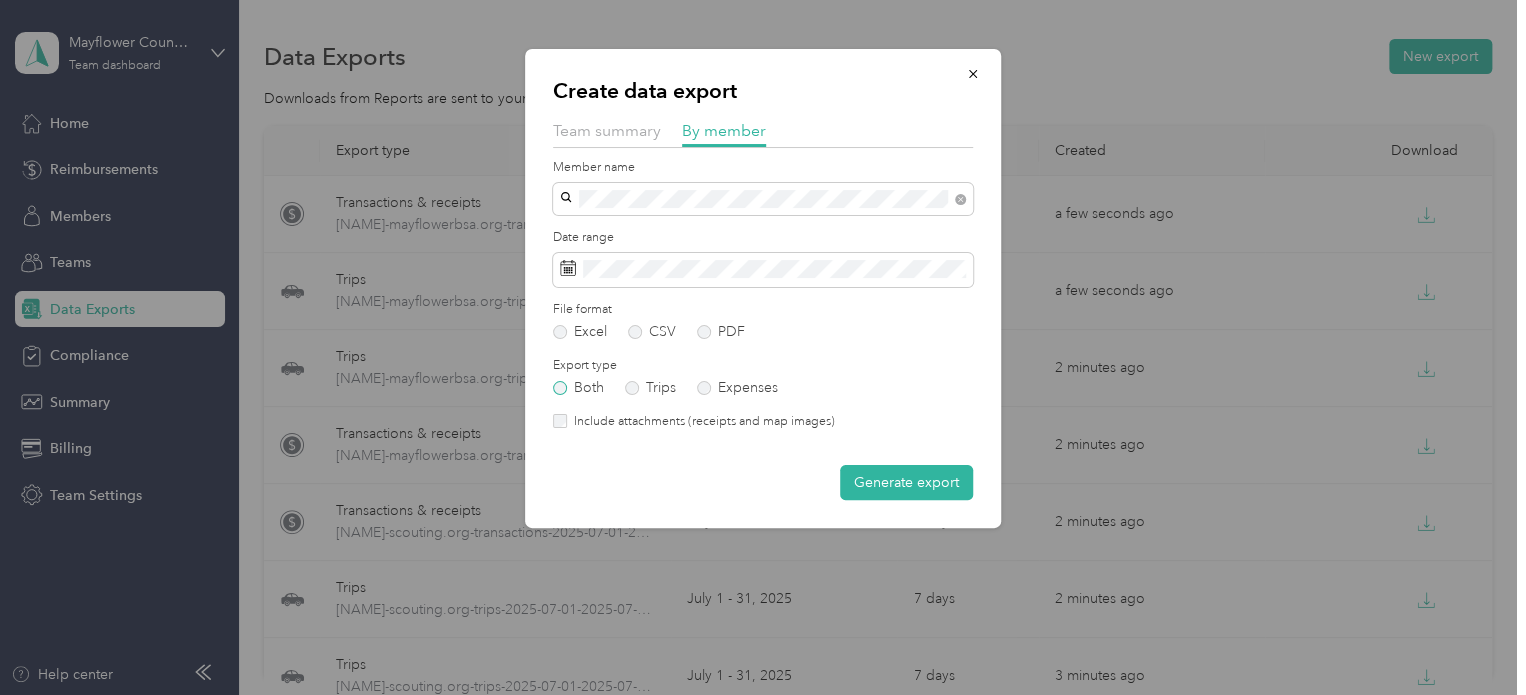 click on "Both" at bounding box center [578, 388] 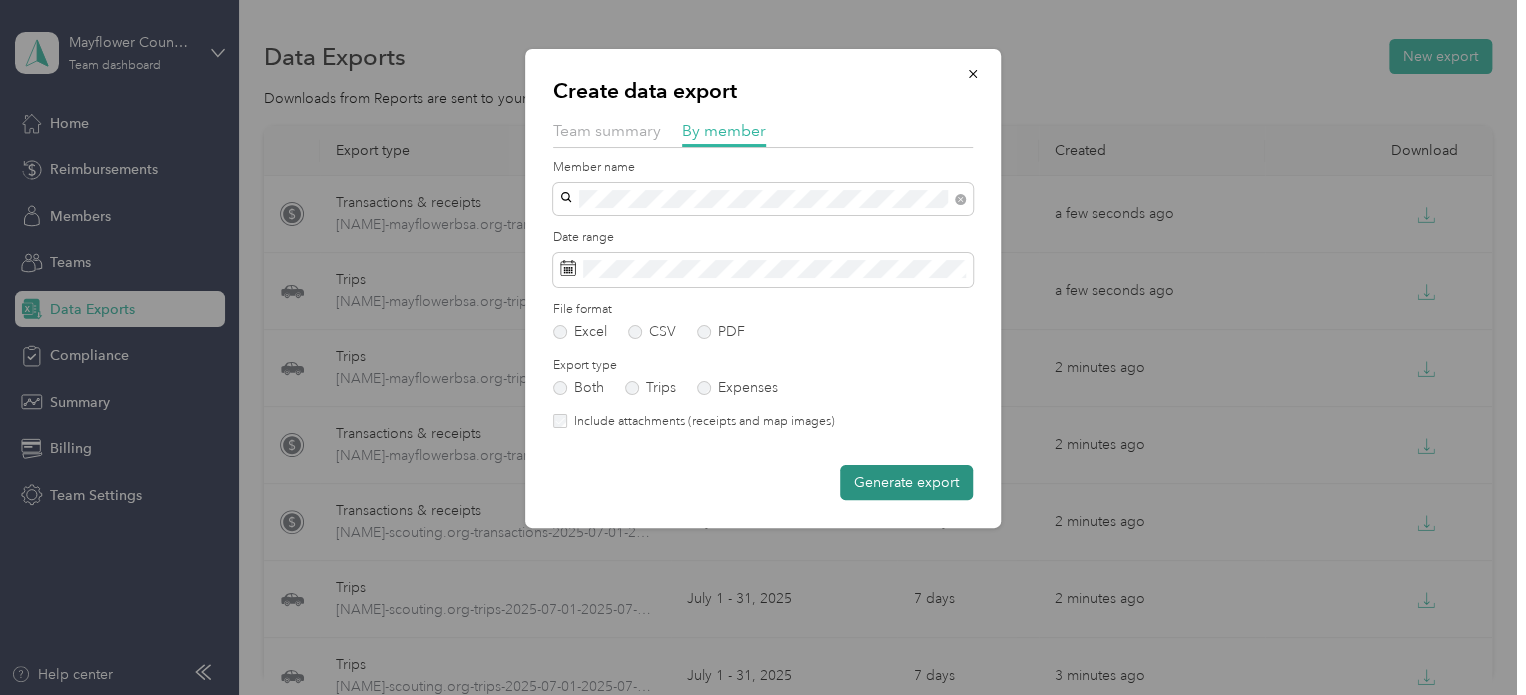 click on "Generate export" at bounding box center [906, 482] 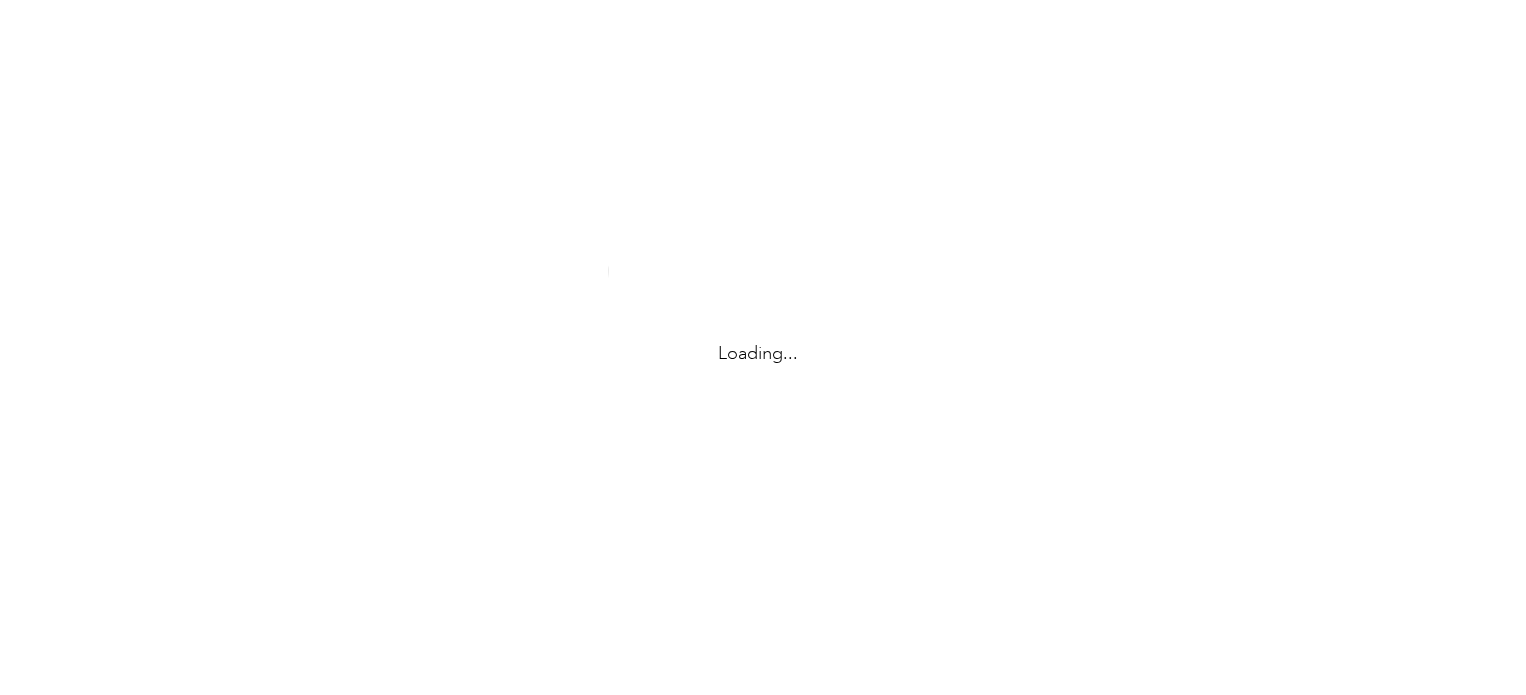 scroll, scrollTop: 0, scrollLeft: 0, axis: both 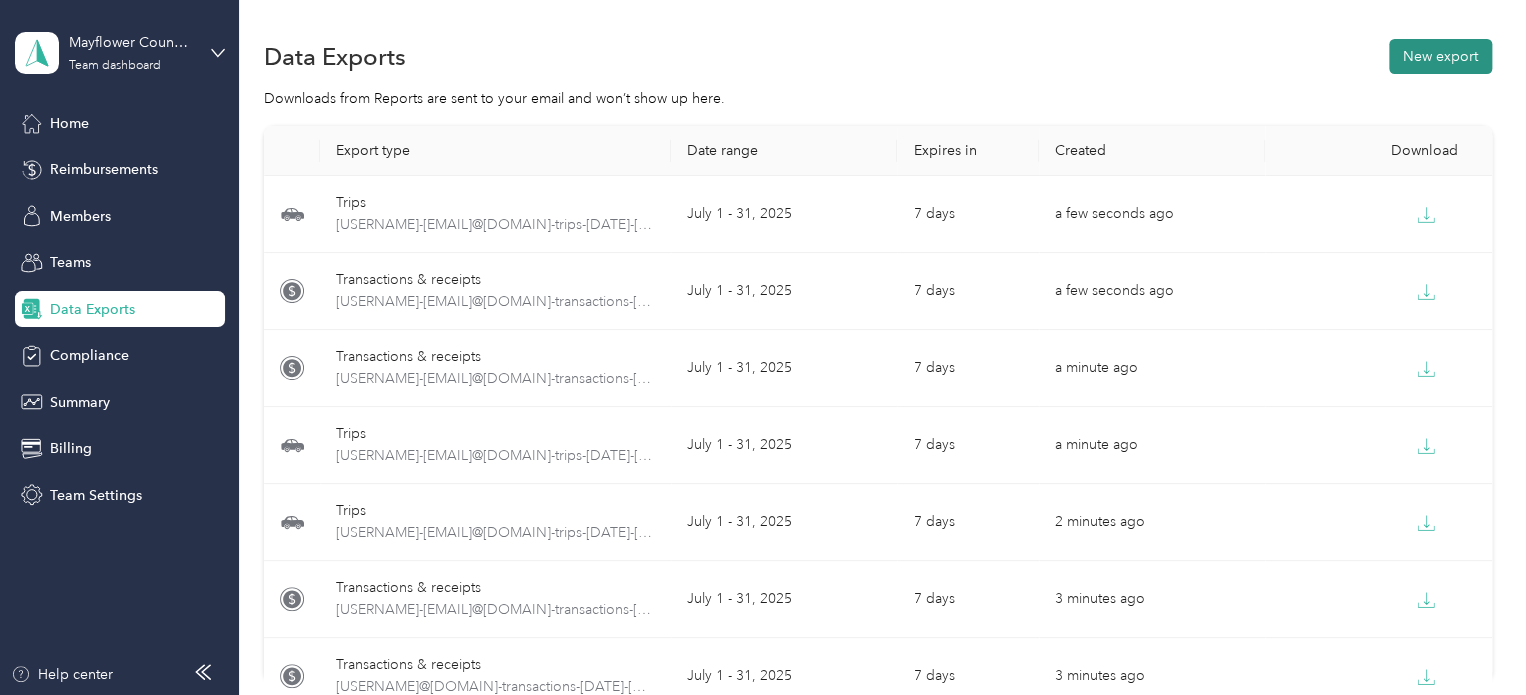 click on "New export" at bounding box center [1440, 56] 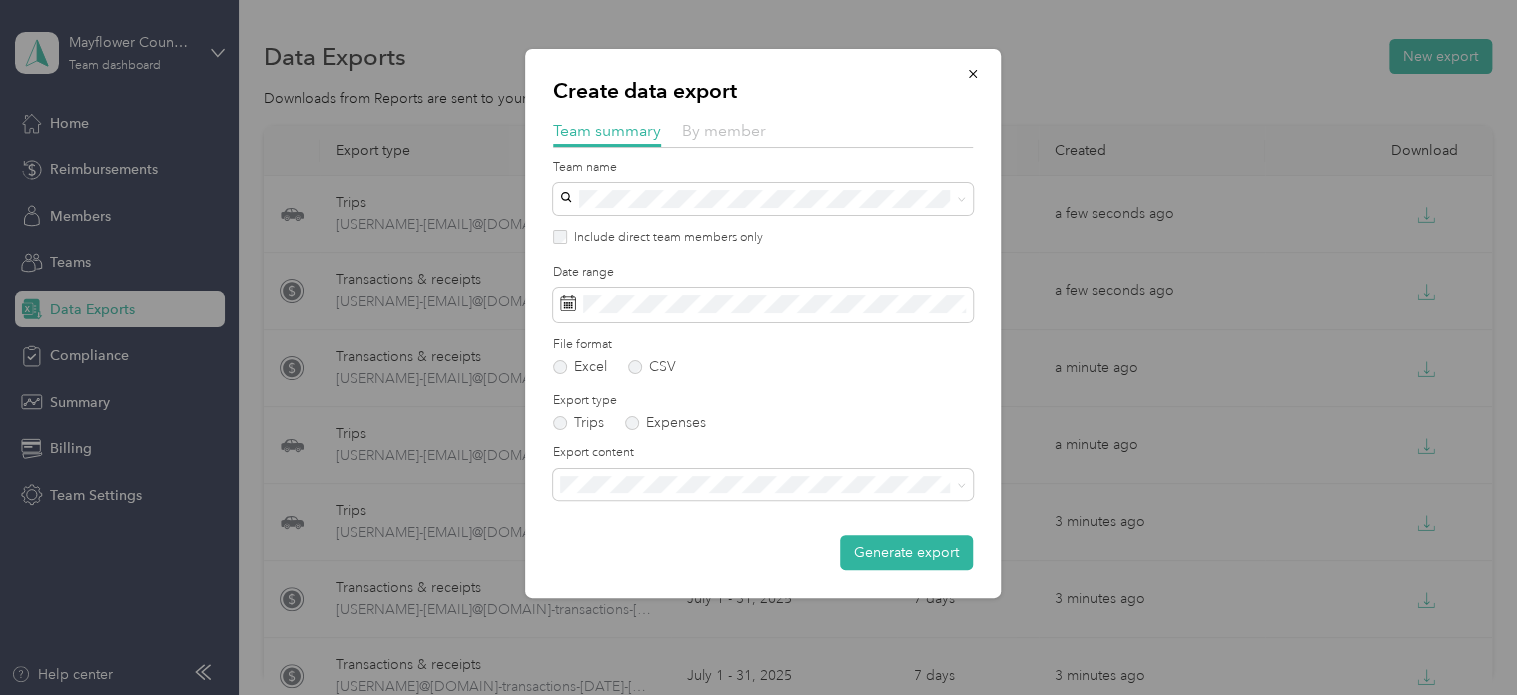click on "By member" at bounding box center (724, 130) 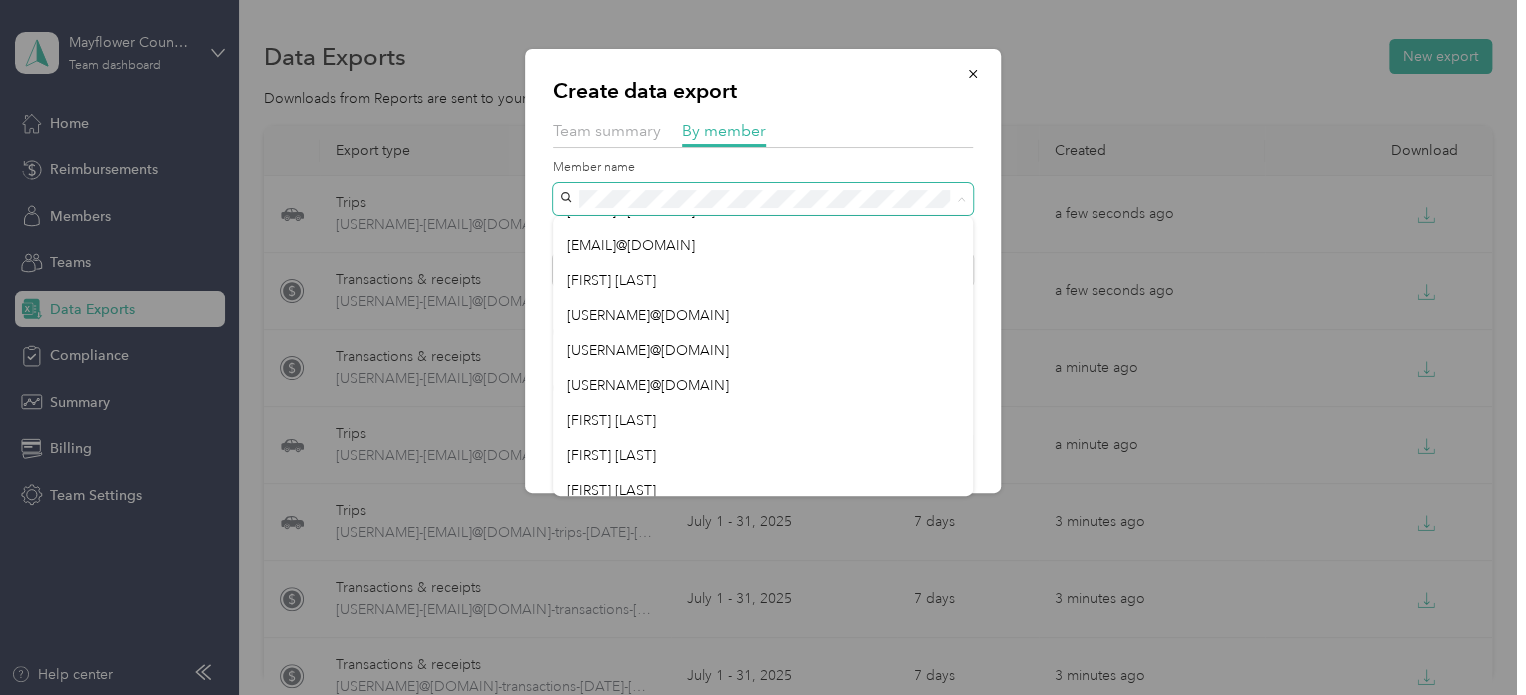 scroll, scrollTop: 200, scrollLeft: 0, axis: vertical 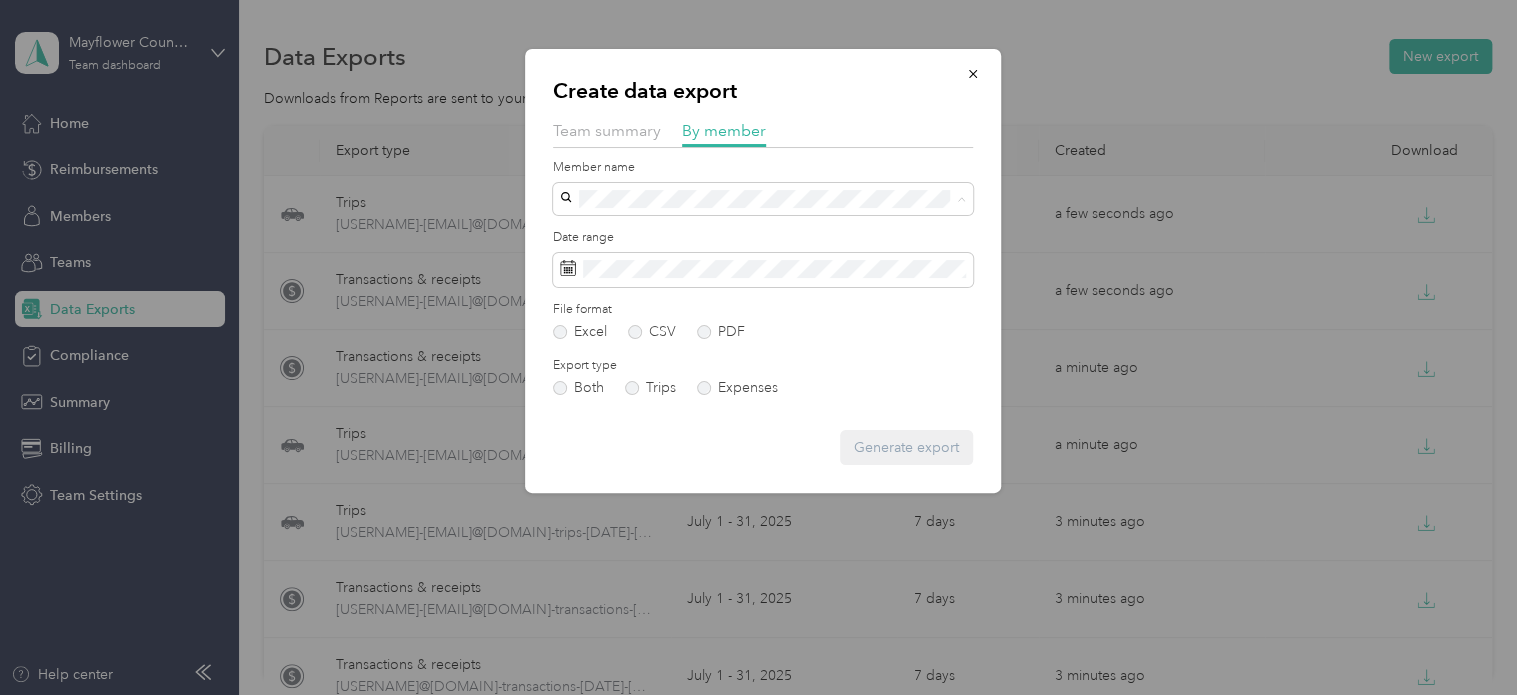 click on "[USERNAME]@[DOMAIN]" at bounding box center (648, 383) 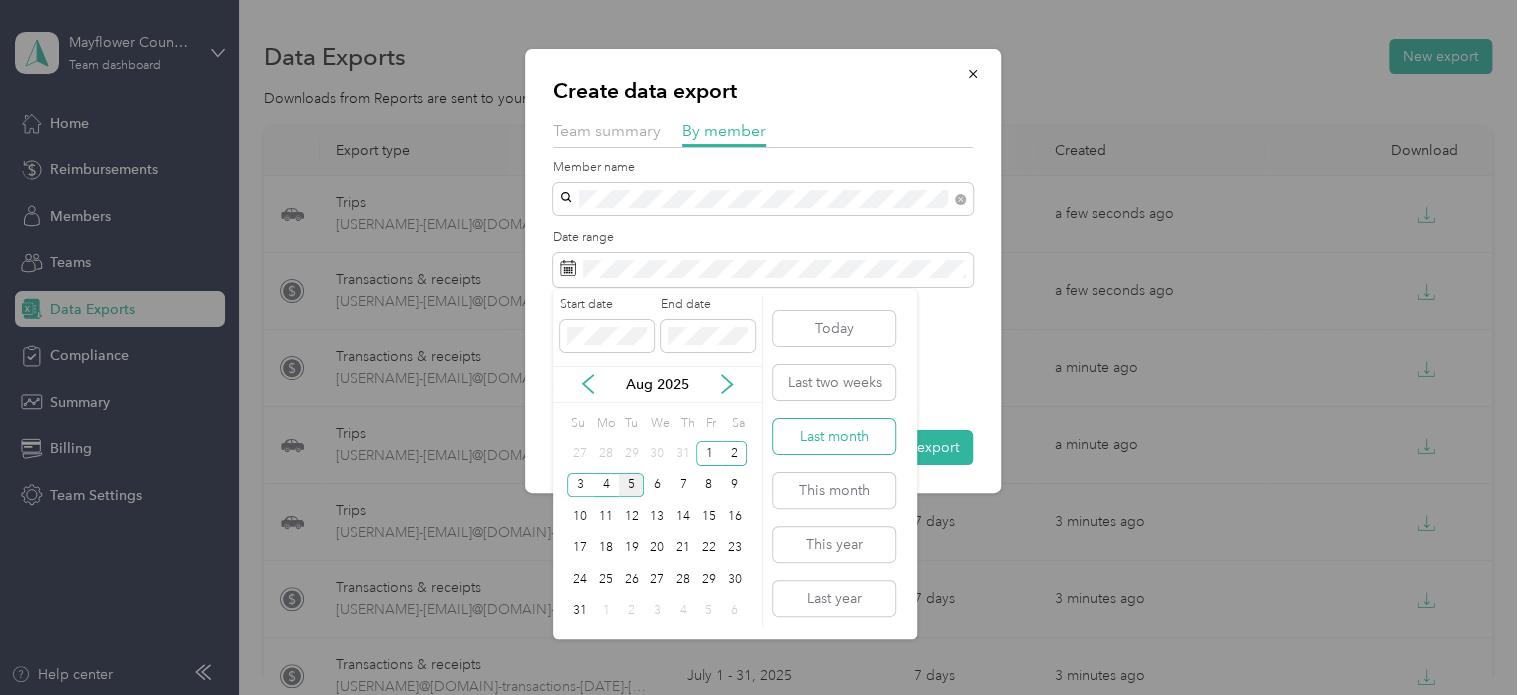 click on "Last month" at bounding box center (834, 436) 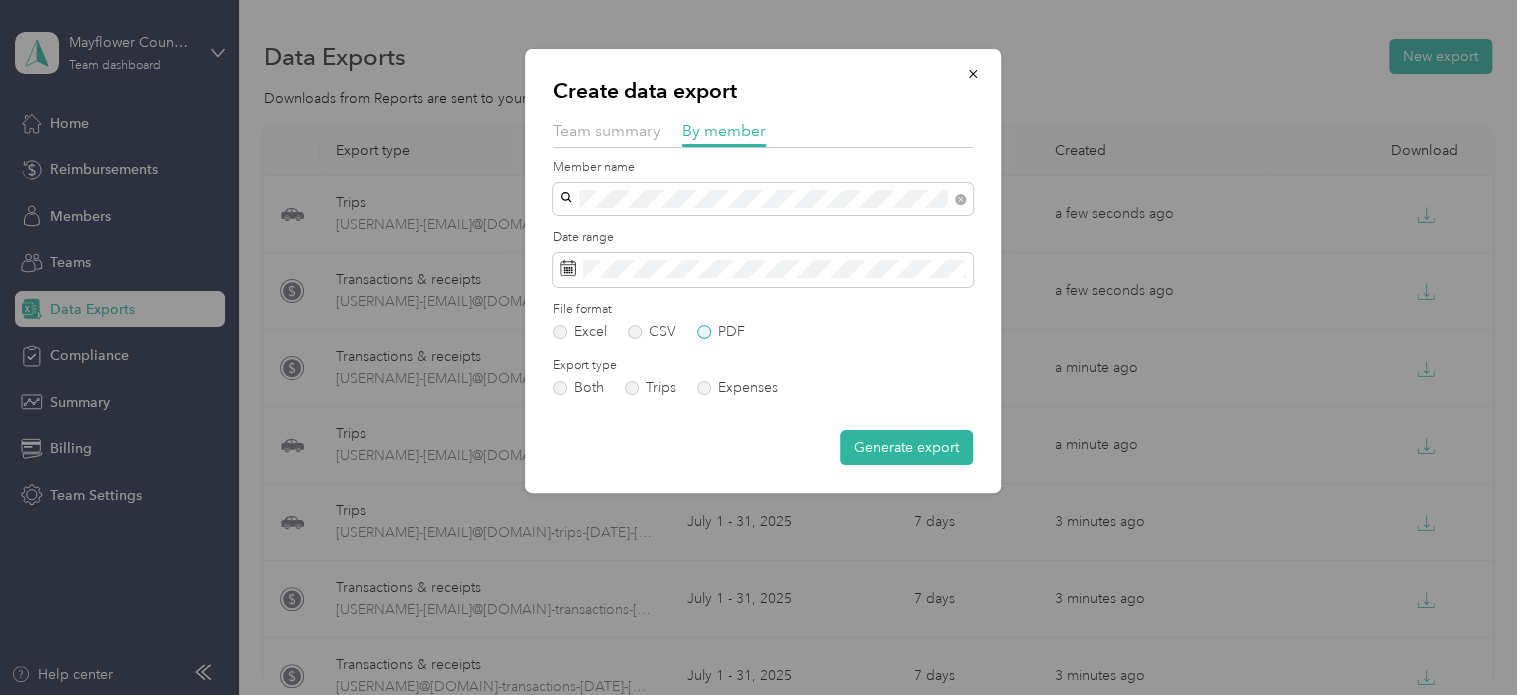 click on "PDF" at bounding box center [721, 332] 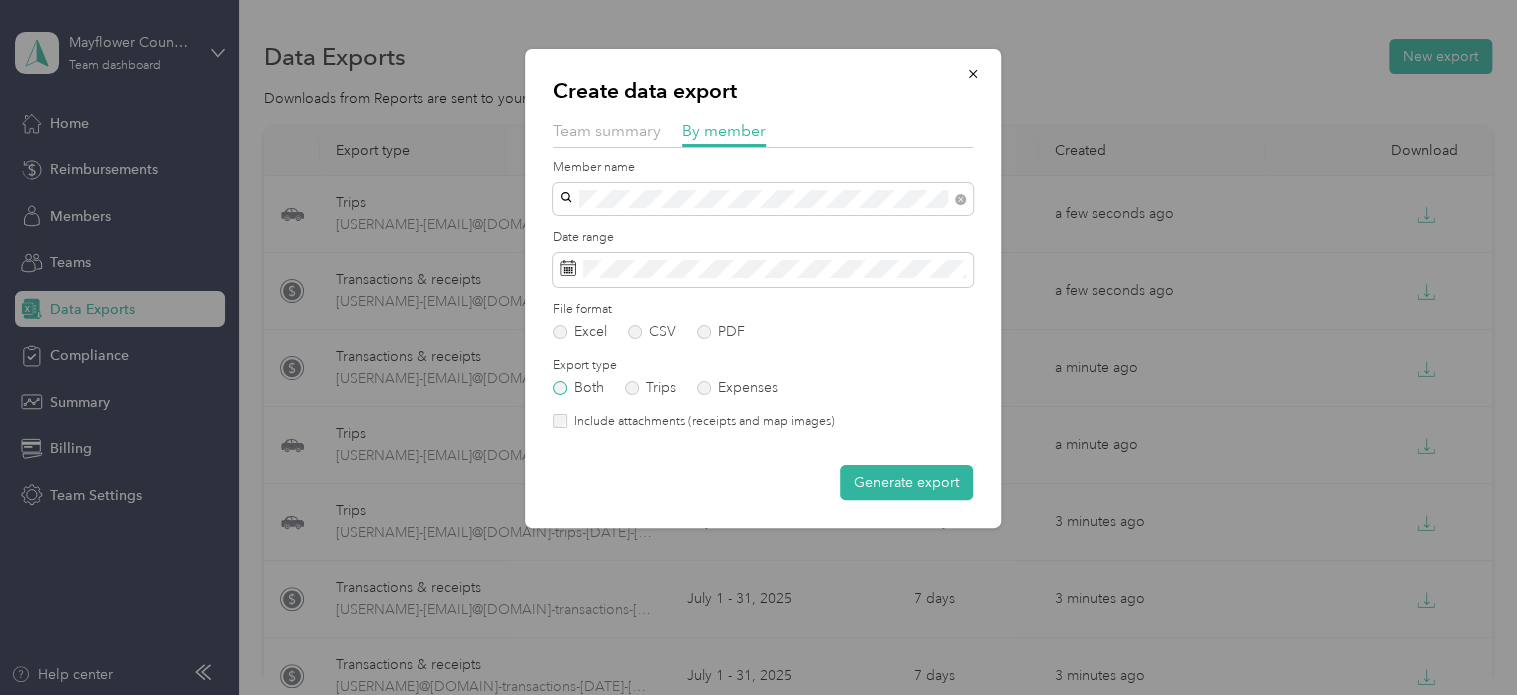 click on "Both" at bounding box center [578, 388] 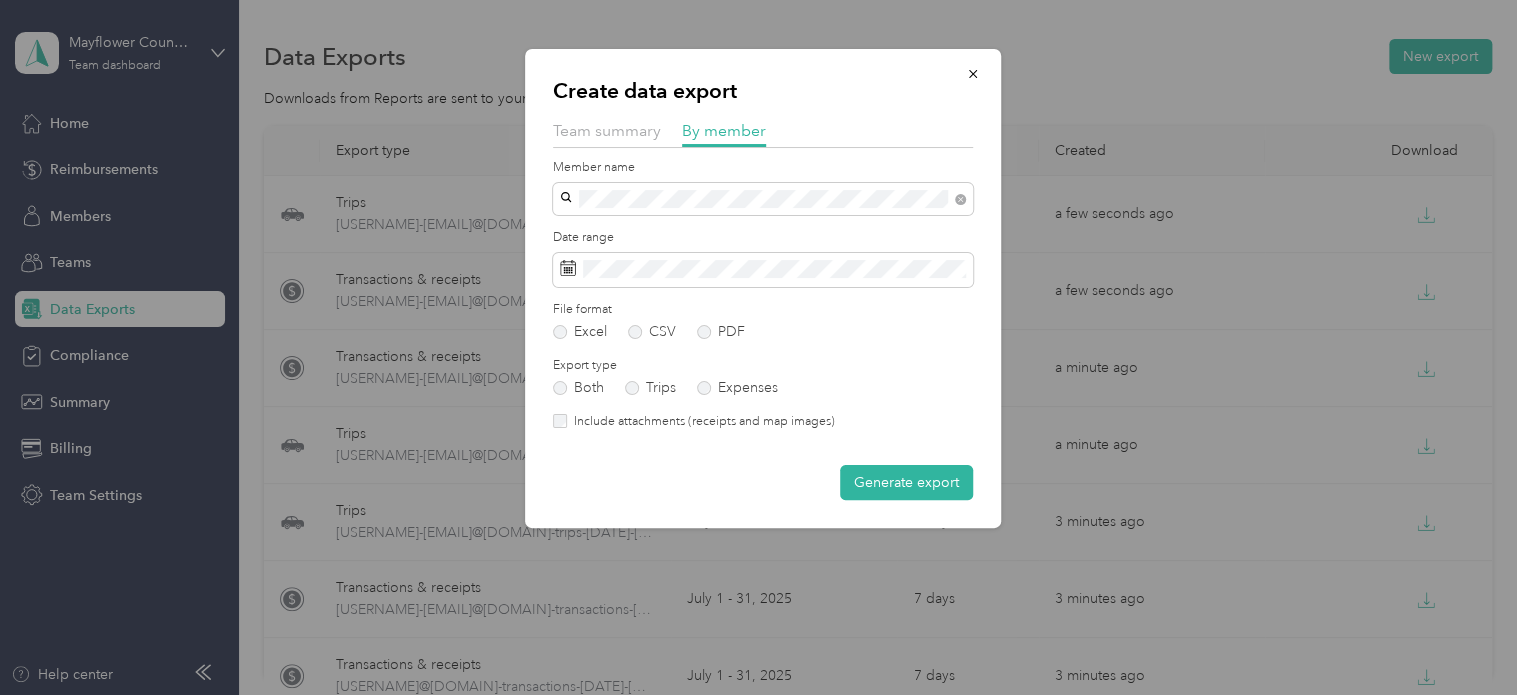 click on "Include attachments (receipts and map images)" at bounding box center (701, 422) 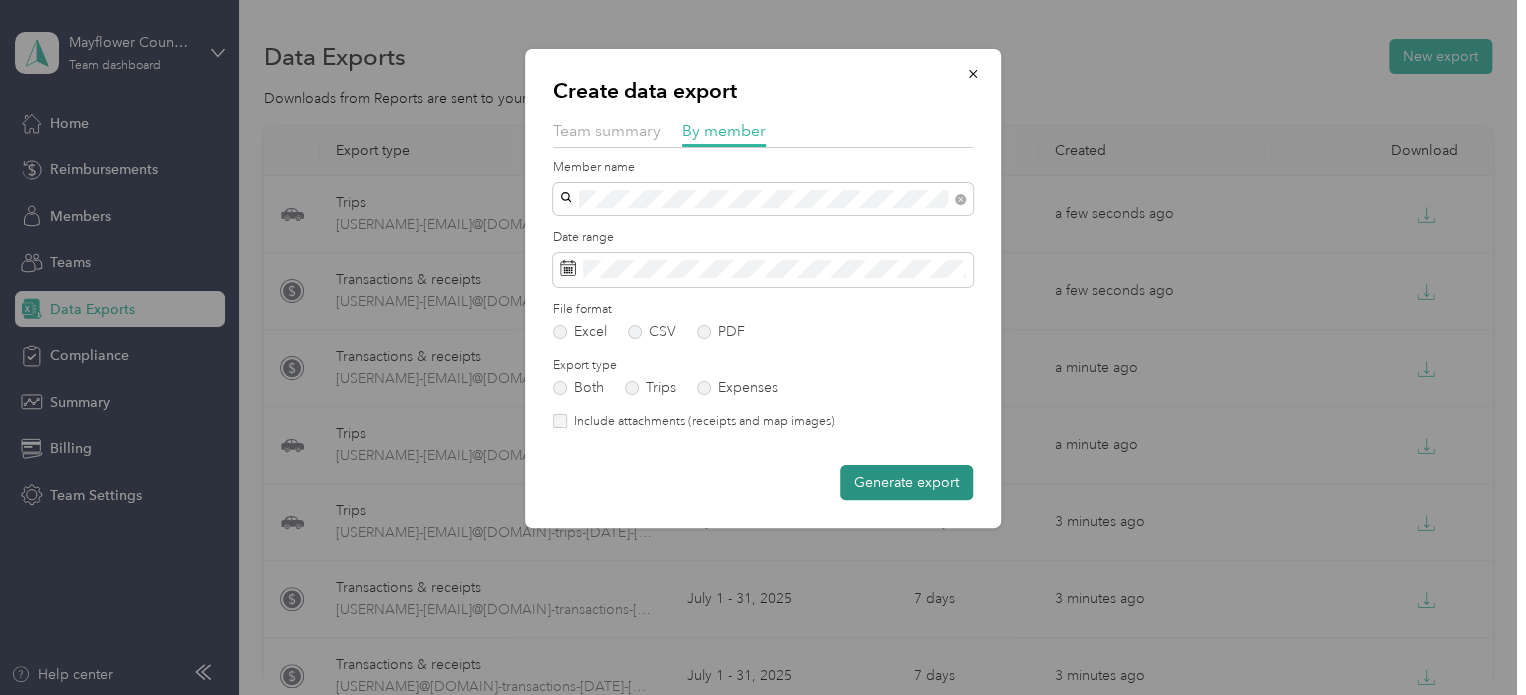 click on "Generate export" at bounding box center [906, 482] 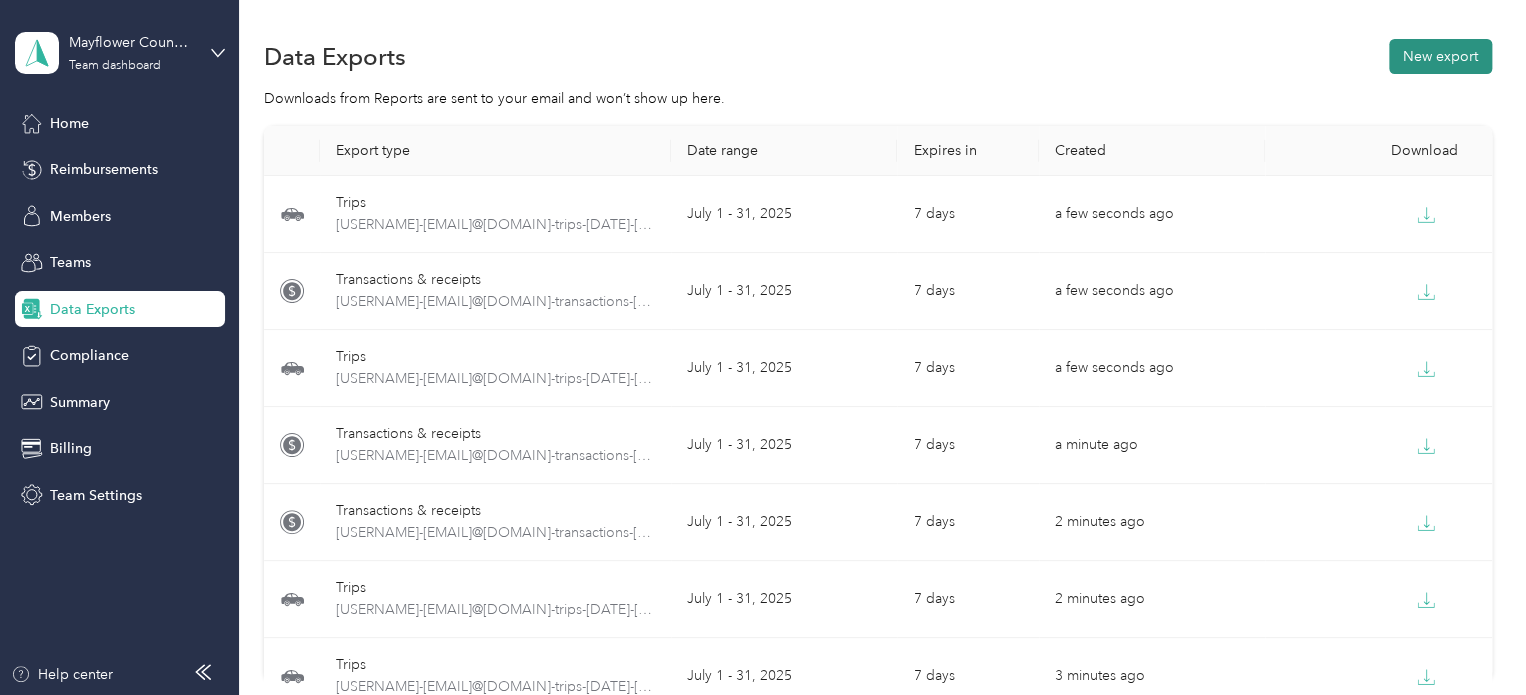 click on "New export" at bounding box center [1440, 56] 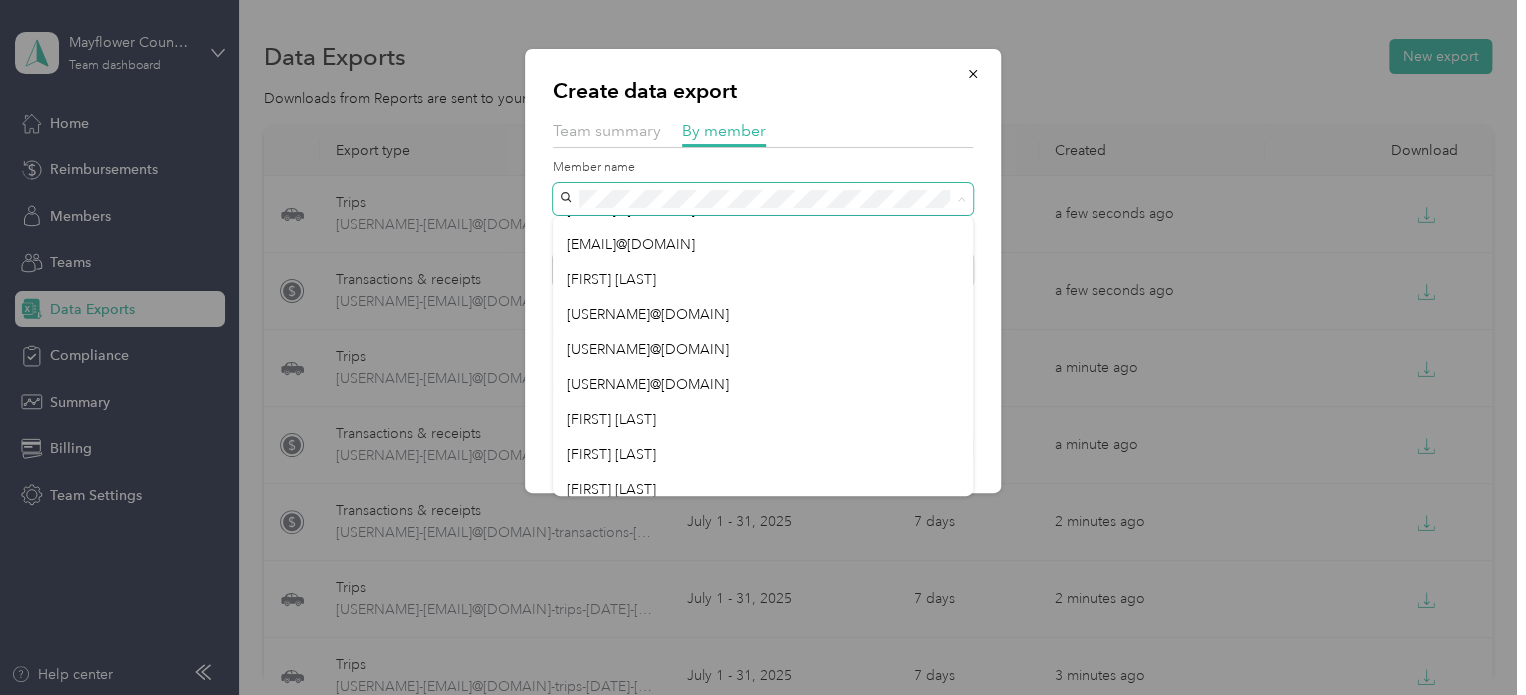 scroll, scrollTop: 200, scrollLeft: 0, axis: vertical 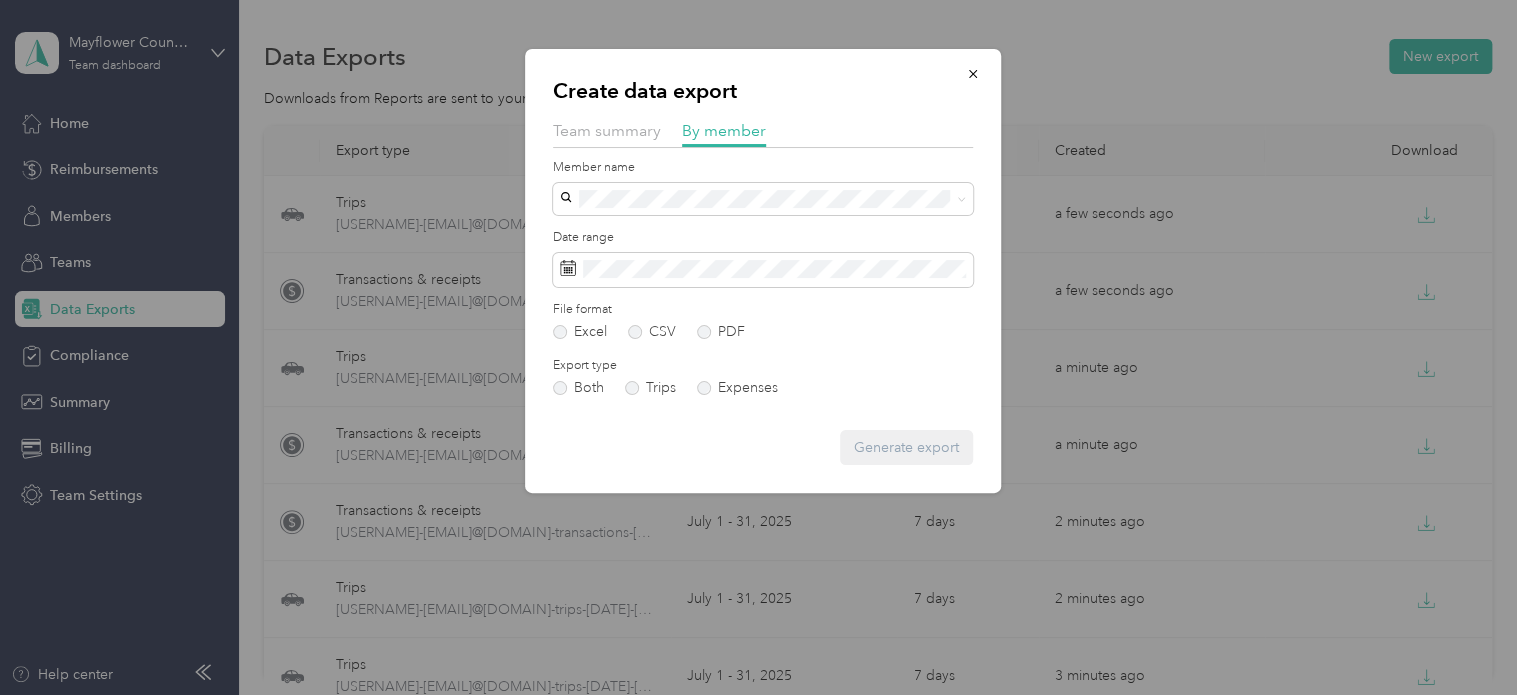 click on "[FIRST] [LAST]" at bounding box center (611, 414) 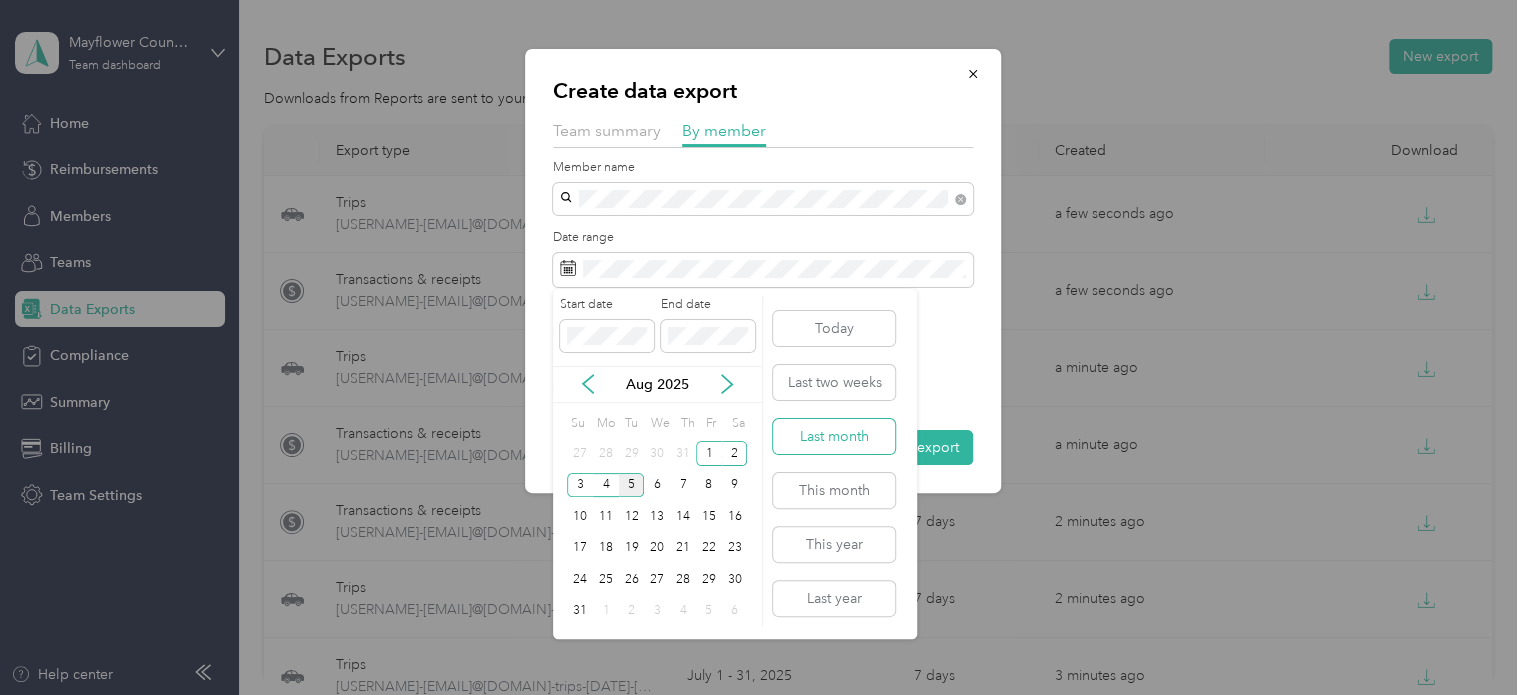click on "Last month" at bounding box center (834, 436) 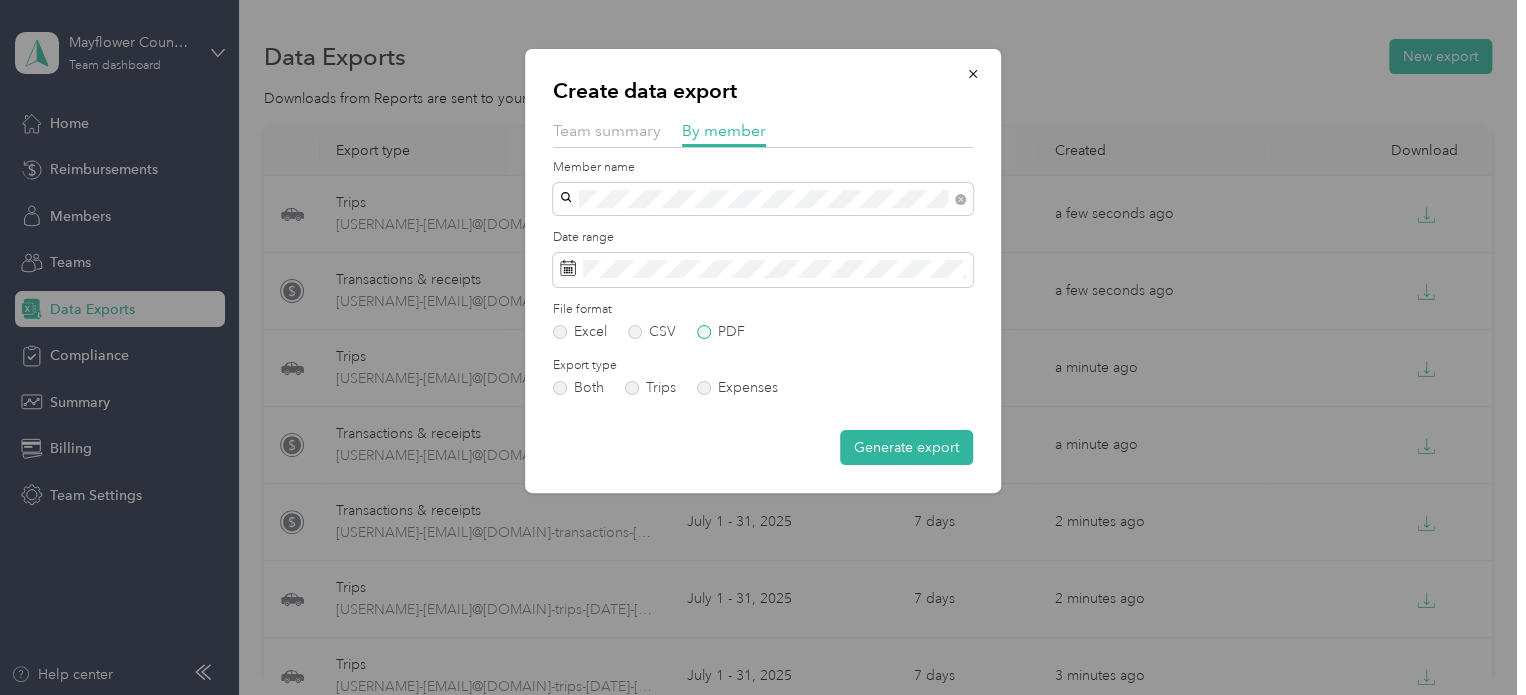 click on "PDF" at bounding box center [721, 332] 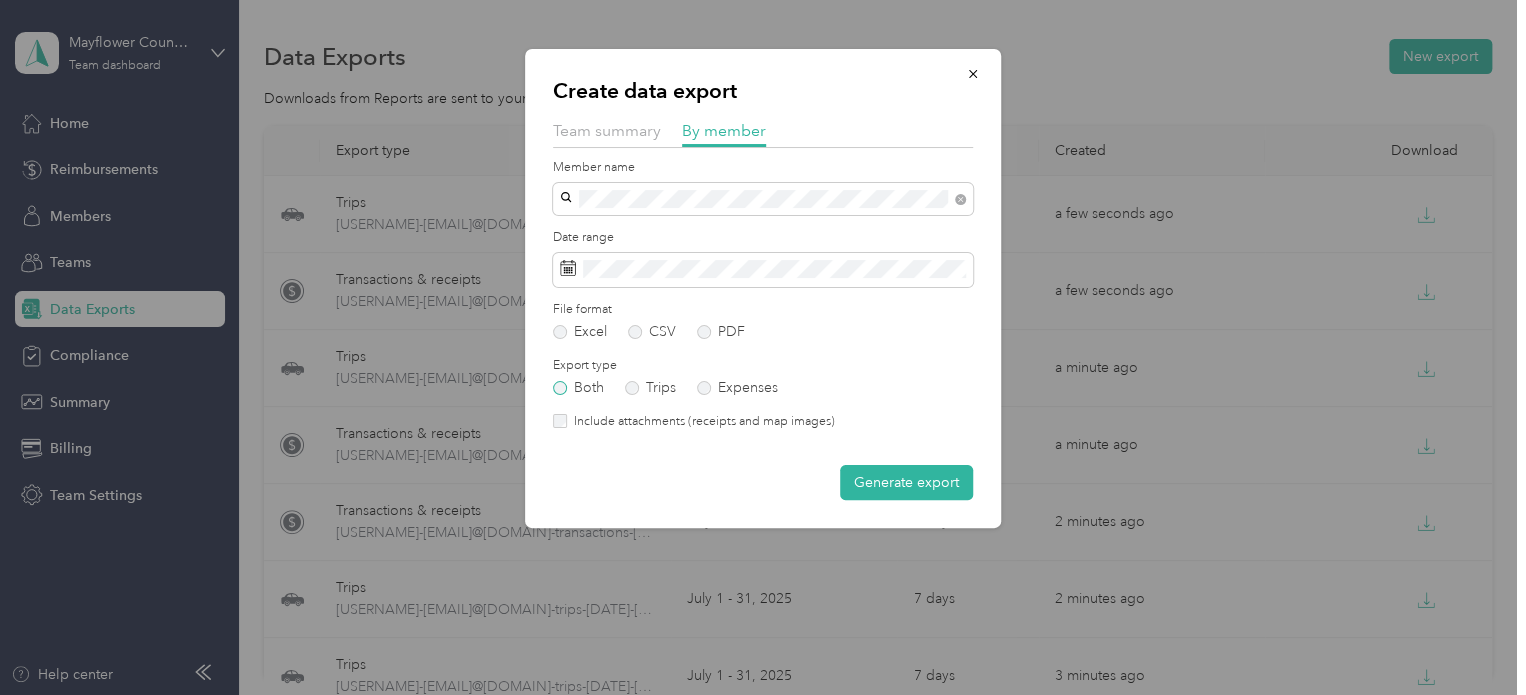 click on "Both" at bounding box center (578, 388) 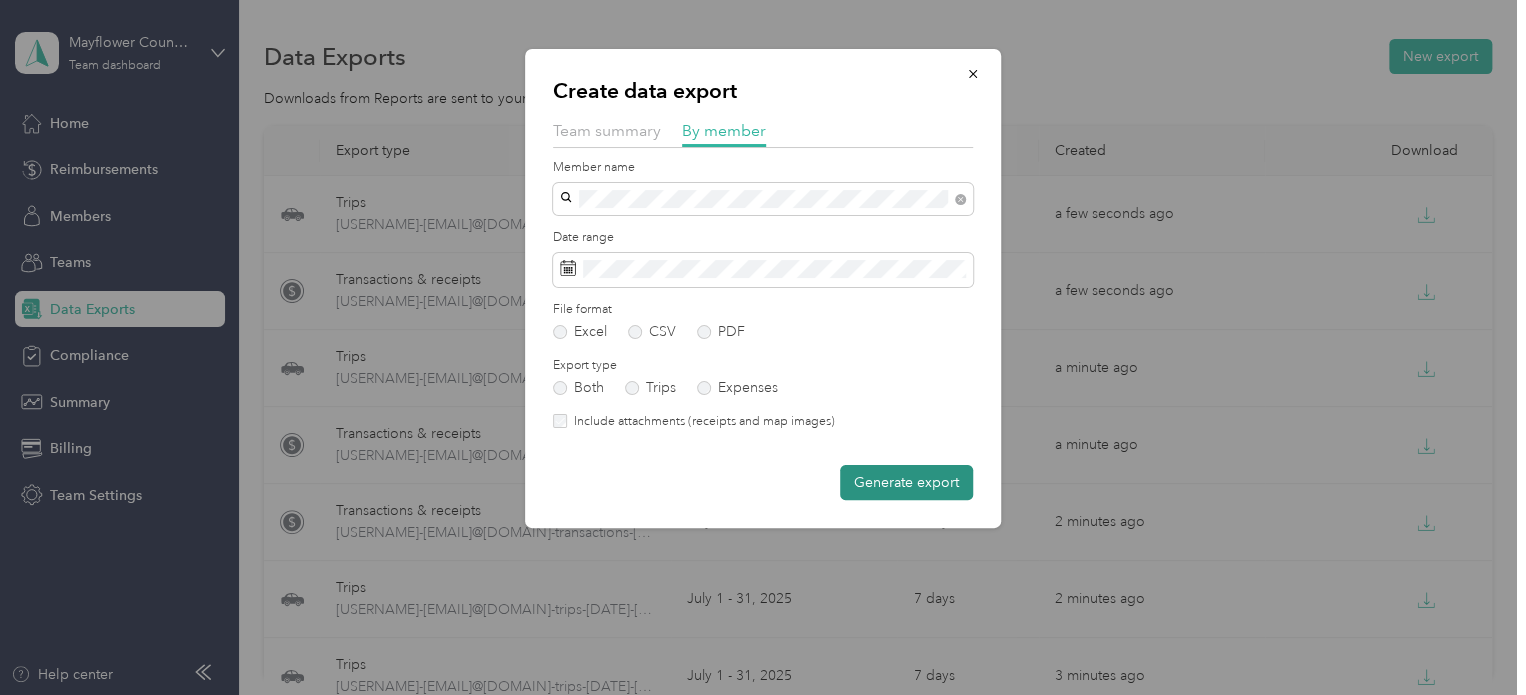 click on "Generate export" at bounding box center (906, 482) 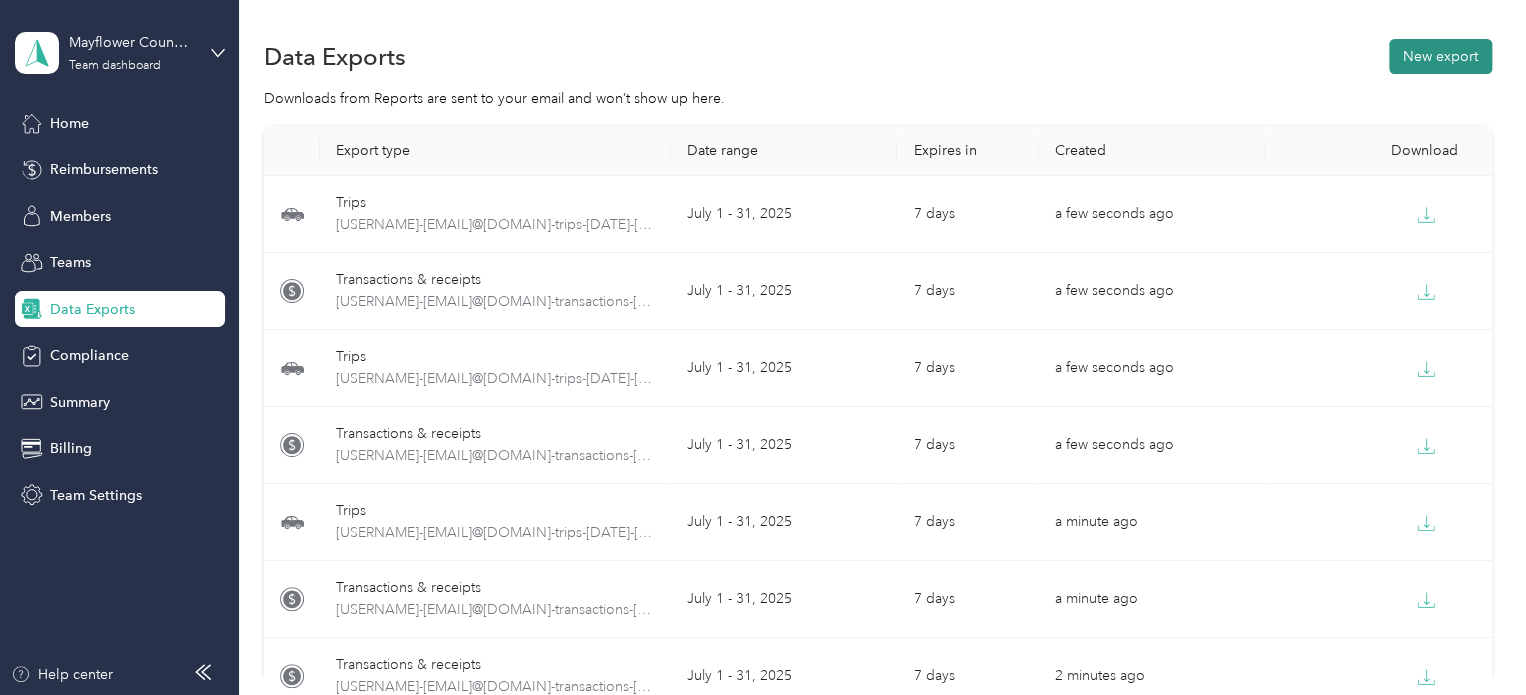 click on "New export" at bounding box center [1440, 56] 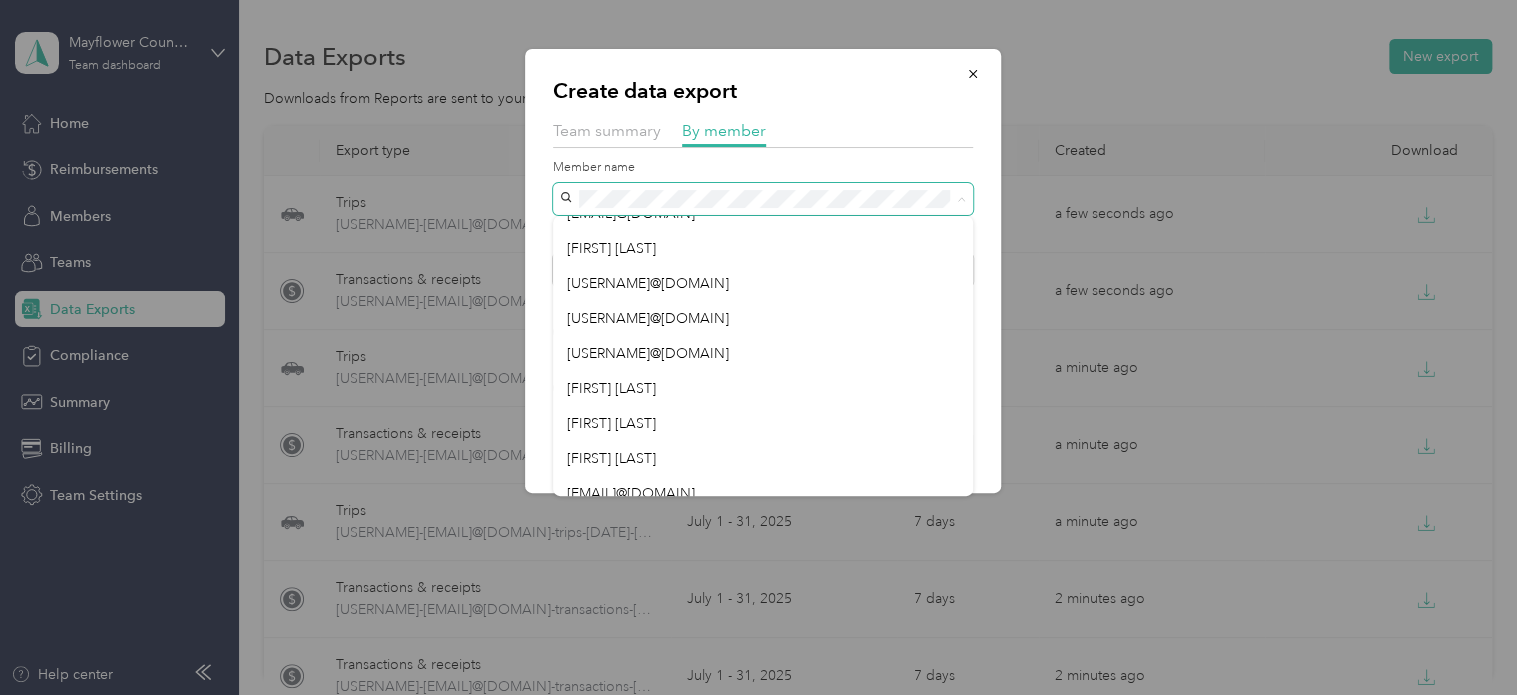scroll, scrollTop: 300, scrollLeft: 0, axis: vertical 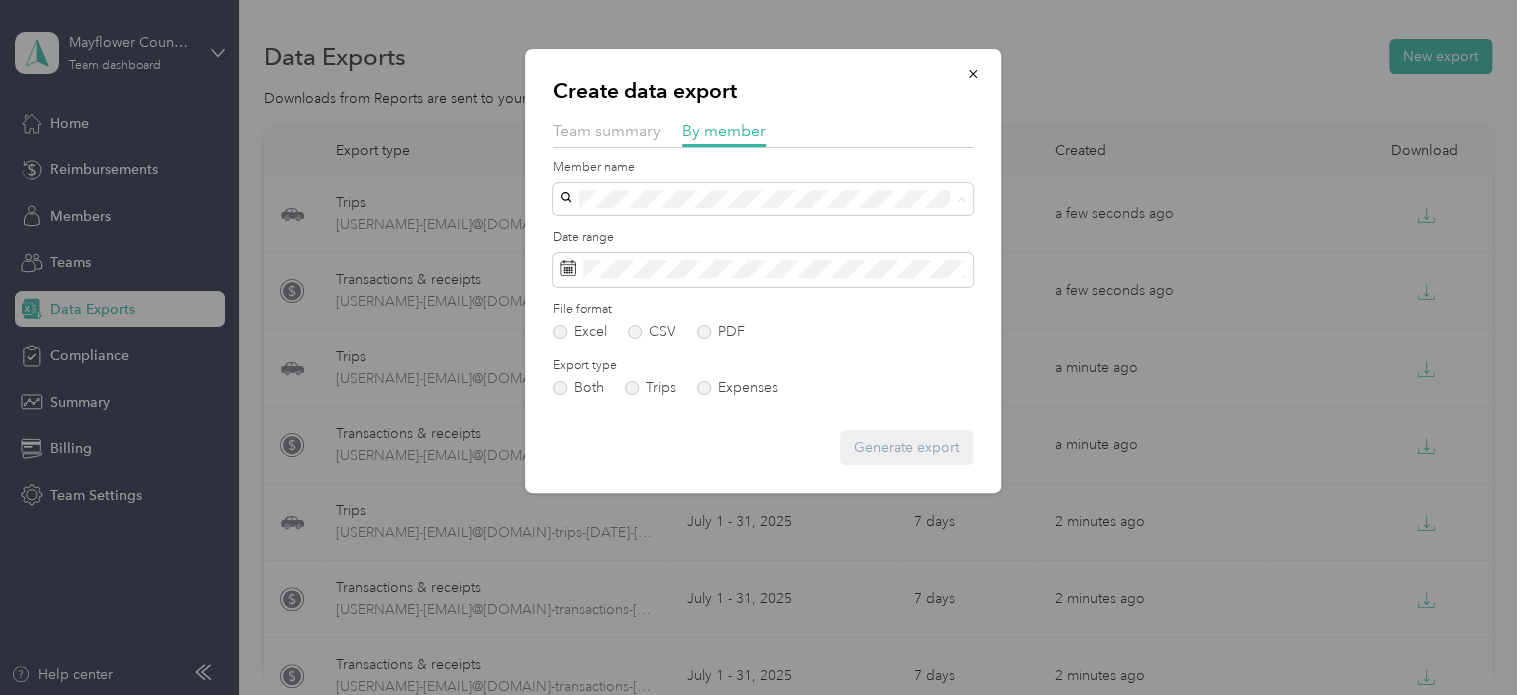 click on "[EMAIL]@[DOMAIN]" at bounding box center (763, 423) 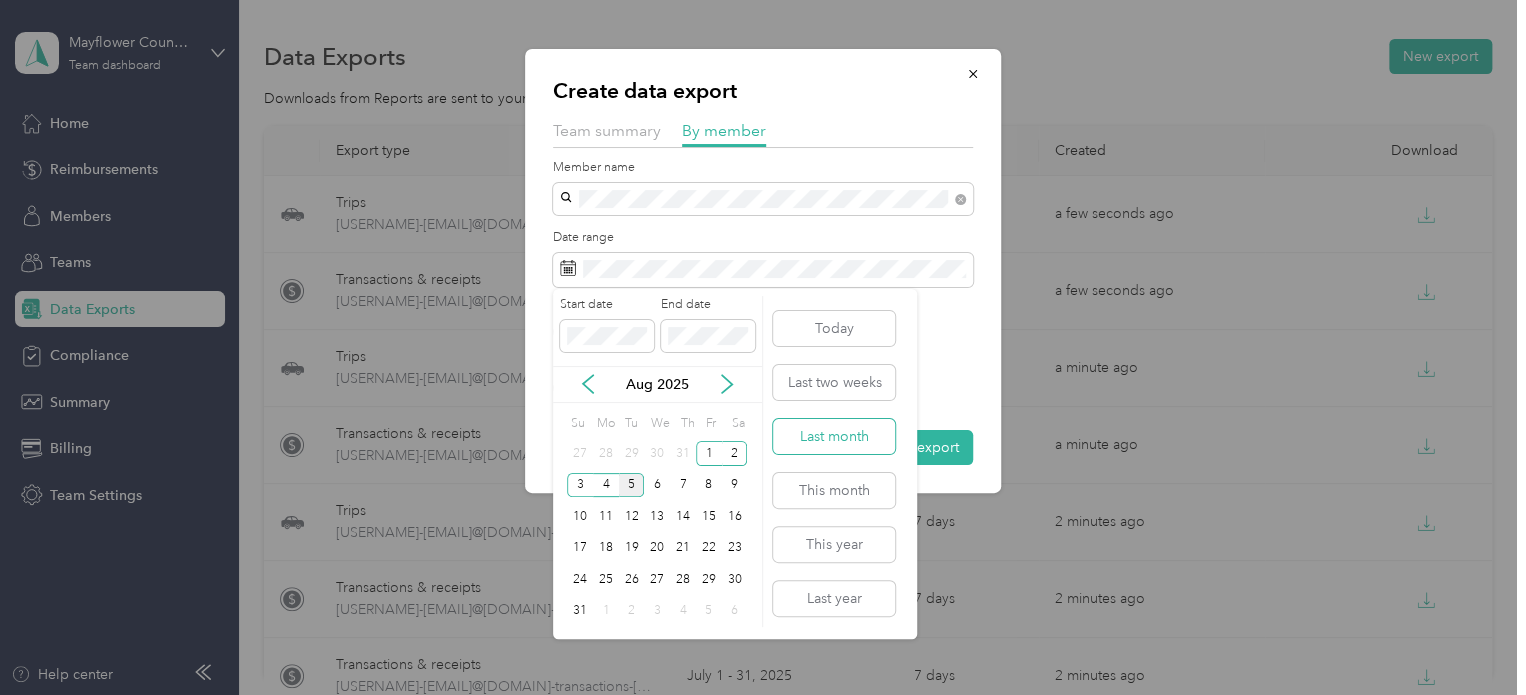 click on "Last month" at bounding box center [834, 436] 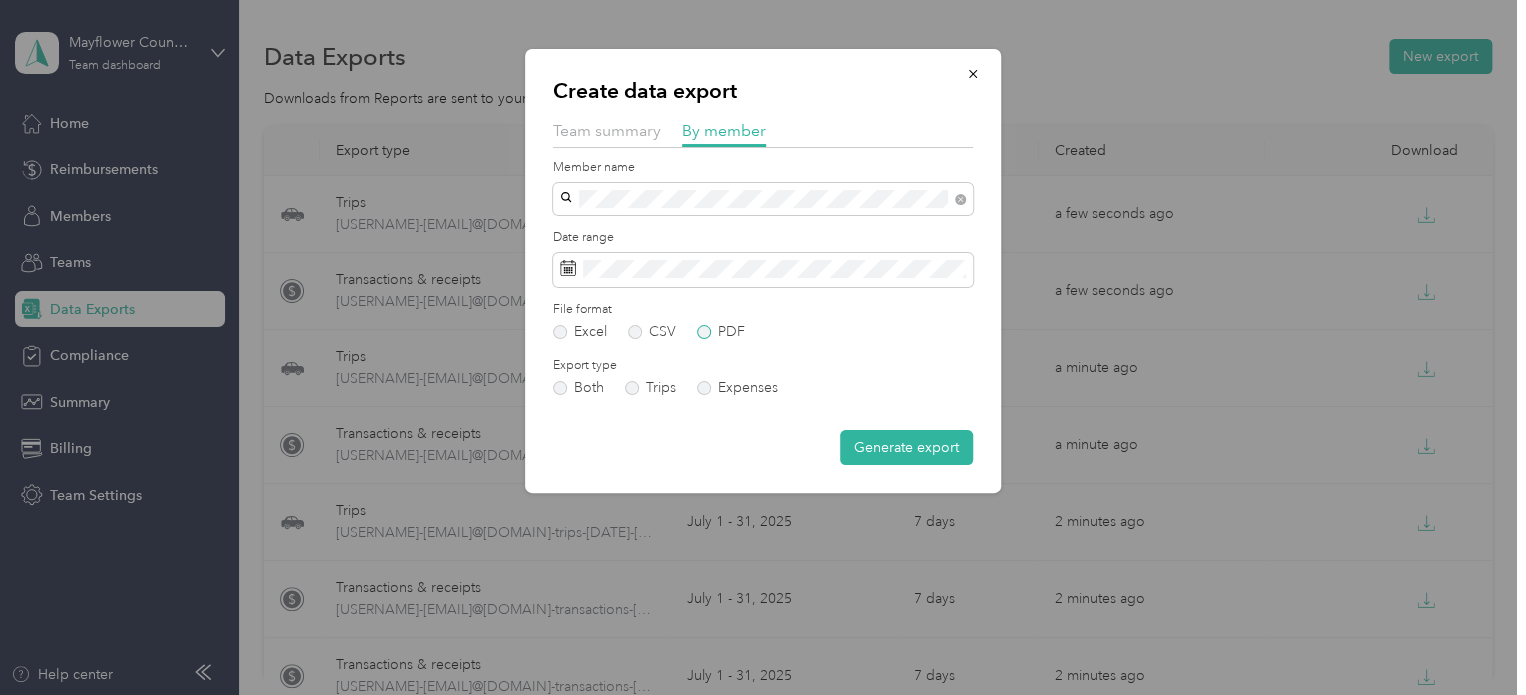 click on "PDF" at bounding box center [721, 332] 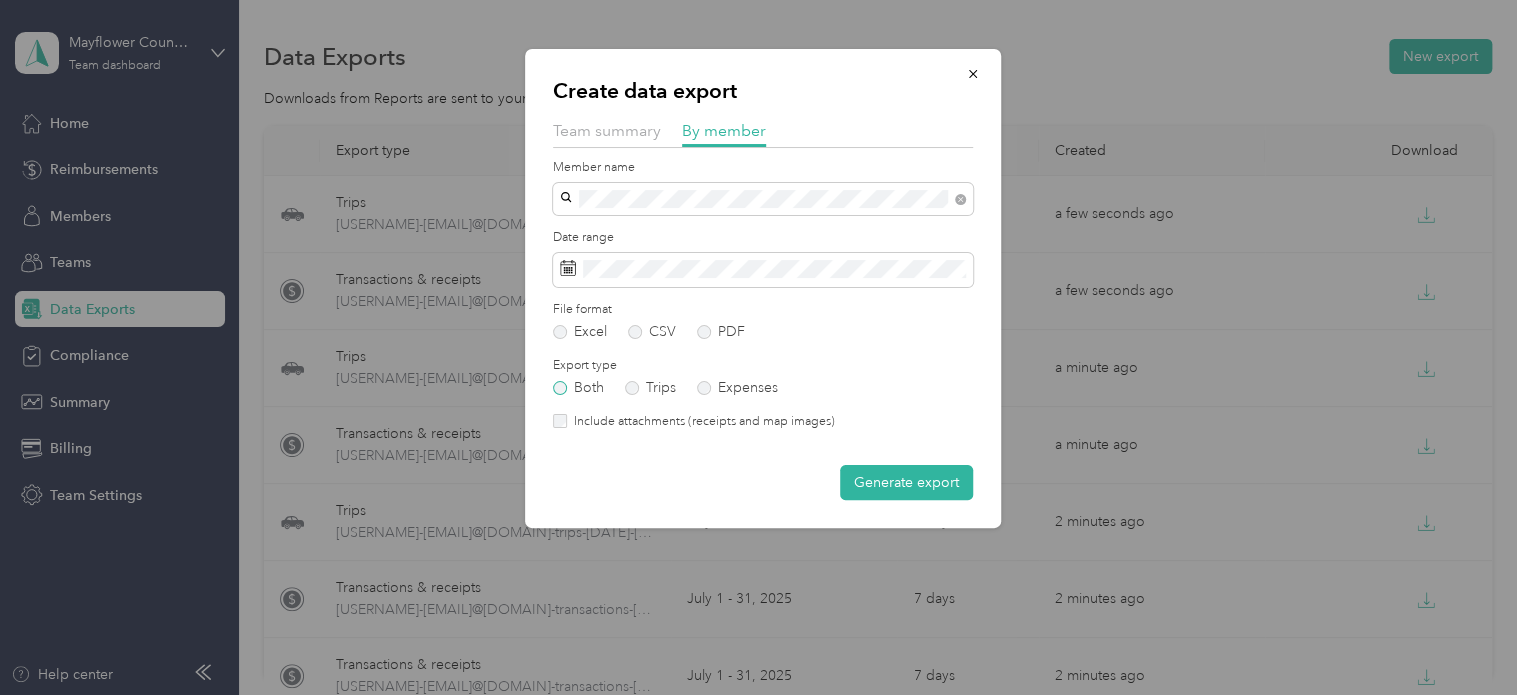 click on "Both" at bounding box center (578, 388) 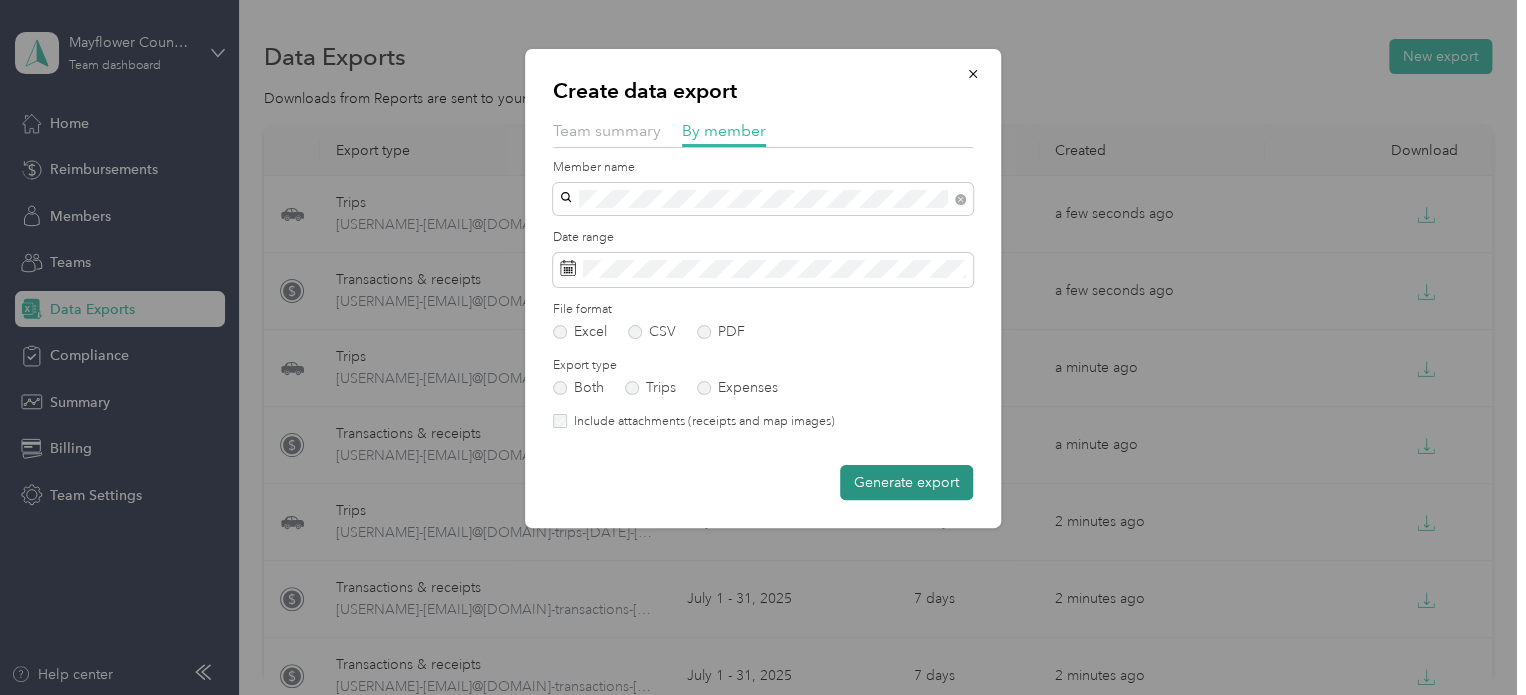 click on "Generate export" at bounding box center [906, 482] 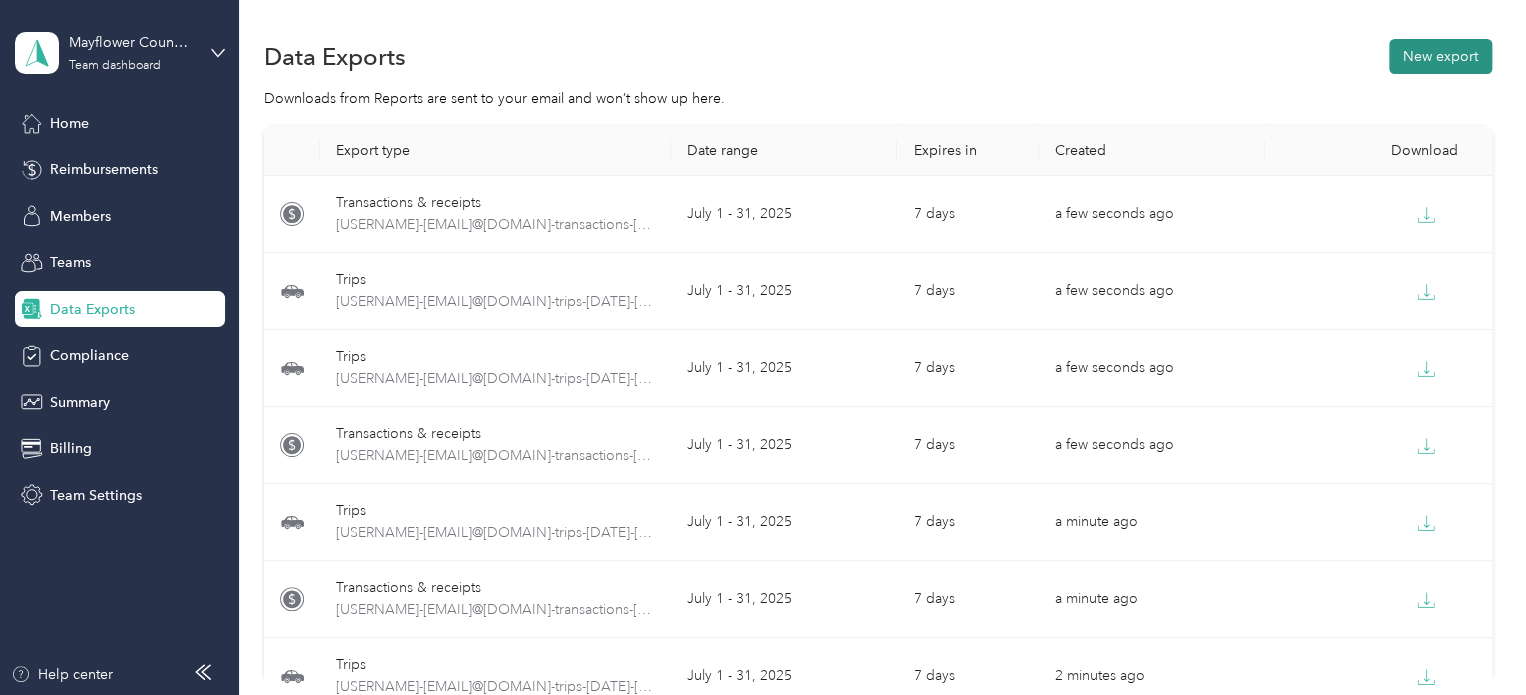 click on "New export" at bounding box center (1440, 56) 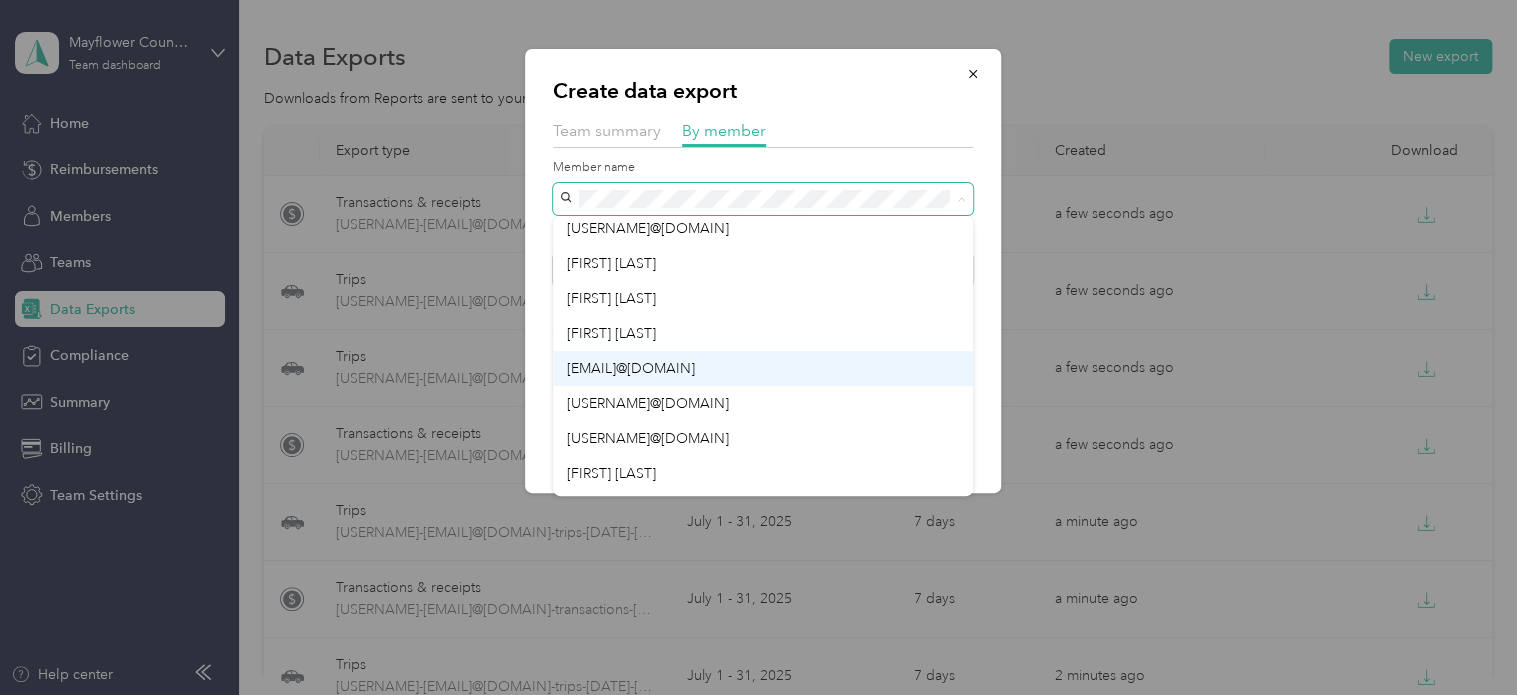 scroll, scrollTop: 384, scrollLeft: 0, axis: vertical 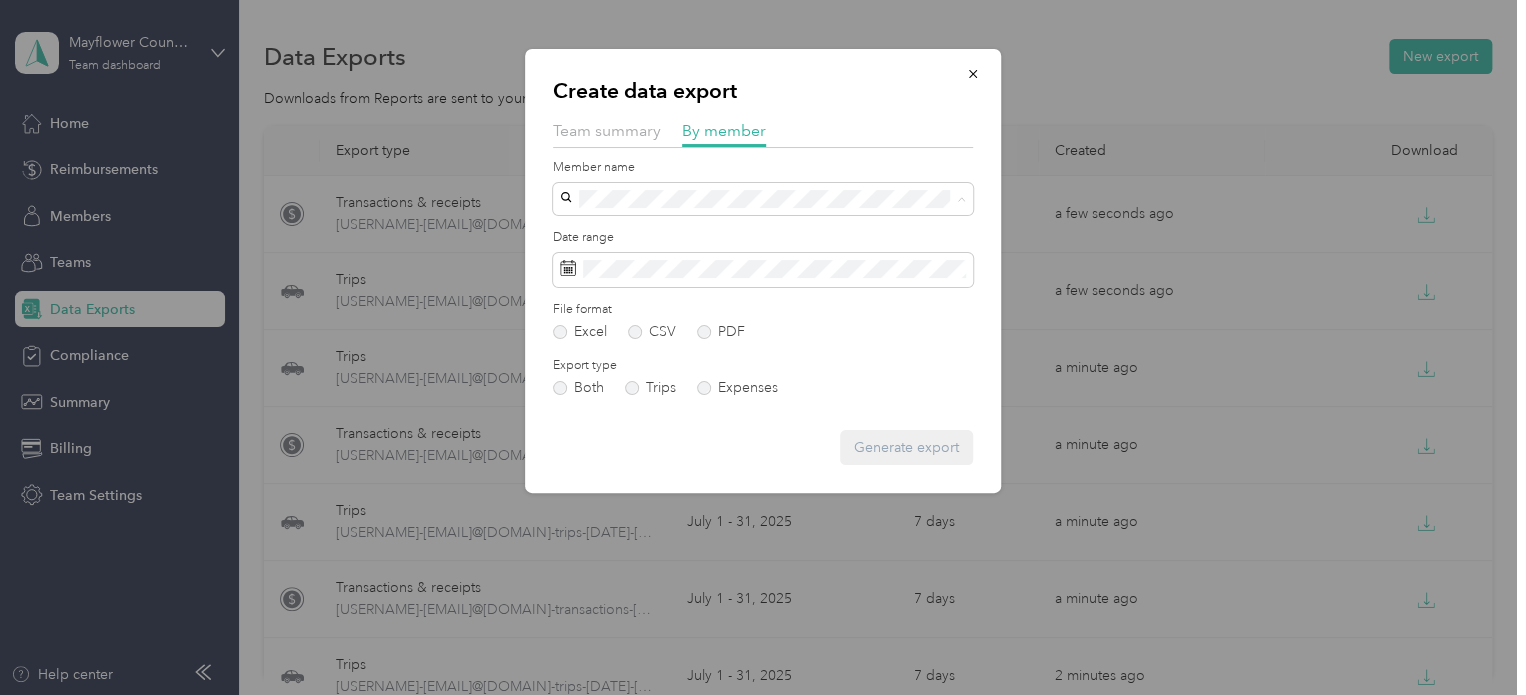 click on "[USERNAME]@[DOMAIN]" at bounding box center [763, 409] 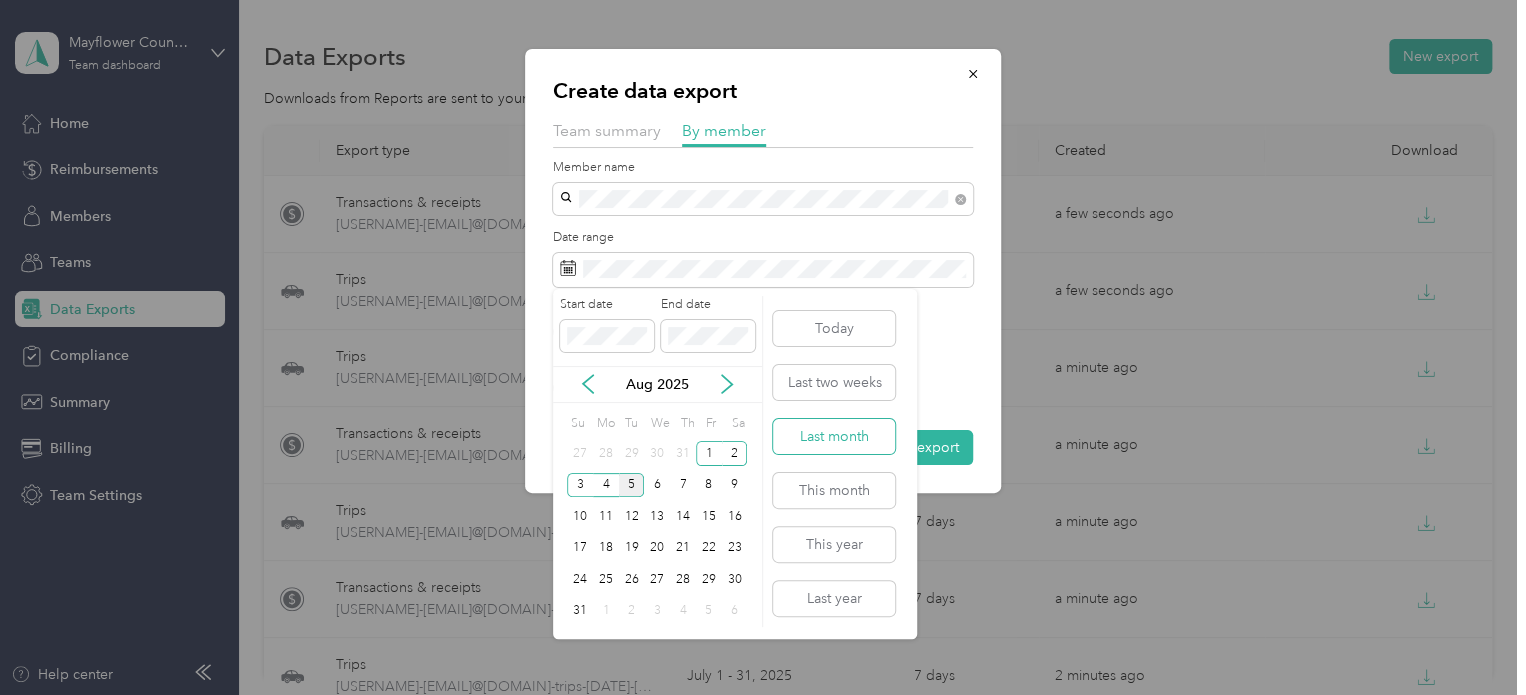 click on "Last month" at bounding box center [834, 436] 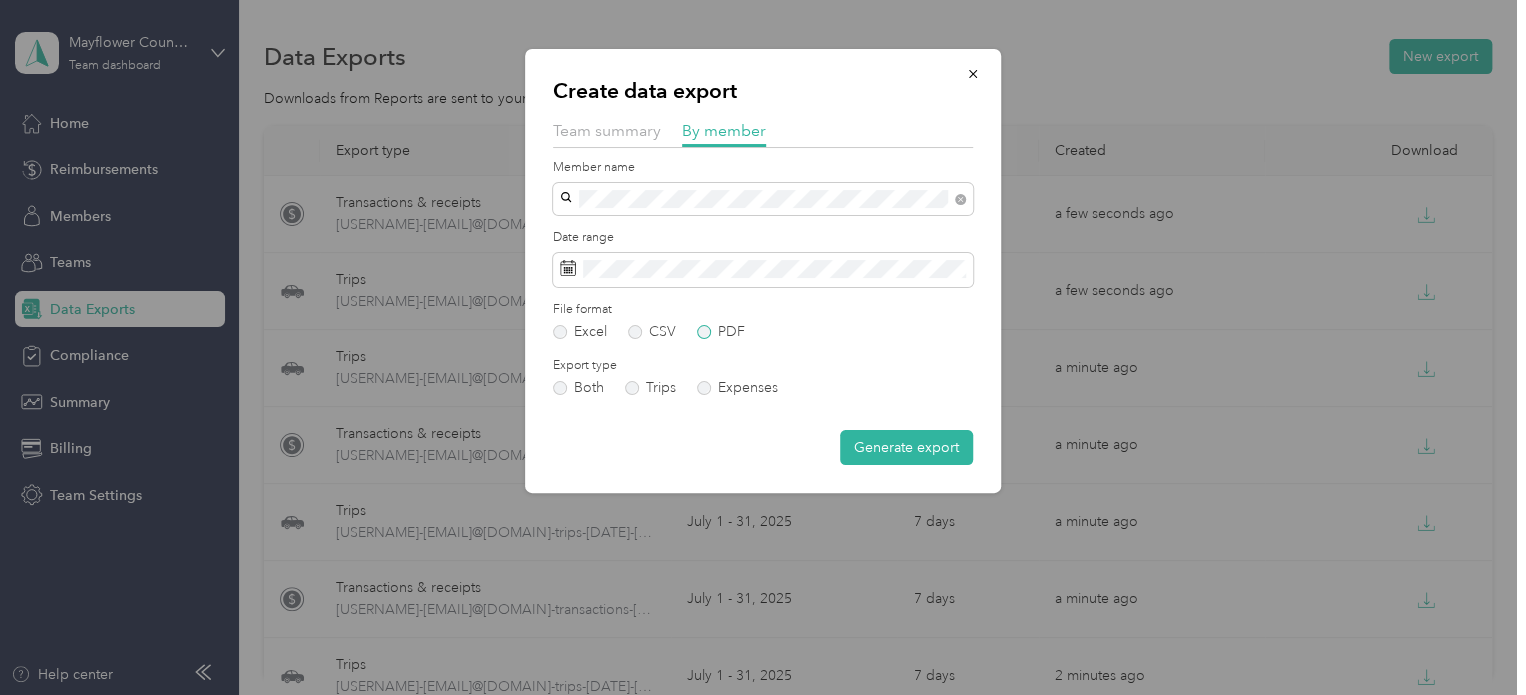 click on "PDF" at bounding box center (721, 332) 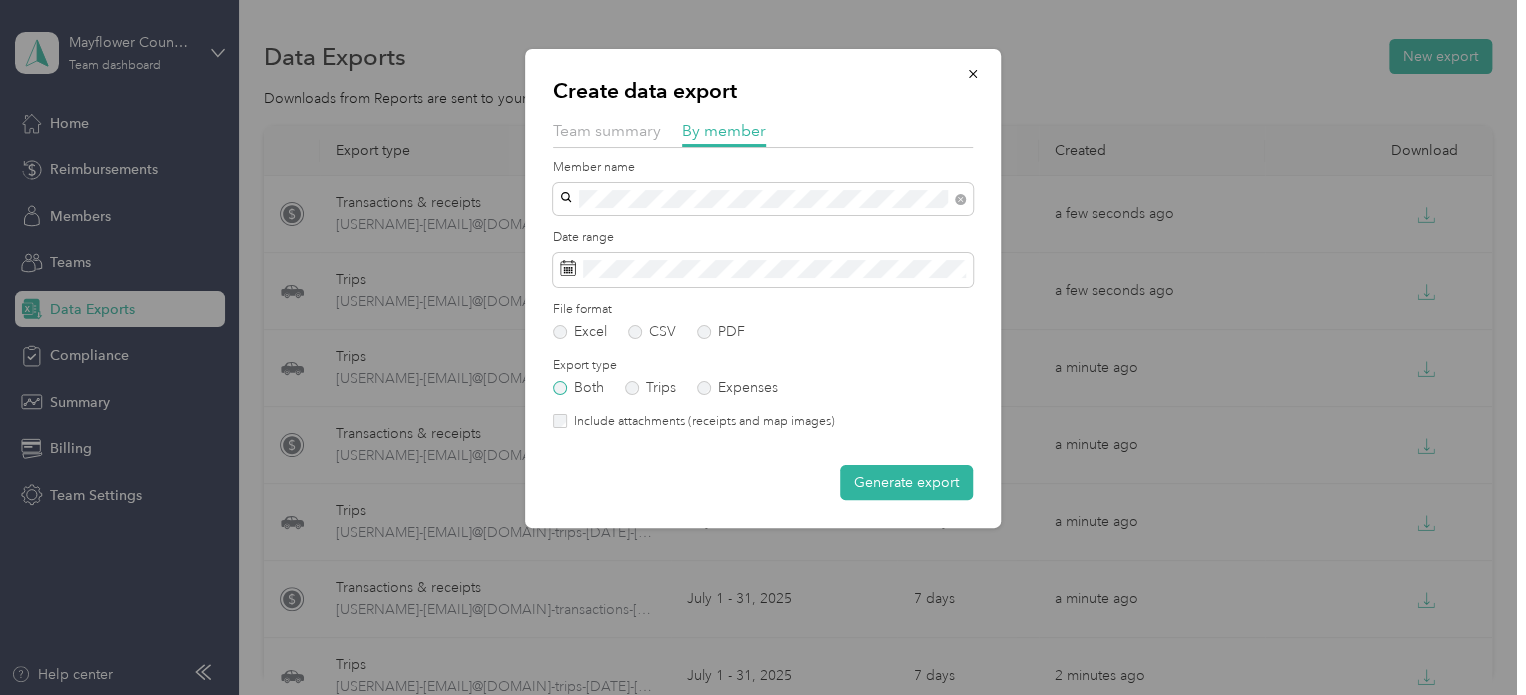 click on "Both" at bounding box center (578, 388) 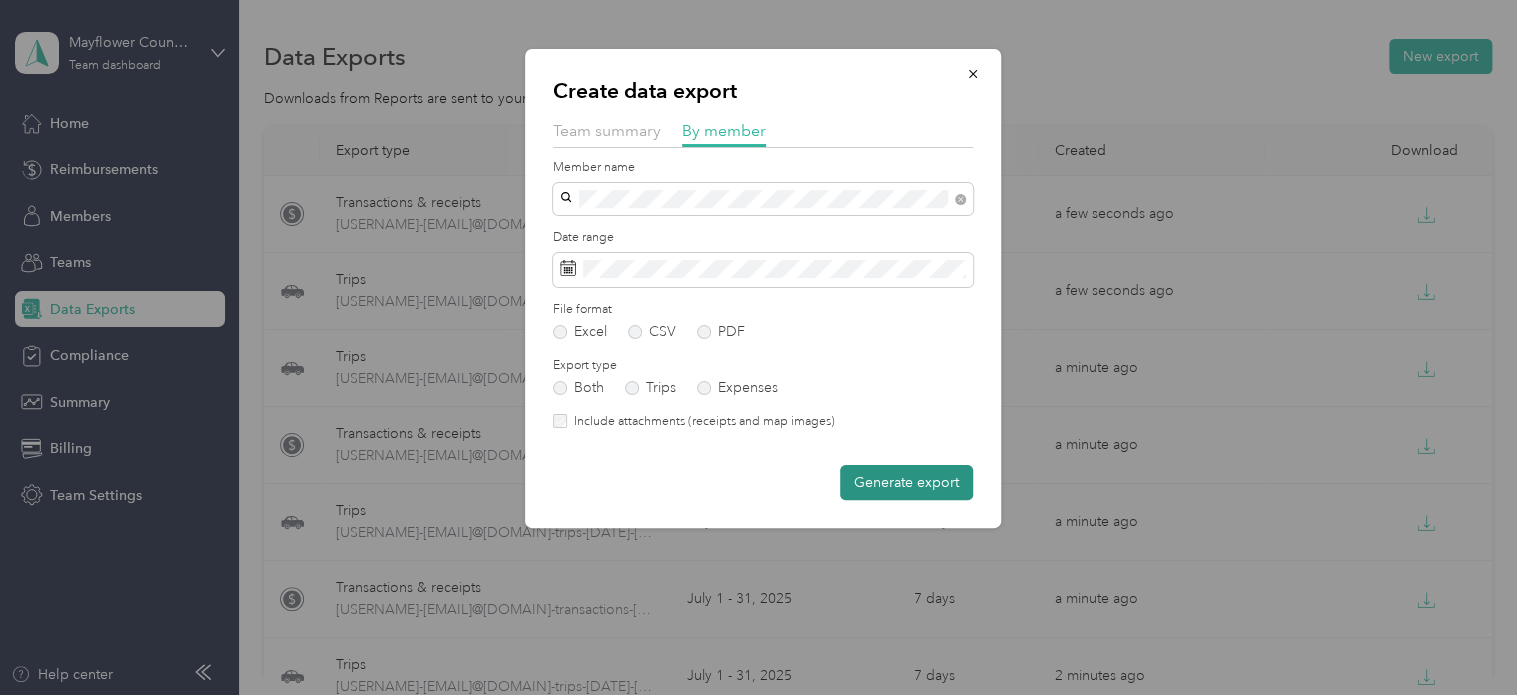 click on "Generate export" at bounding box center (906, 482) 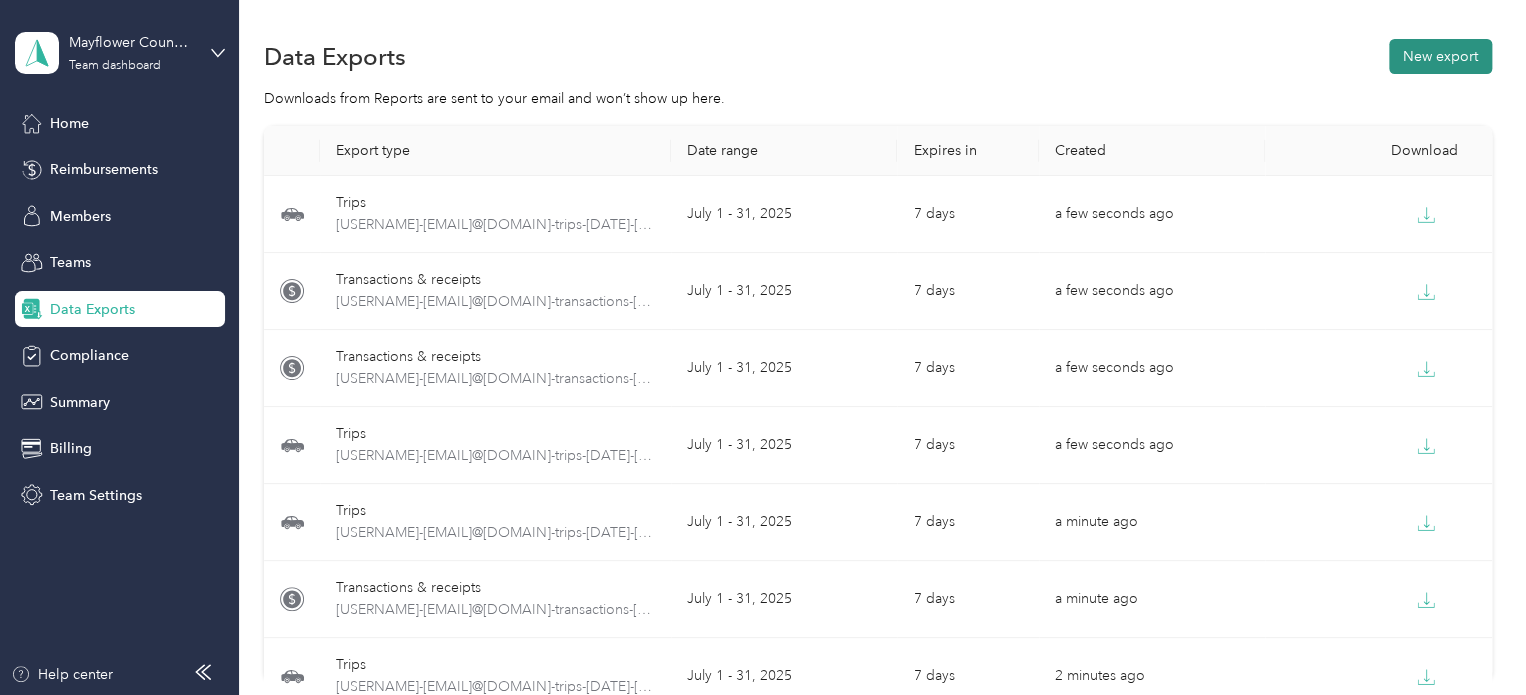click on "New export" at bounding box center (1440, 56) 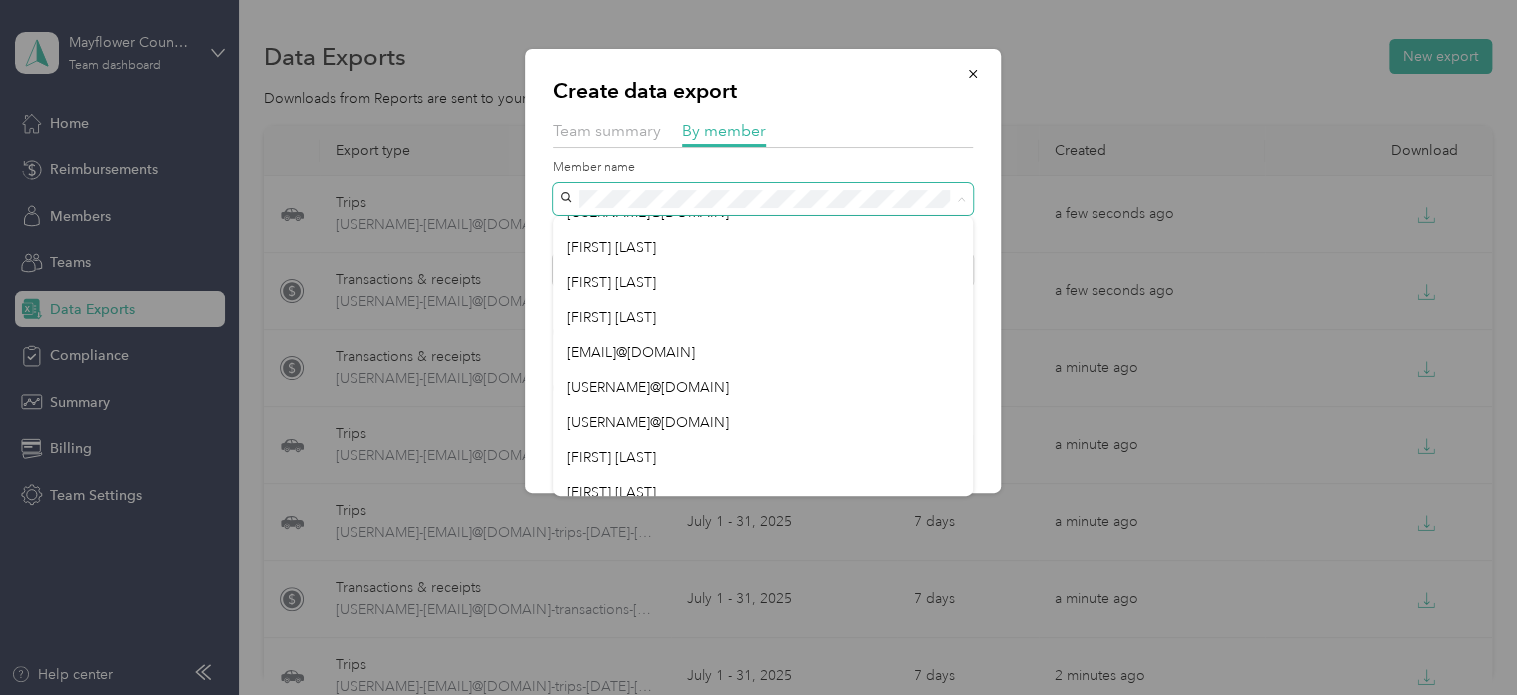 scroll, scrollTop: 384, scrollLeft: 0, axis: vertical 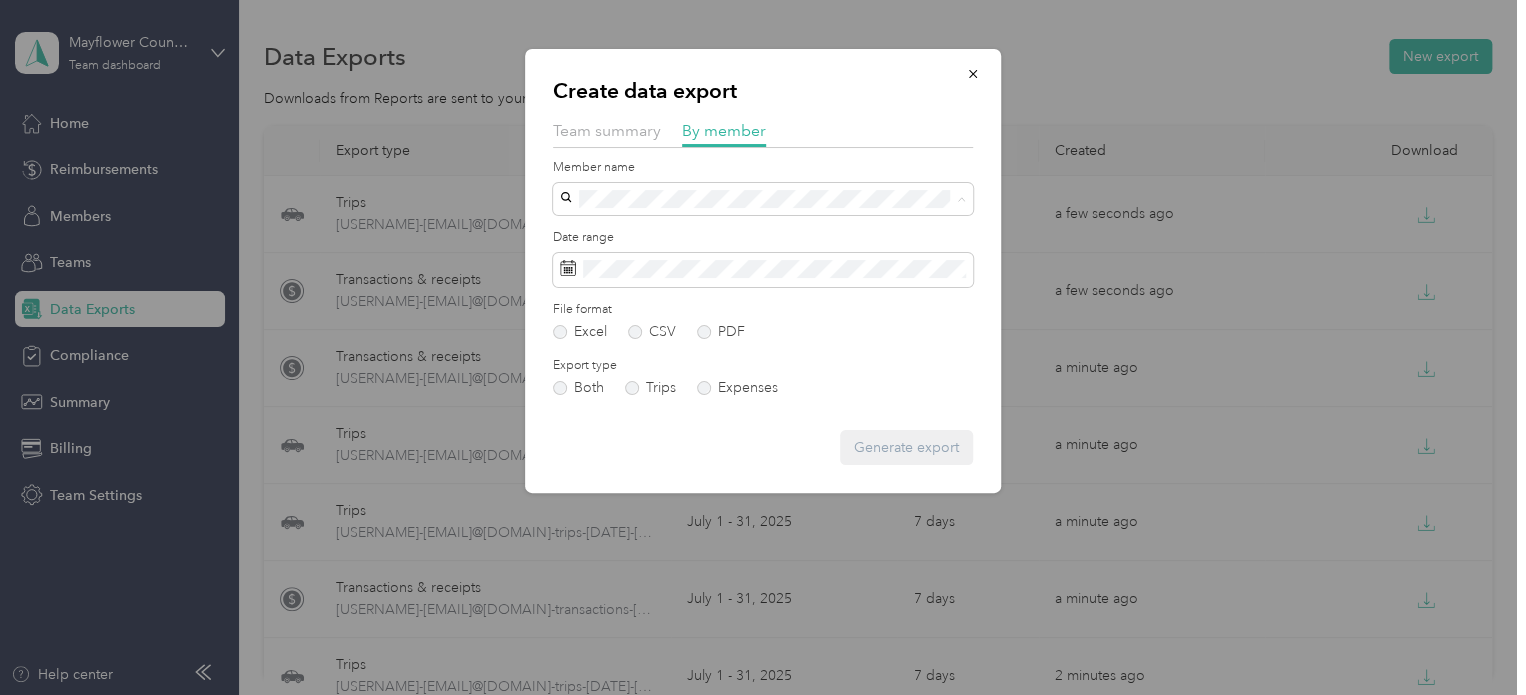 click on "[FIRST] [LAST]" at bounding box center [763, 444] 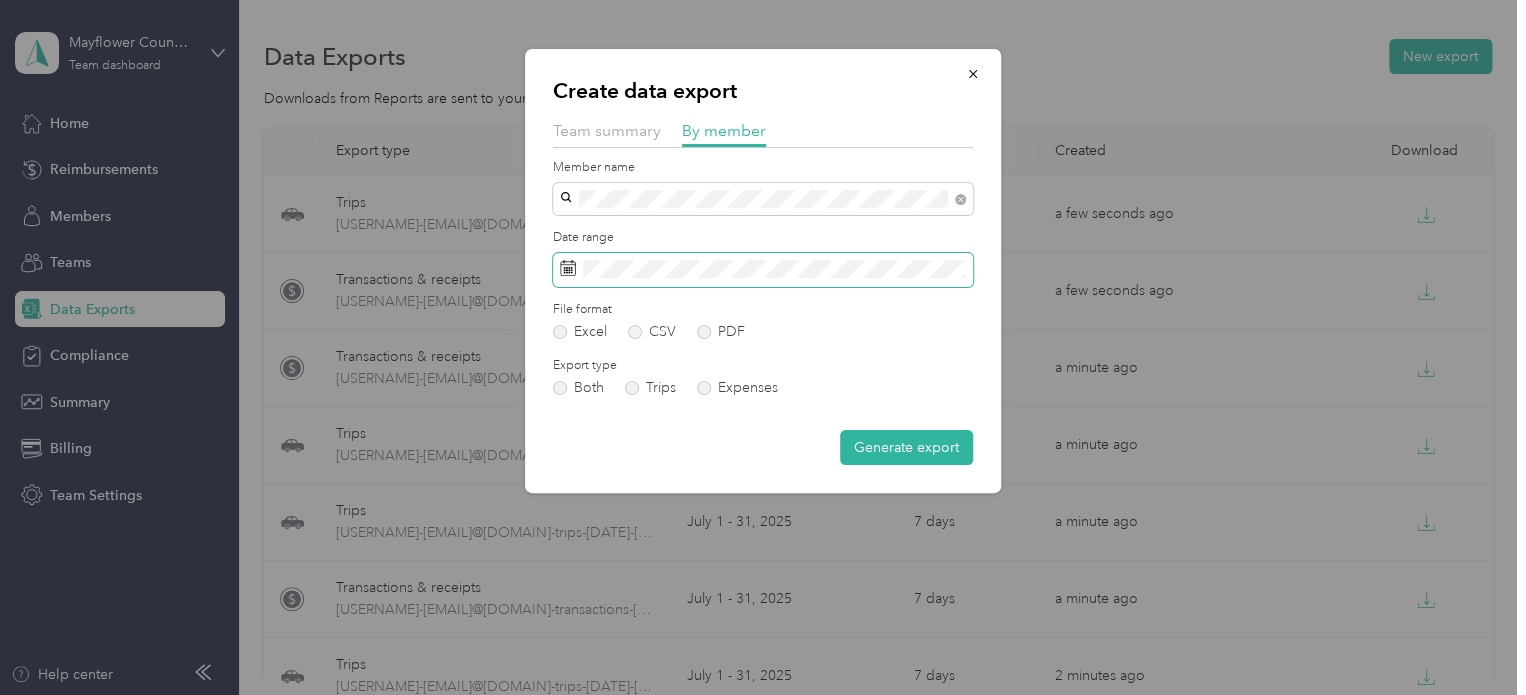 click at bounding box center (763, 270) 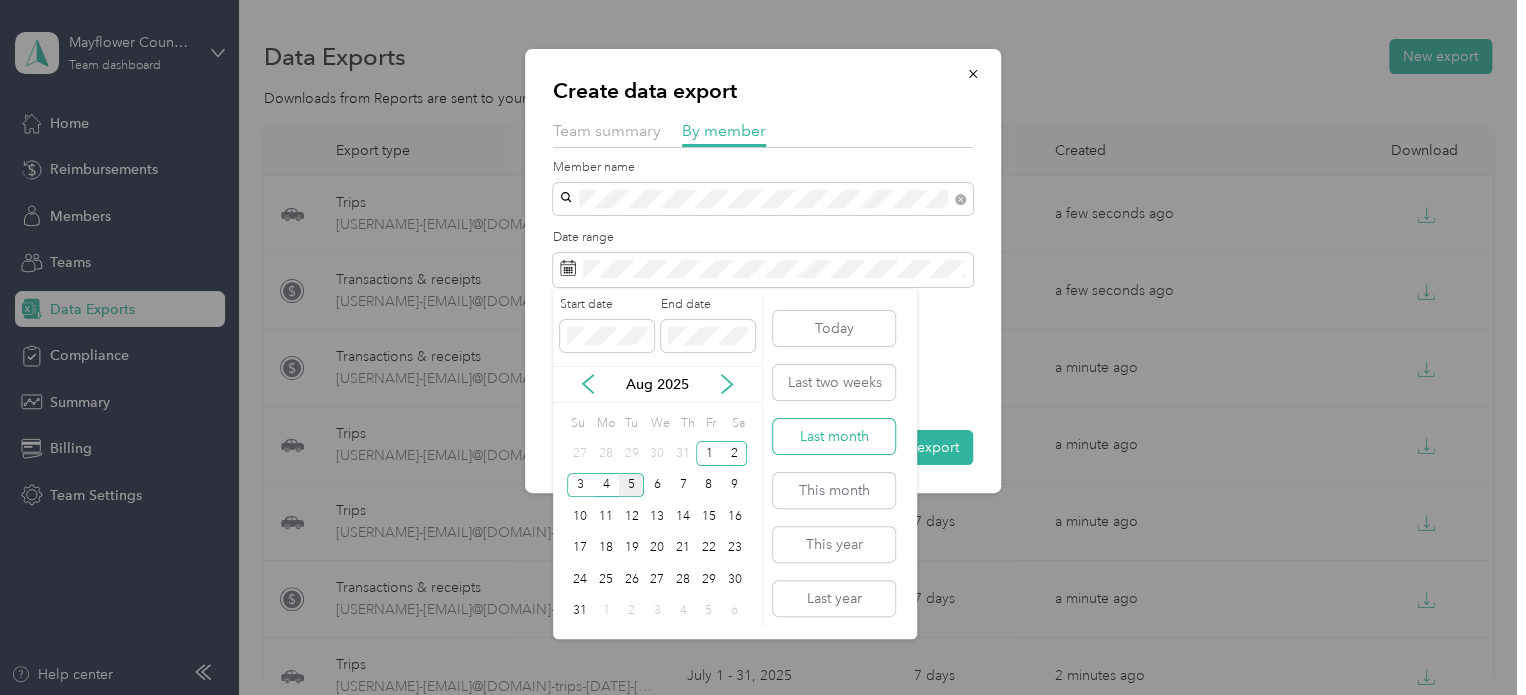 click on "Last month" at bounding box center [834, 436] 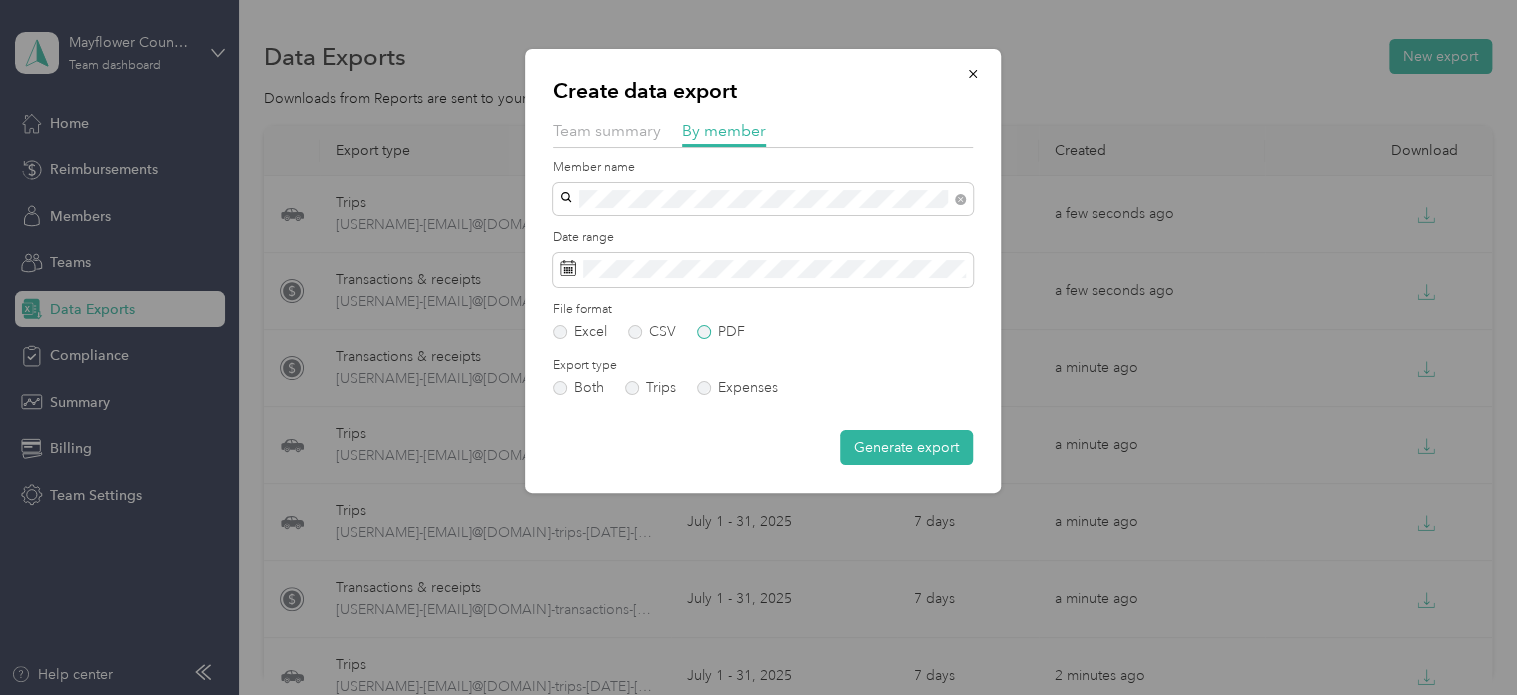 click on "PDF" at bounding box center (721, 332) 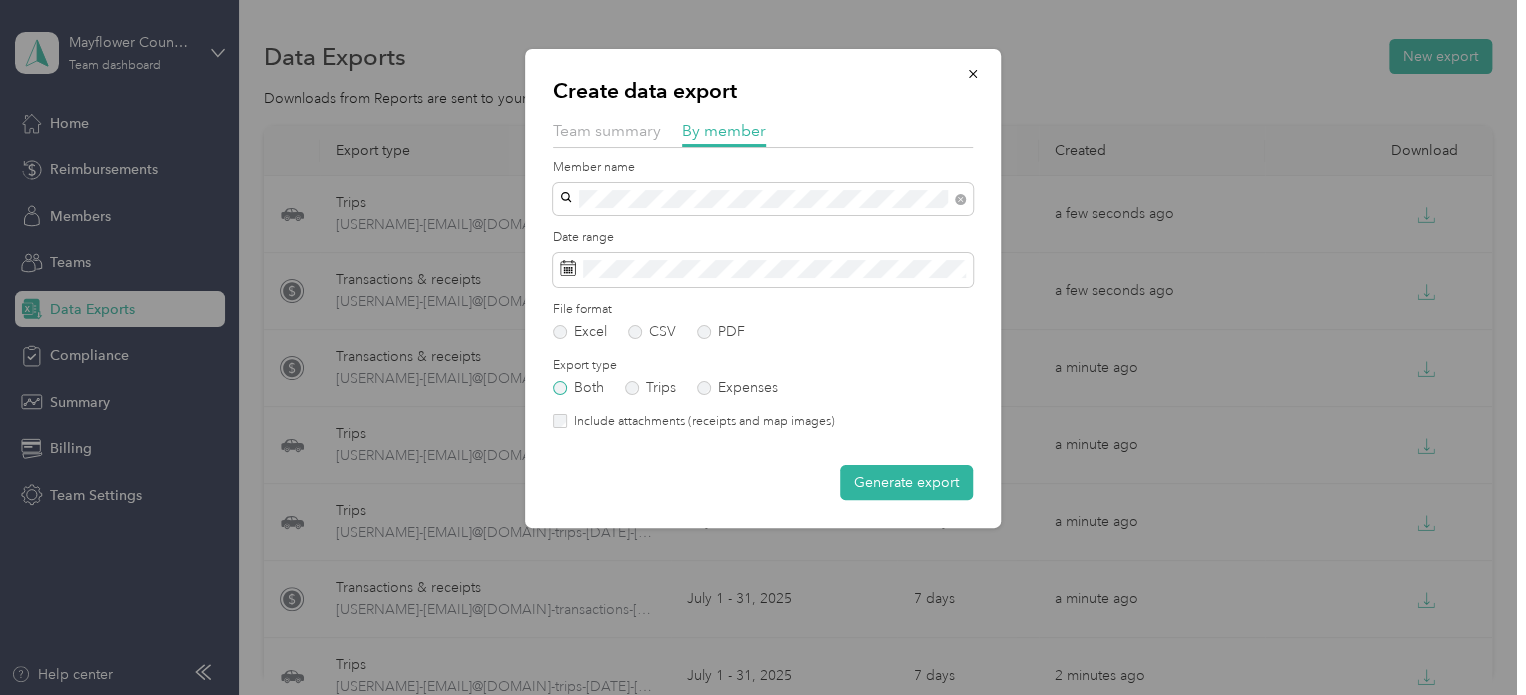click on "Both" at bounding box center (578, 388) 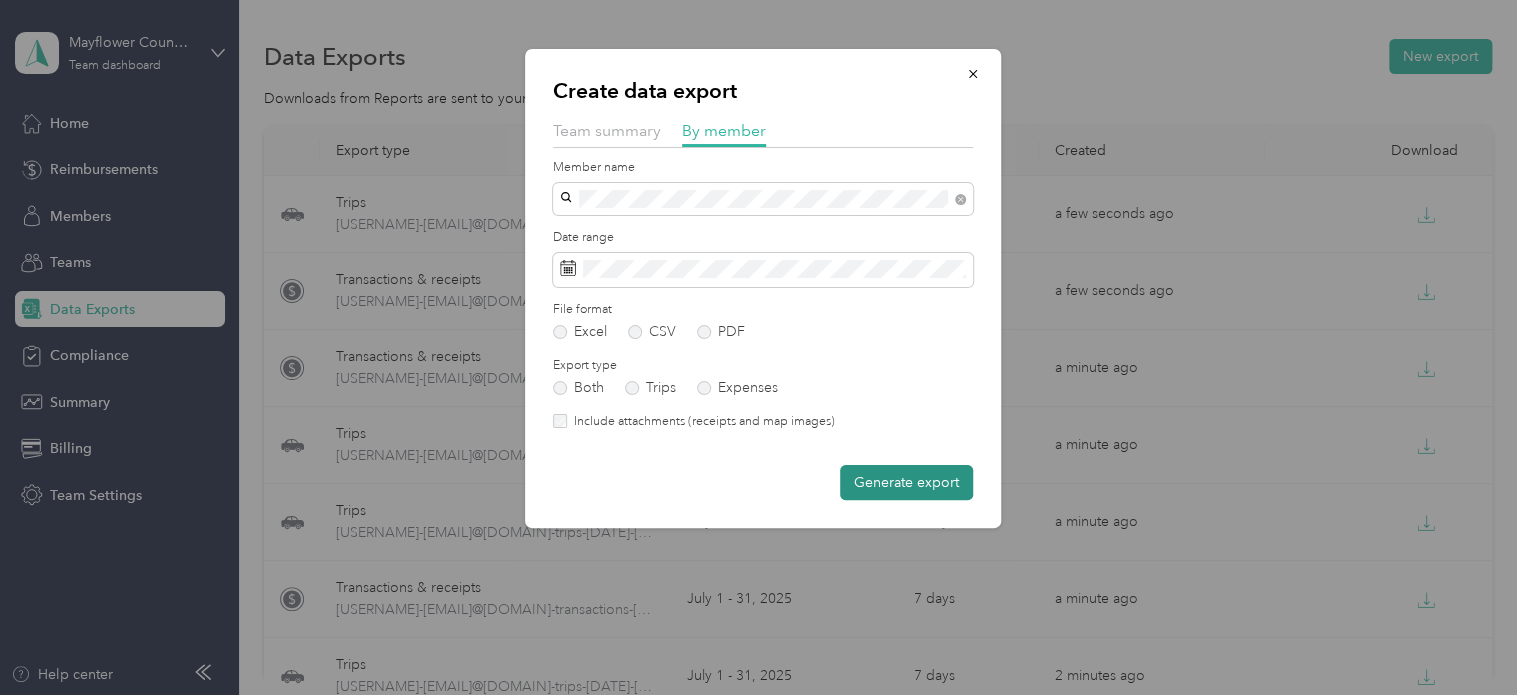 click on "Generate export" at bounding box center [906, 482] 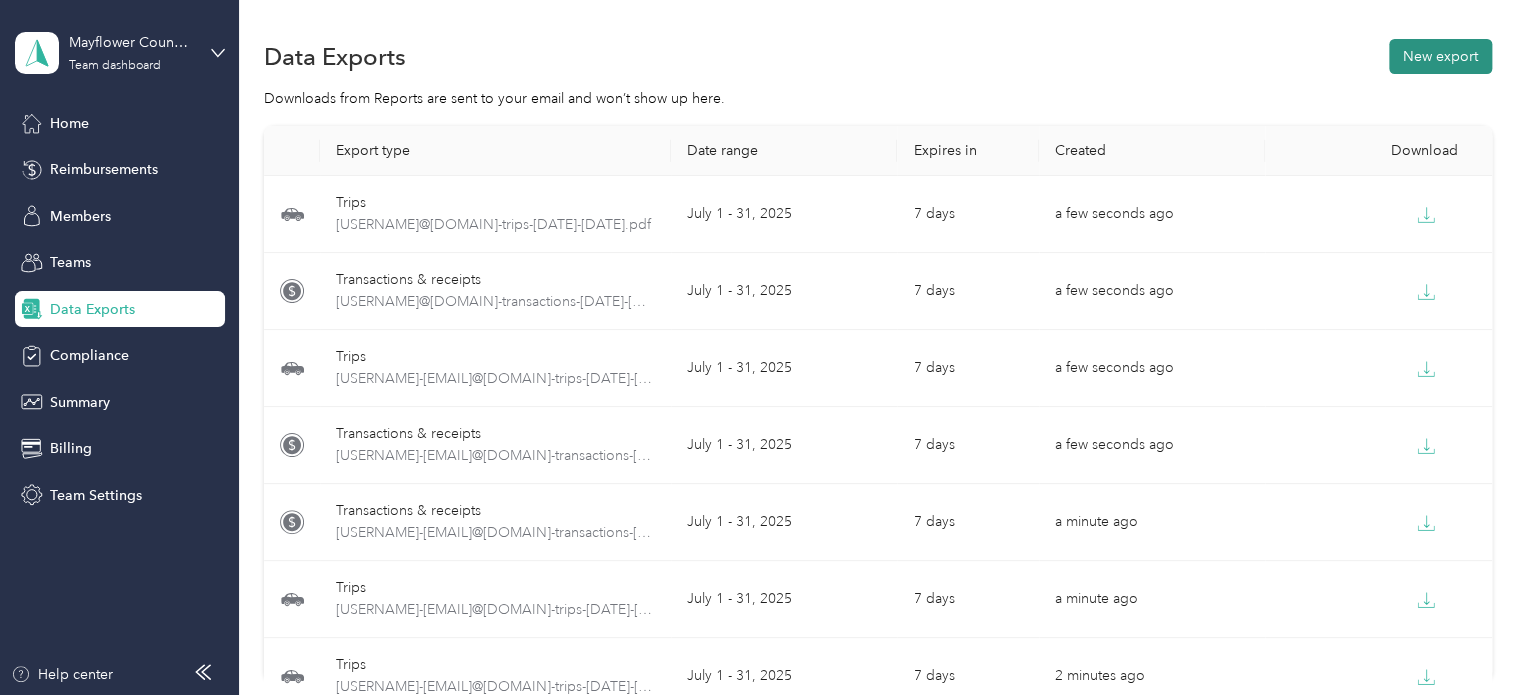 click on "New export" at bounding box center (1440, 56) 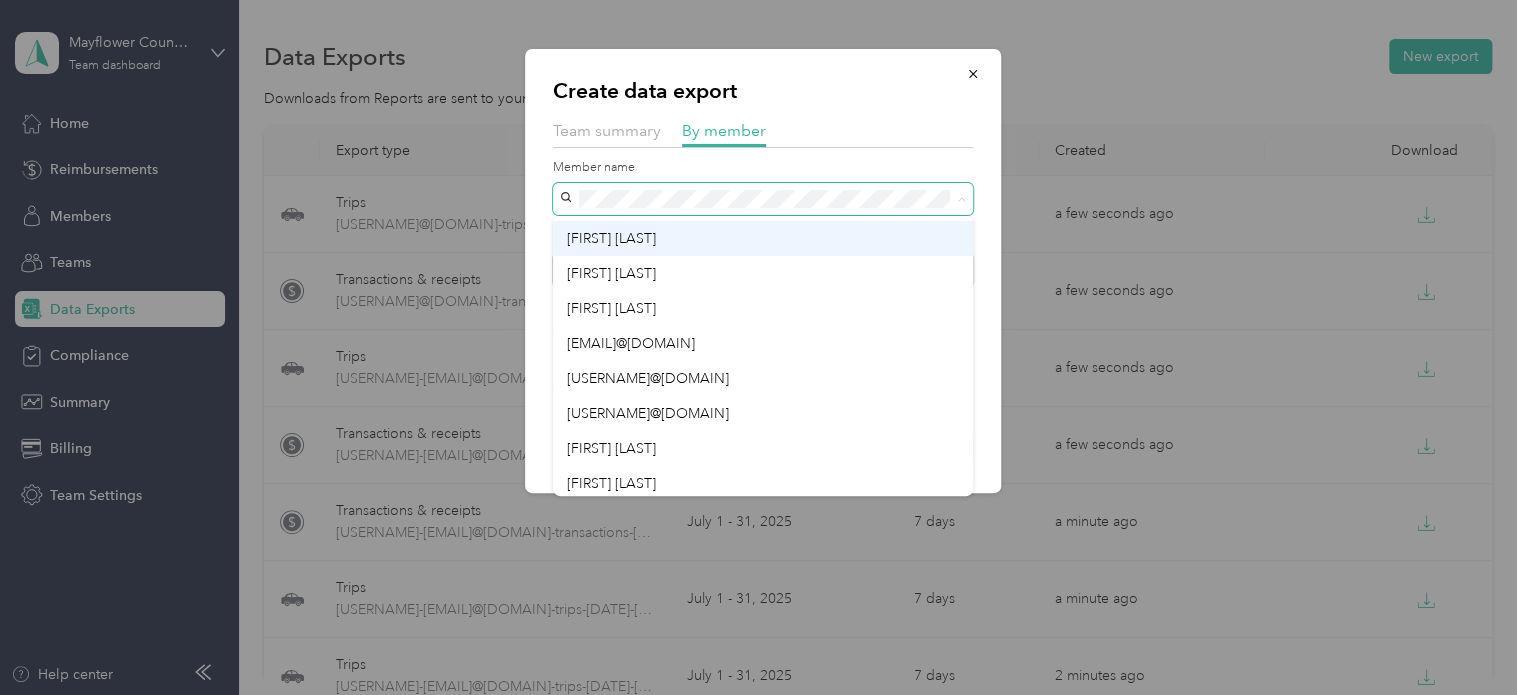 scroll, scrollTop: 384, scrollLeft: 0, axis: vertical 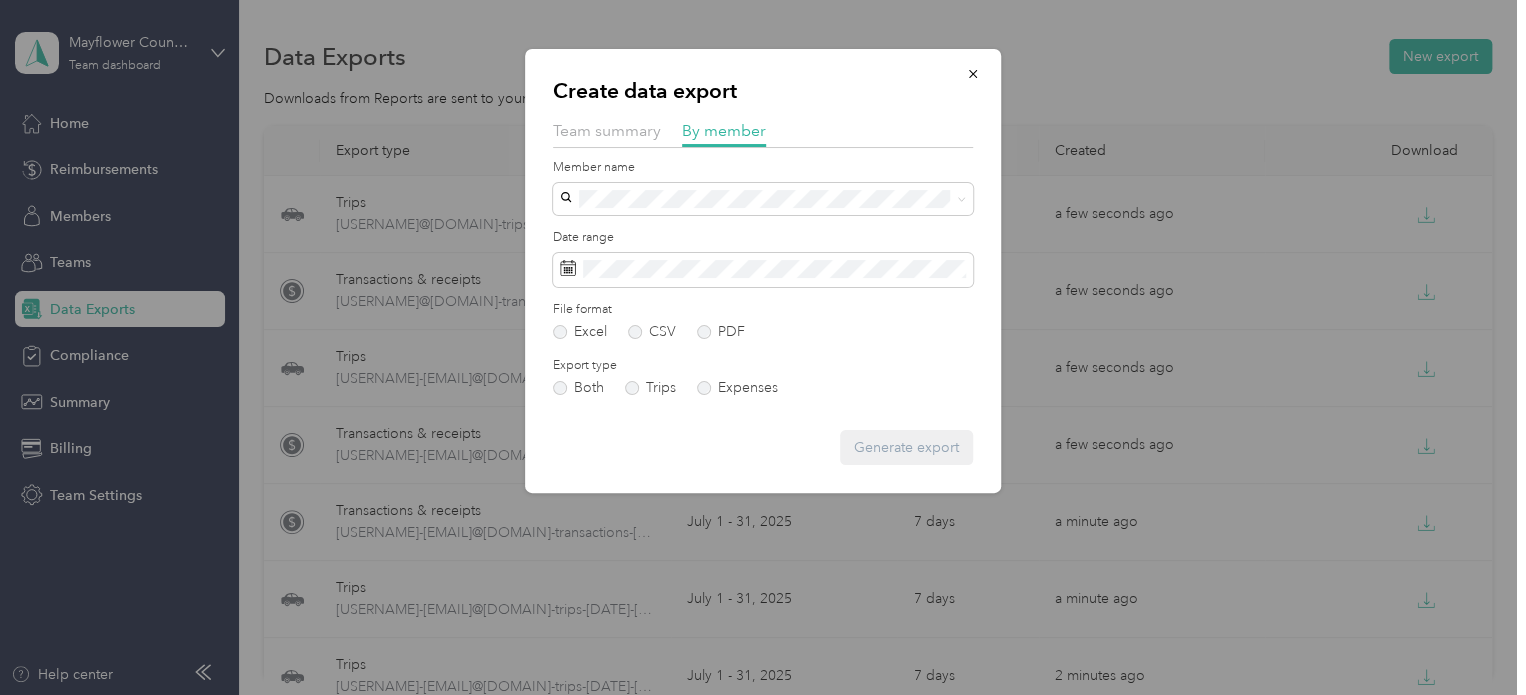 click on "[FIRST] [LAST]" at bounding box center [611, 479] 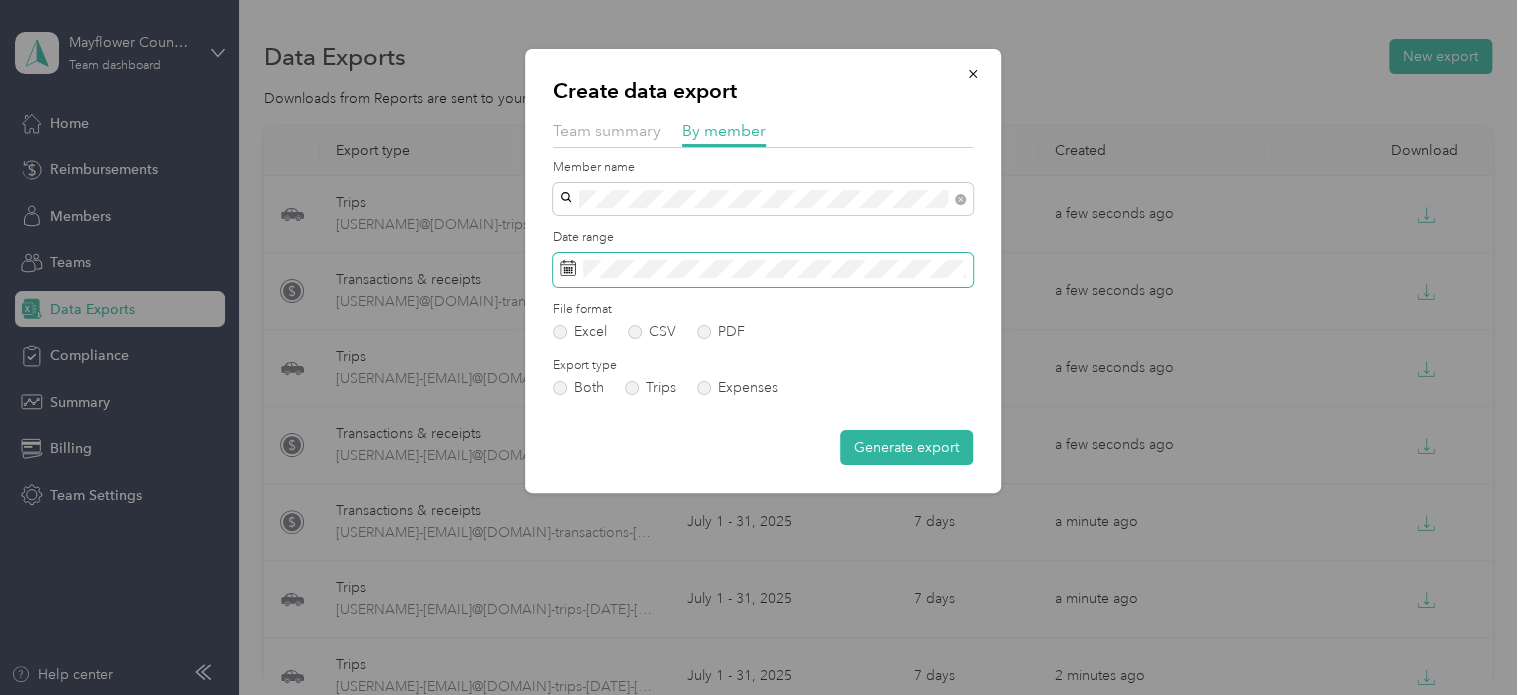 click at bounding box center [763, 270] 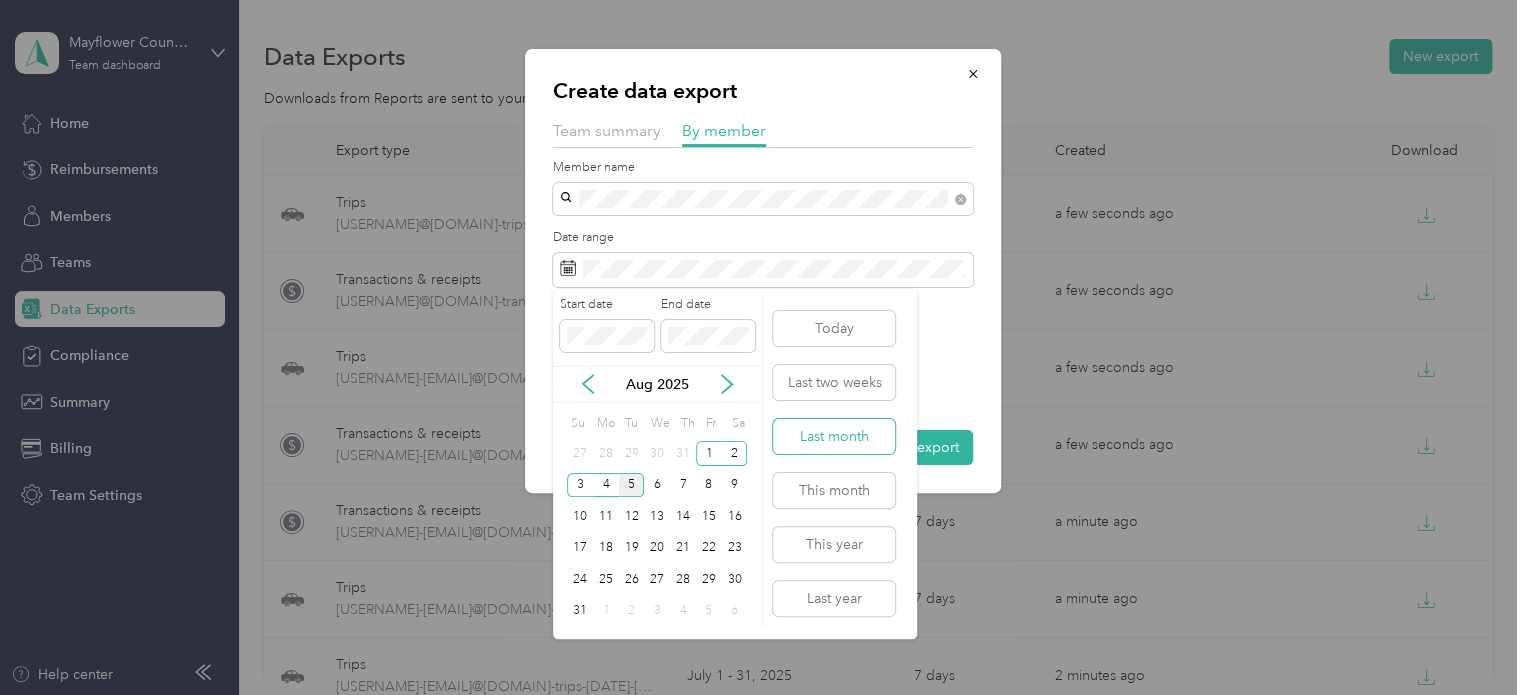 click on "Last month" at bounding box center (834, 436) 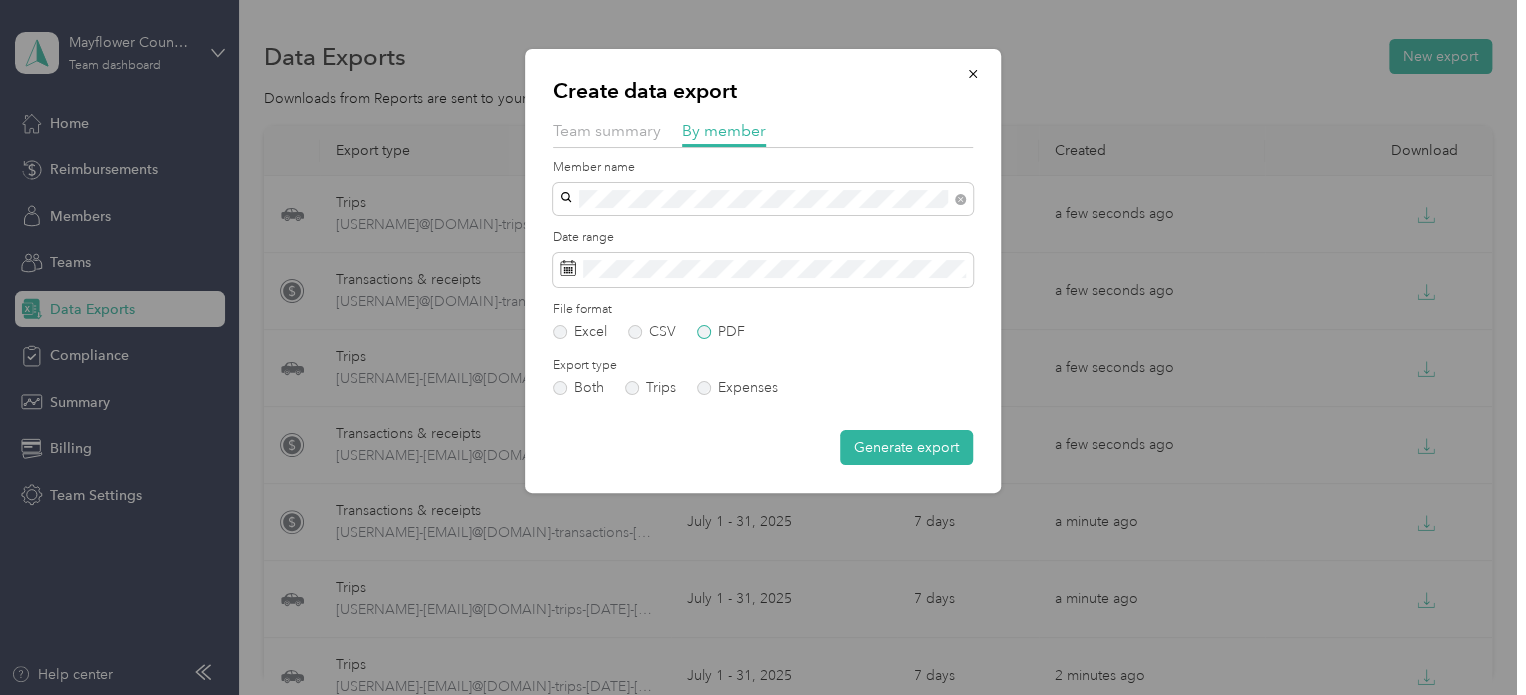 click on "PDF" at bounding box center [721, 332] 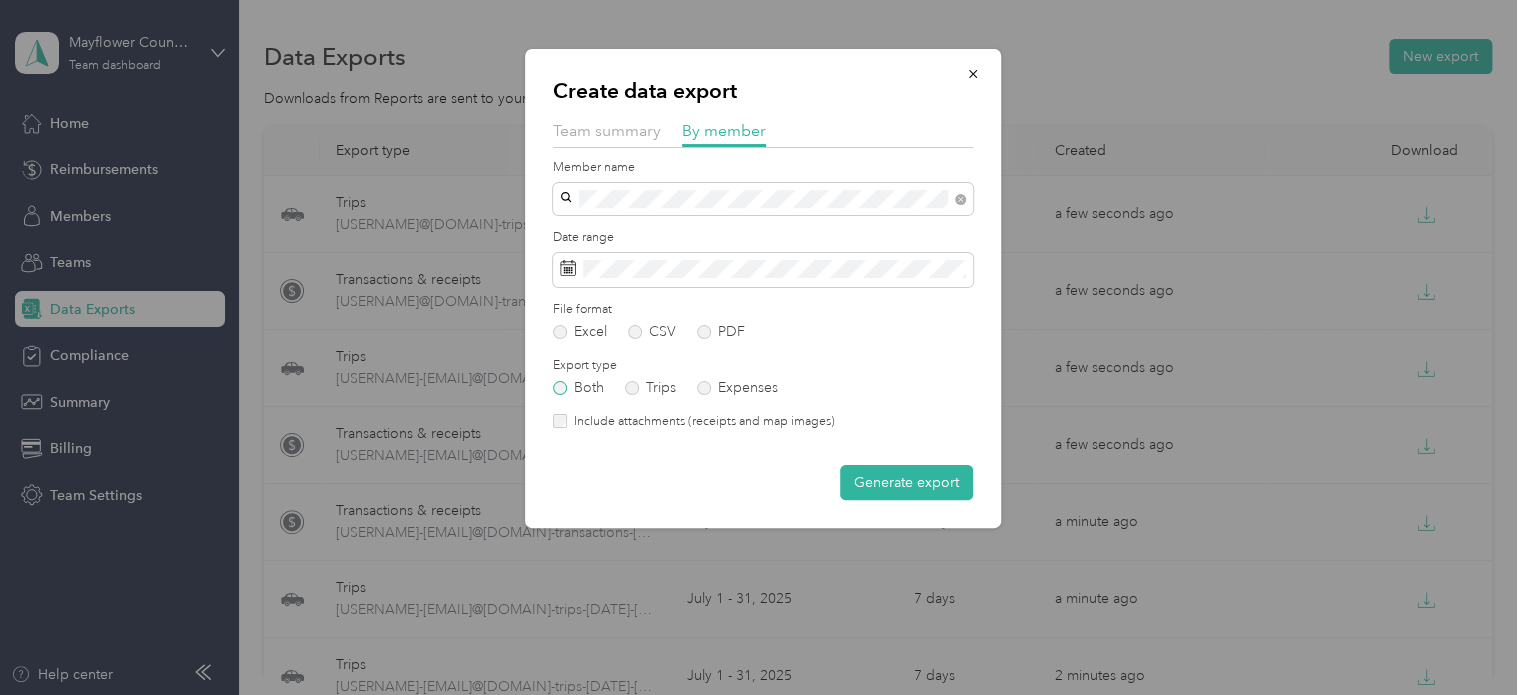 click on "Both" at bounding box center (578, 388) 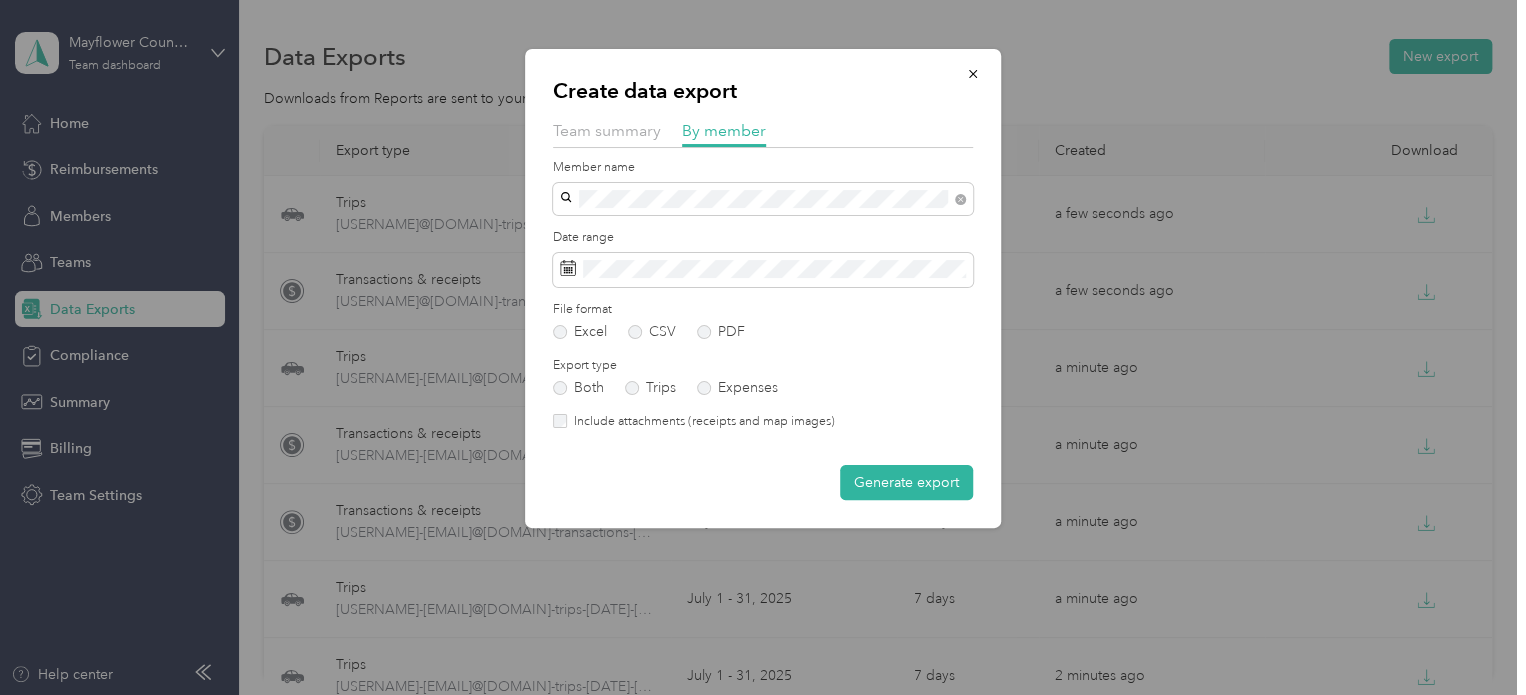 click on "Include attachments (receipts and map images)" at bounding box center (701, 422) 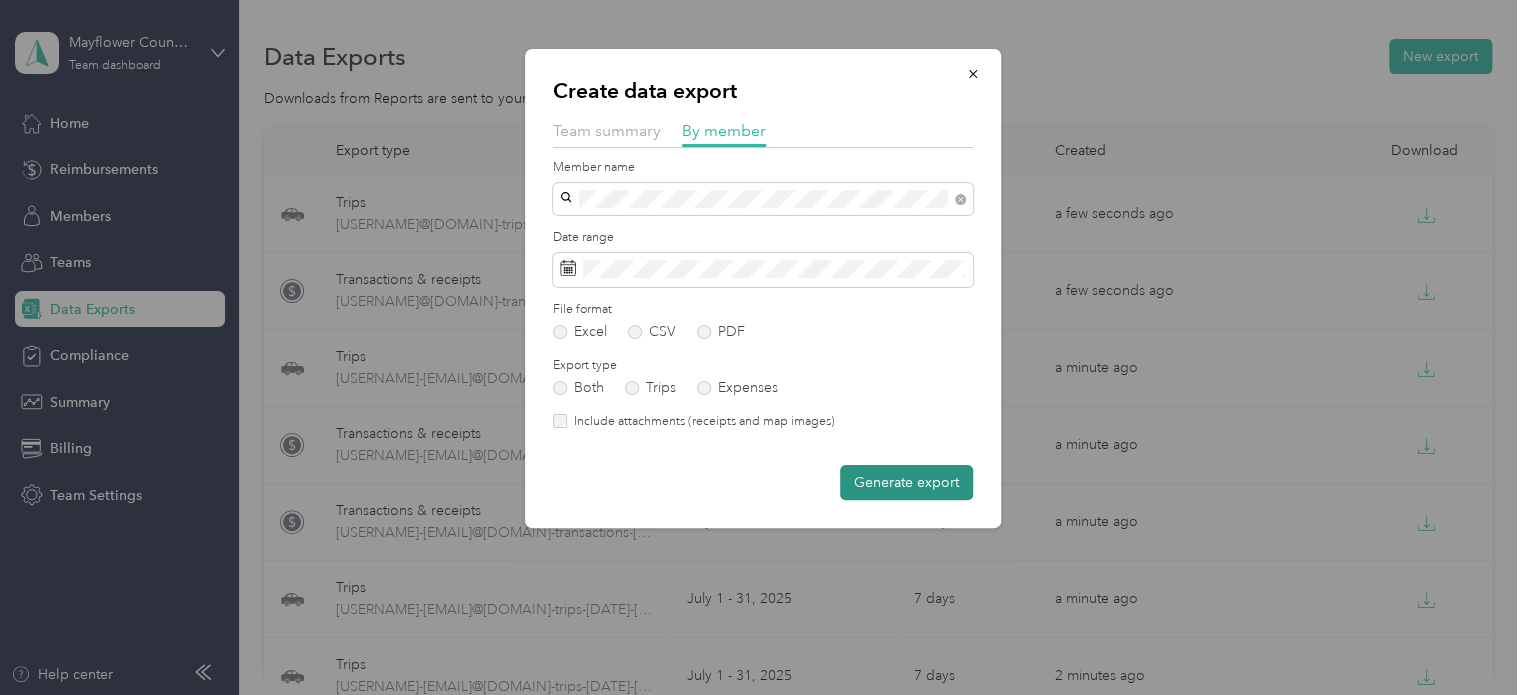 click on "Generate export" at bounding box center (906, 482) 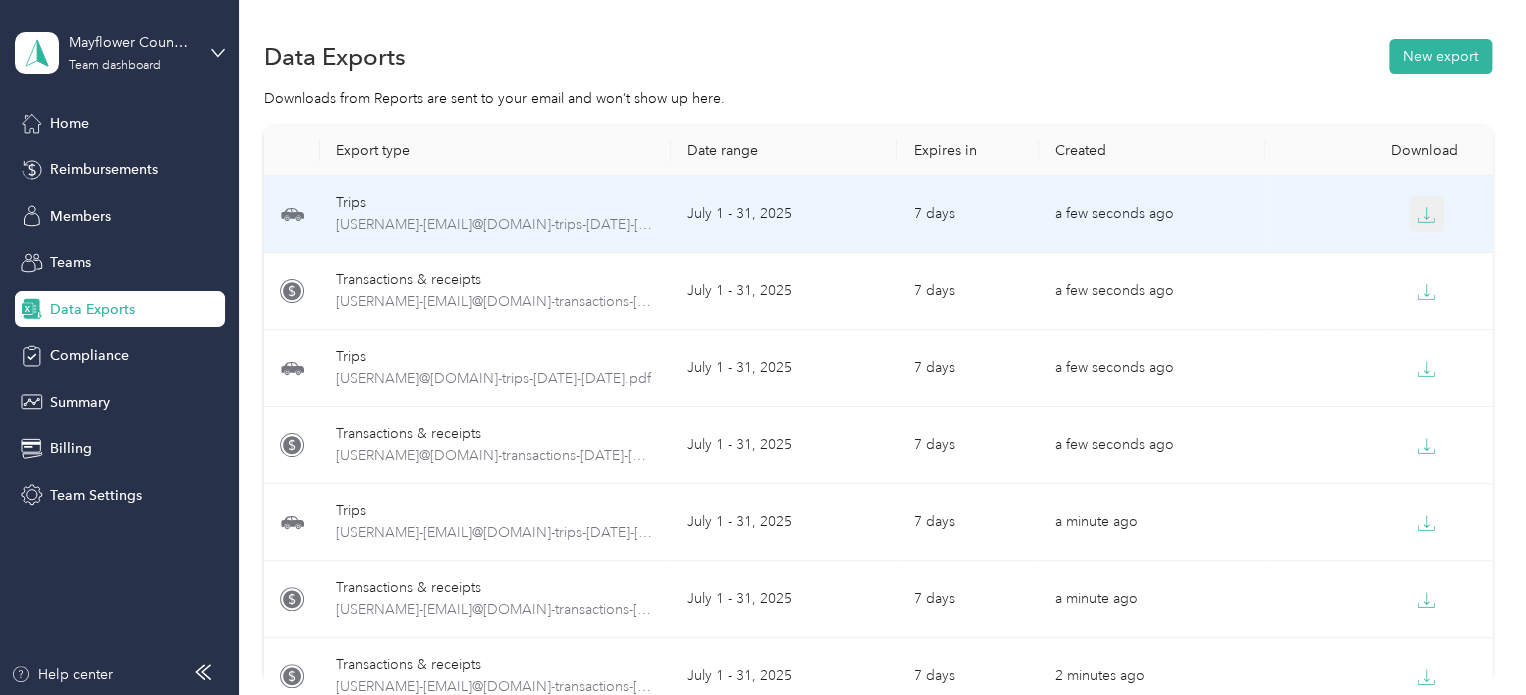 click 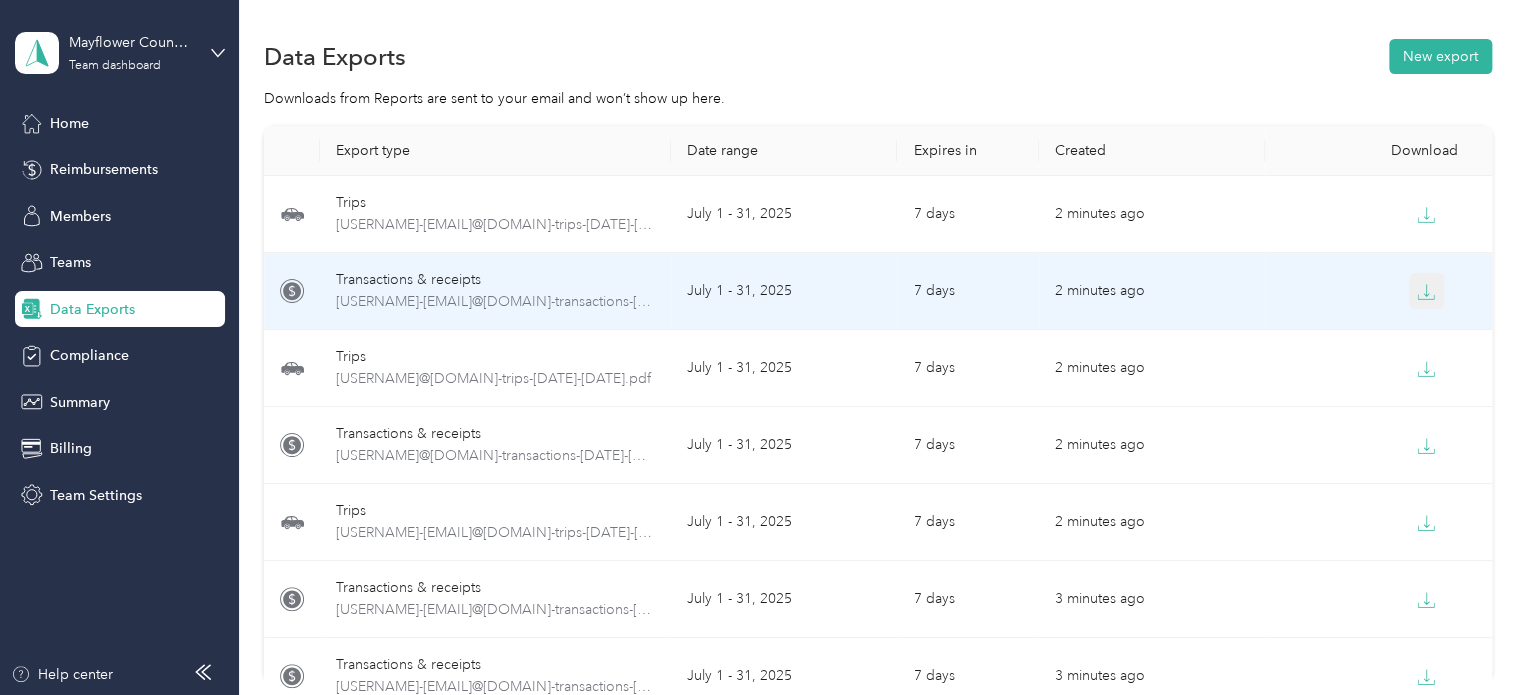 click 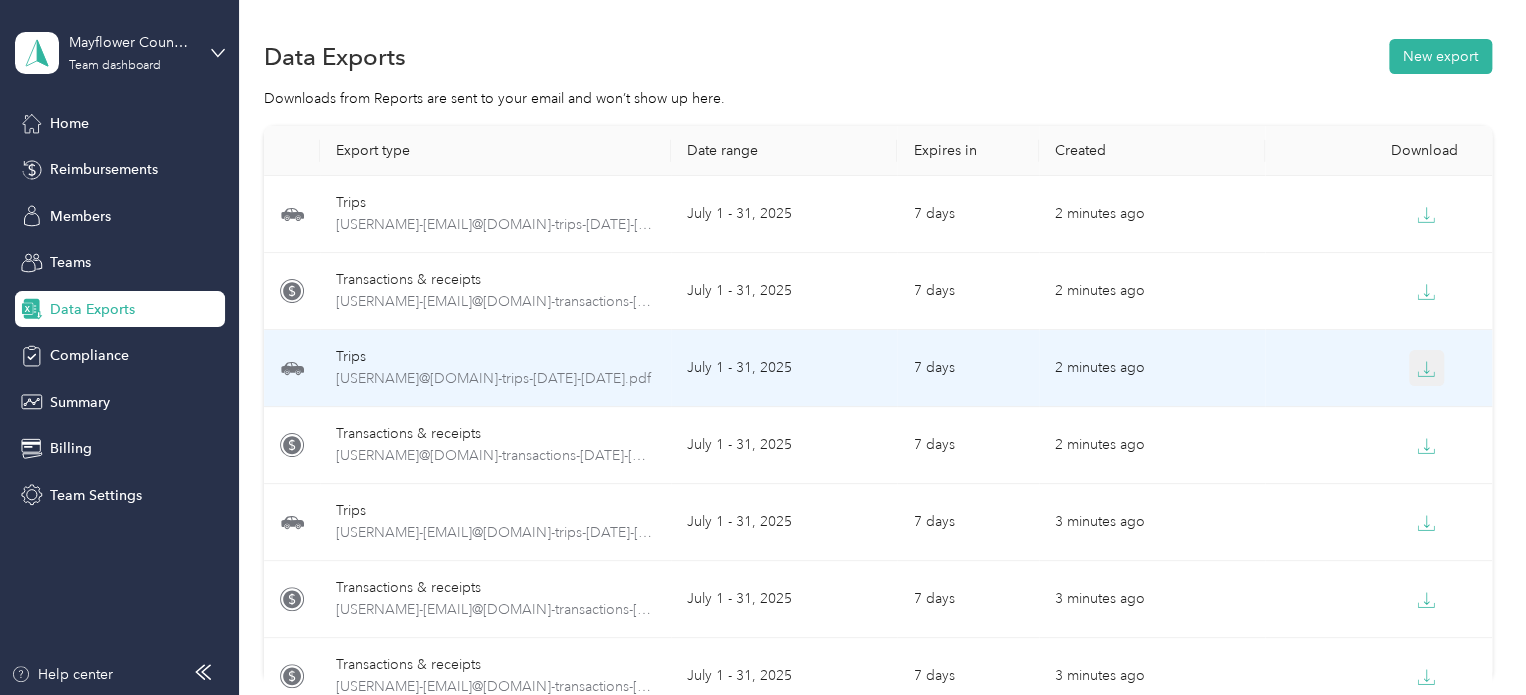 click 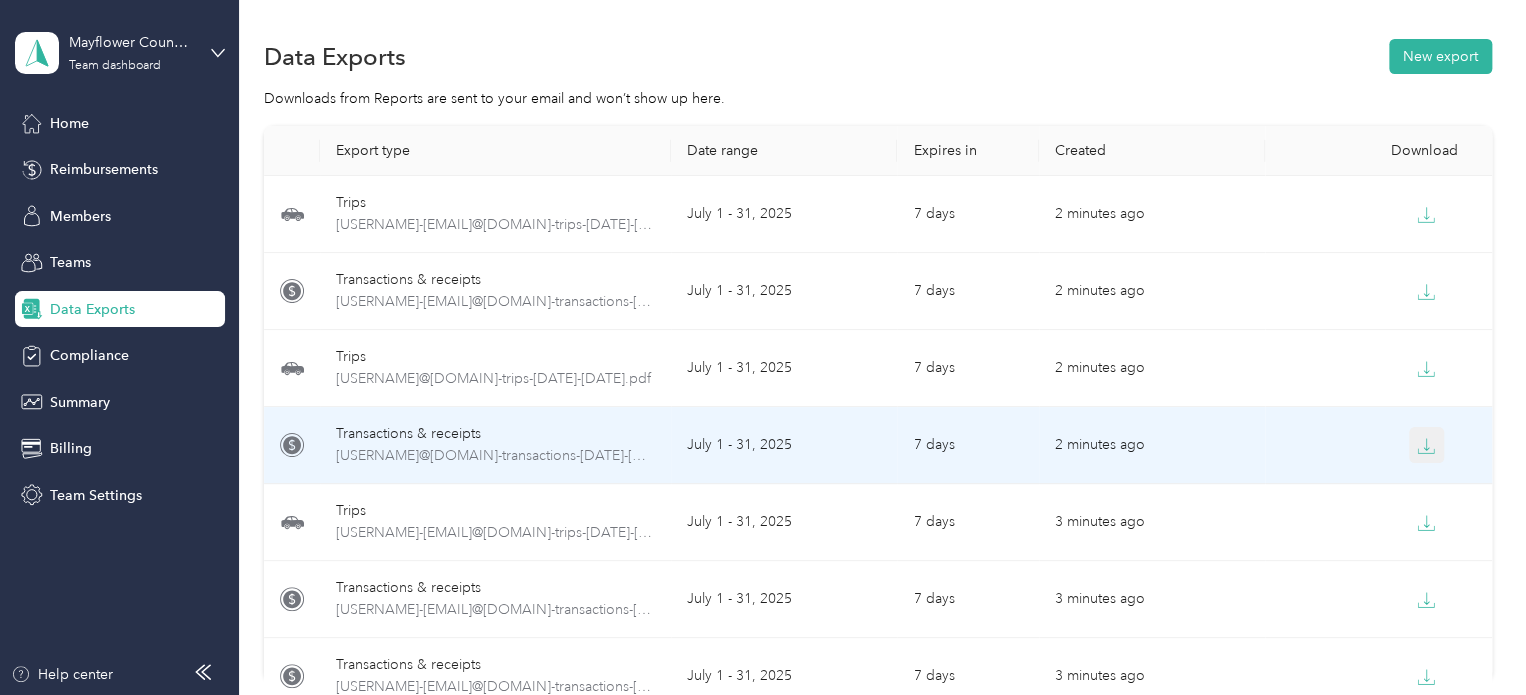 click 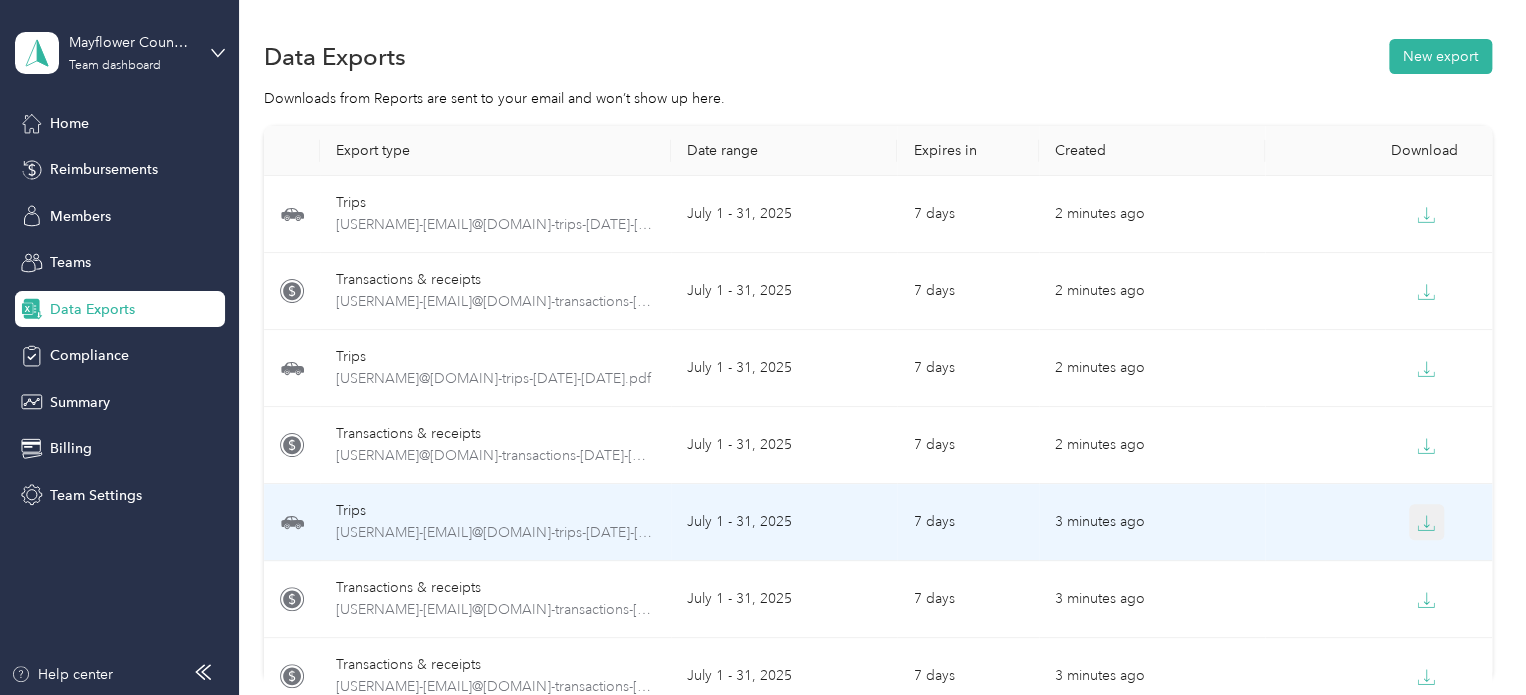 click 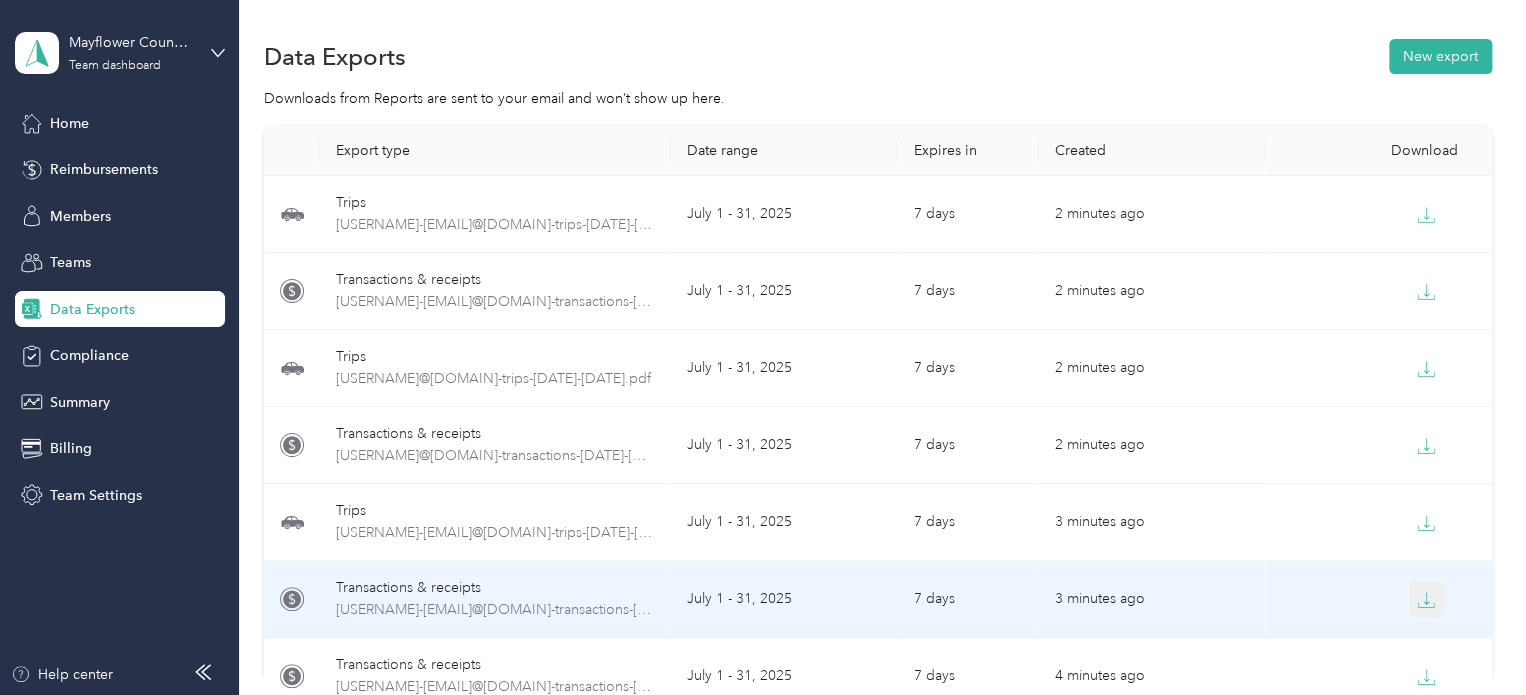 click 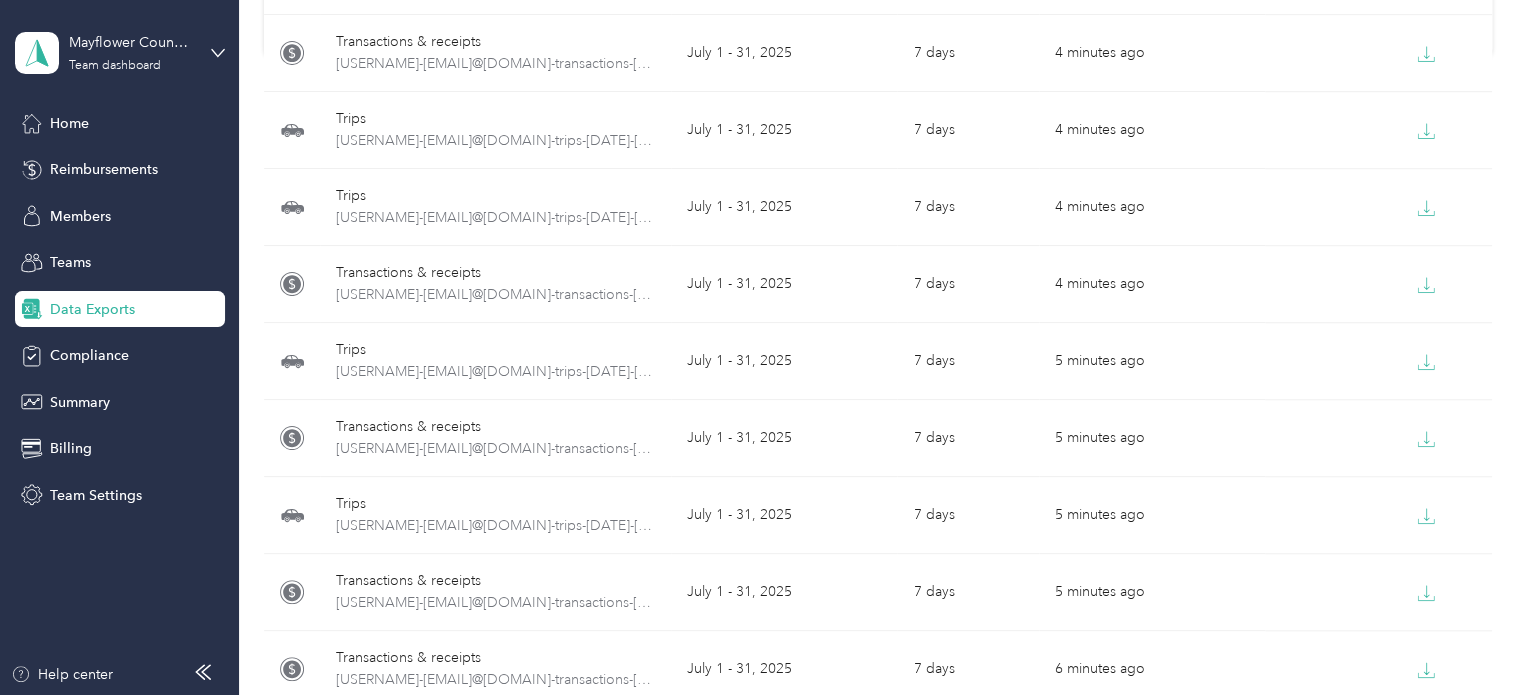 scroll, scrollTop: 631, scrollLeft: 0, axis: vertical 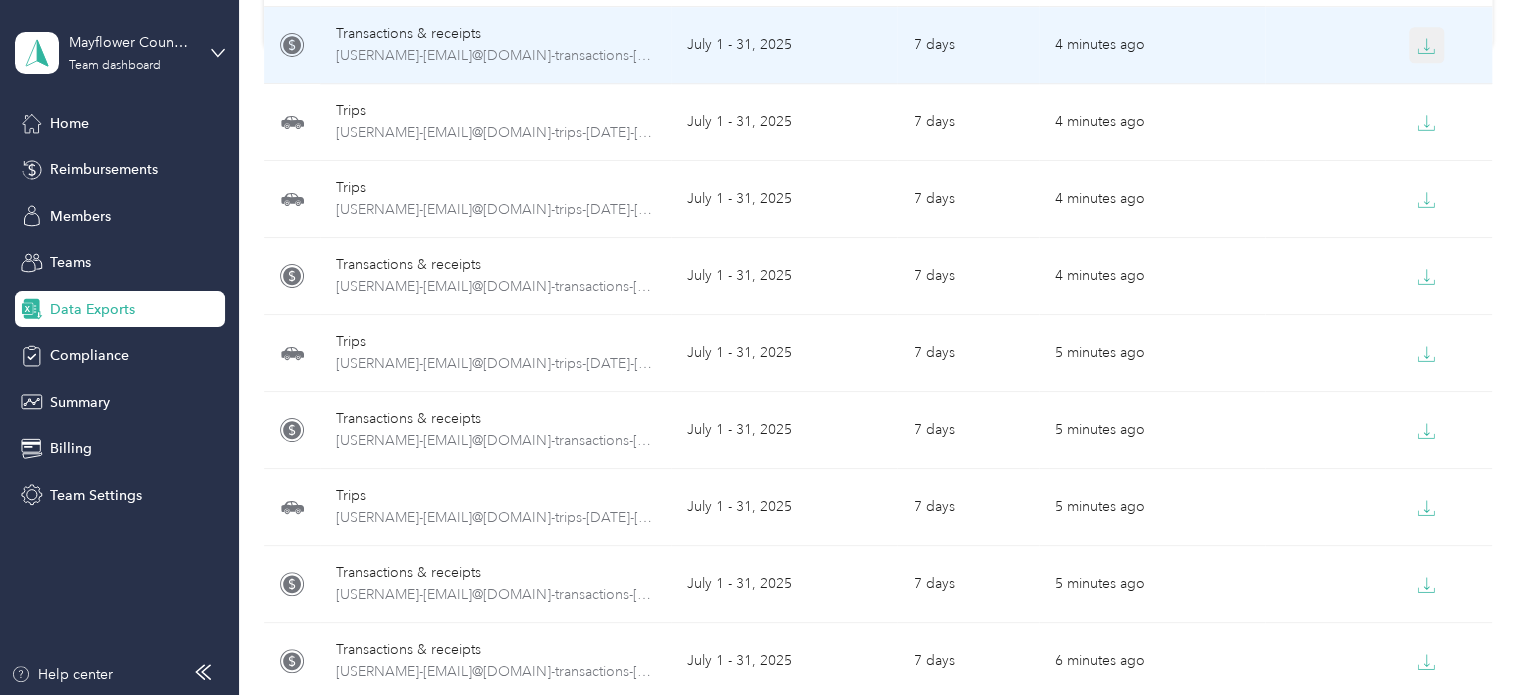 click 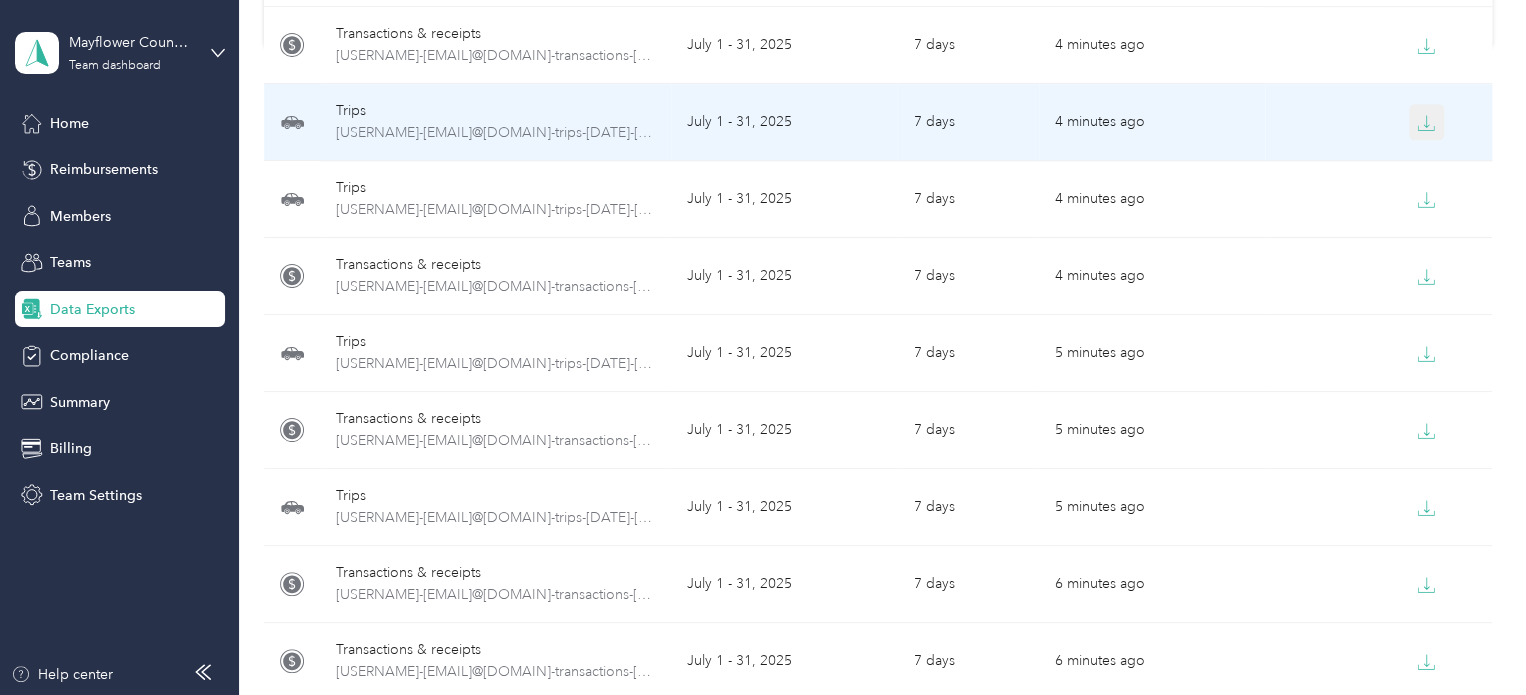 click 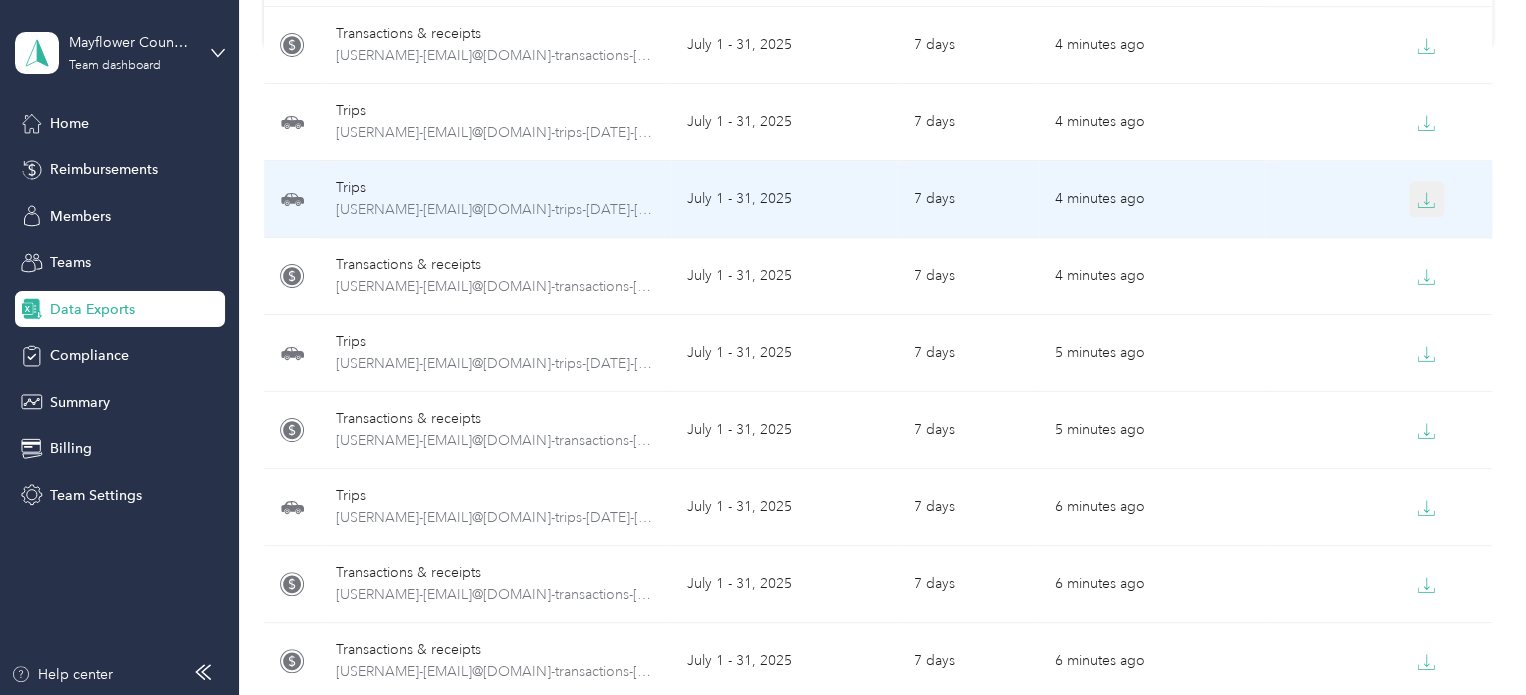 click 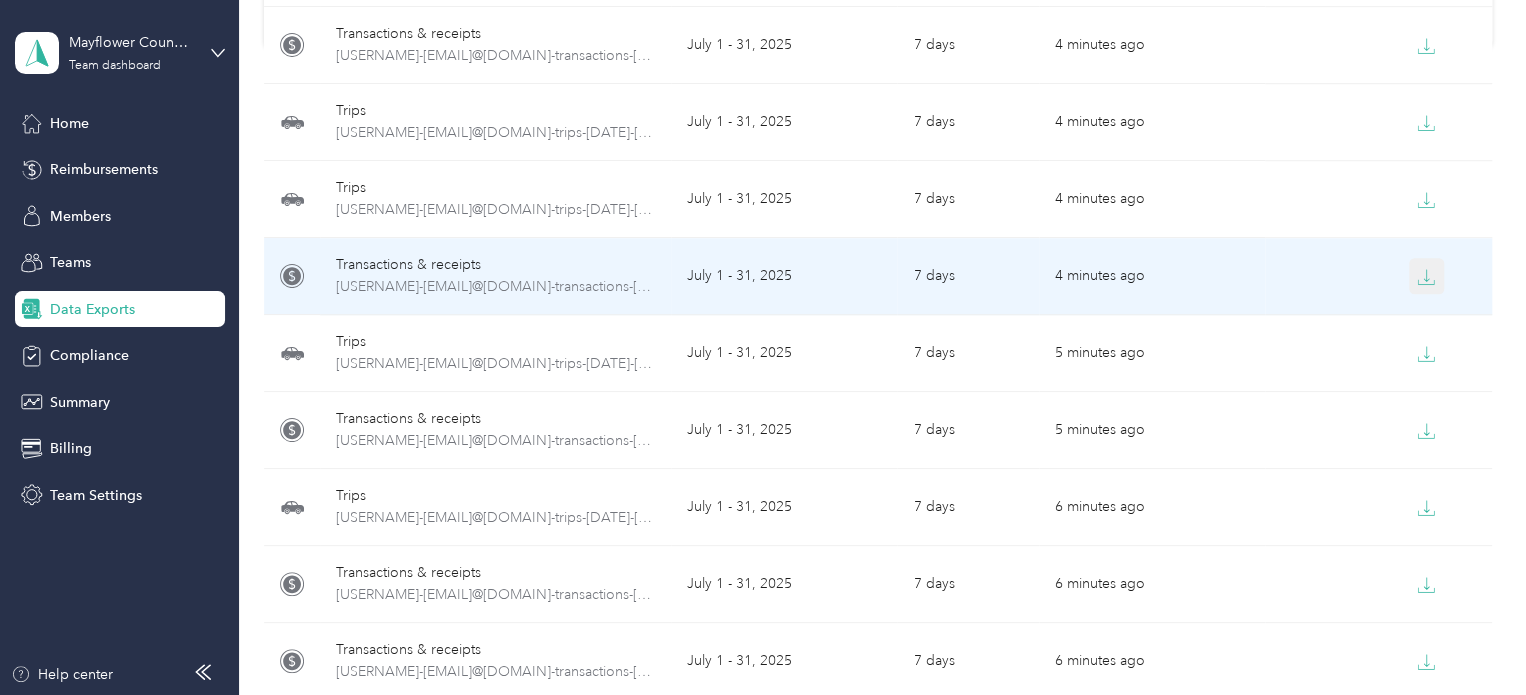 click 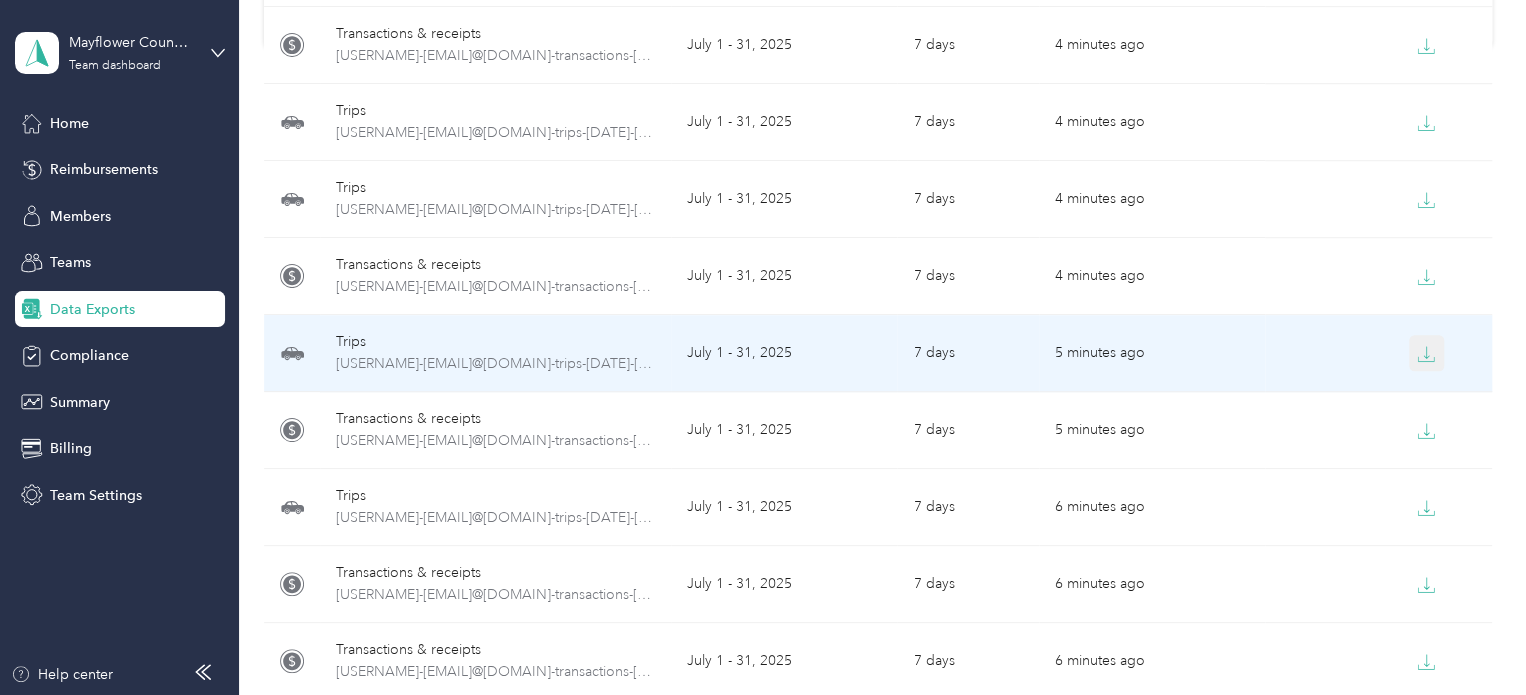 click 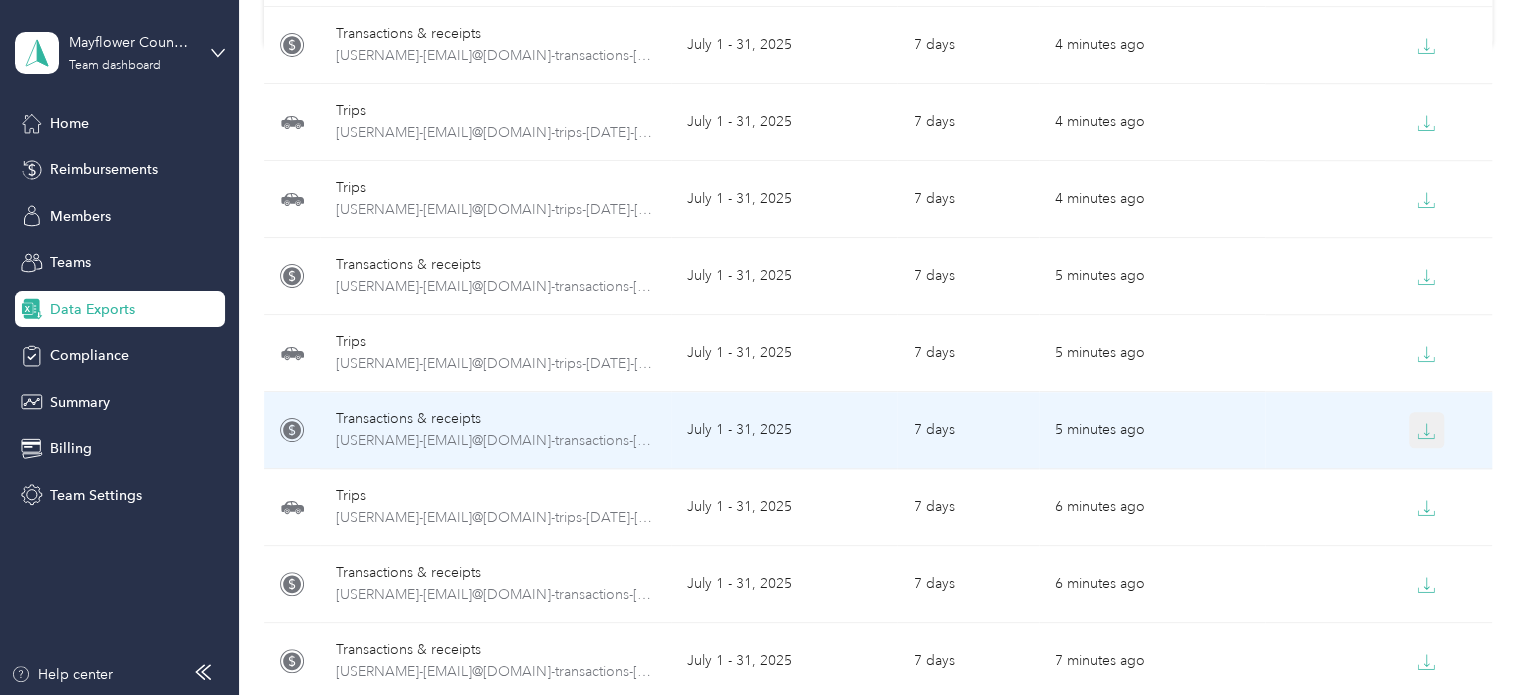 click 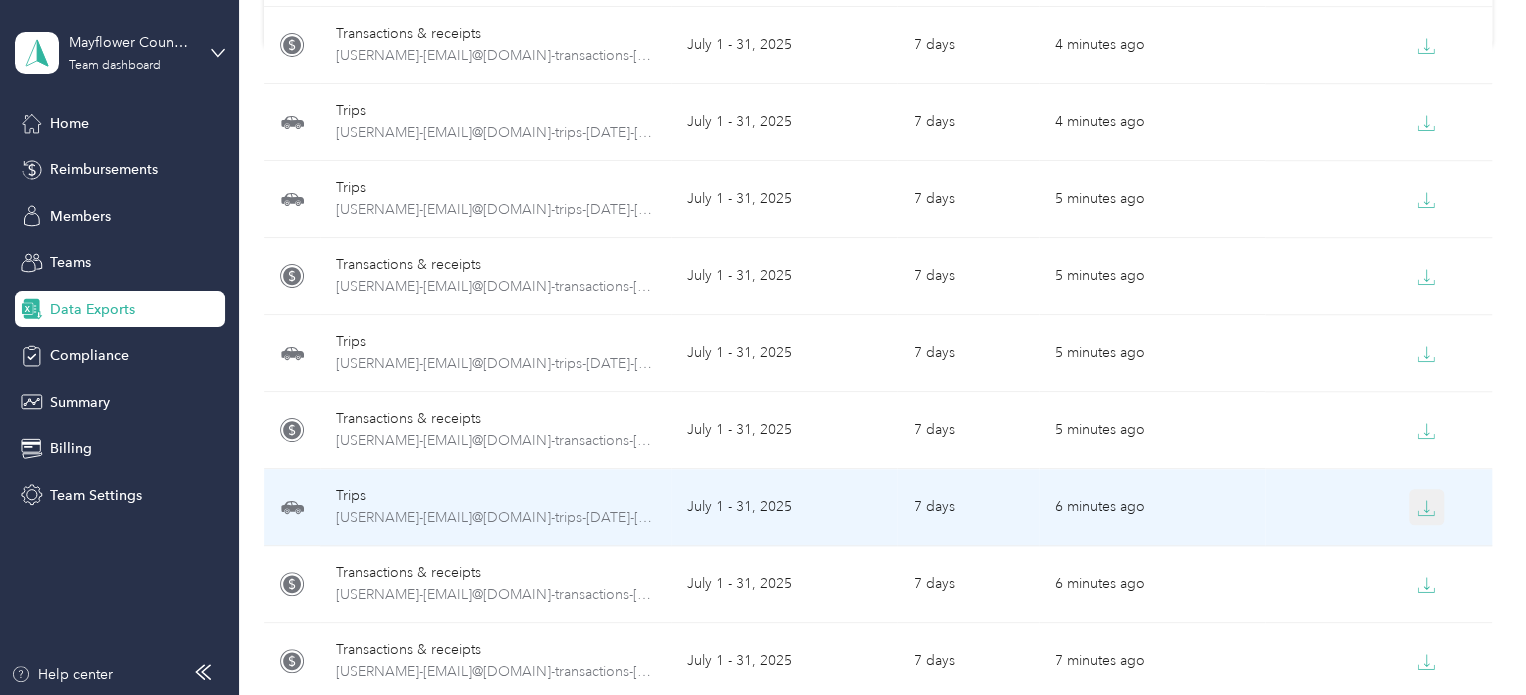 click 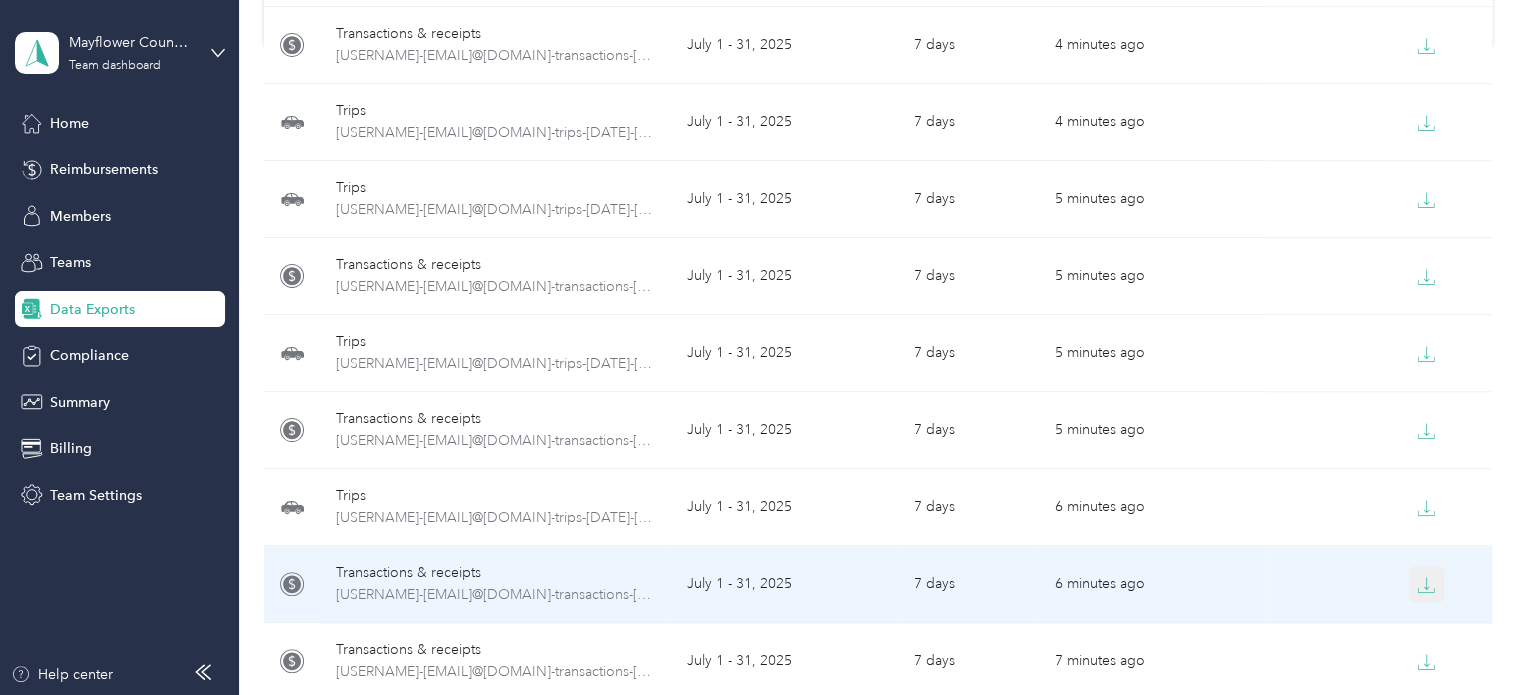 click 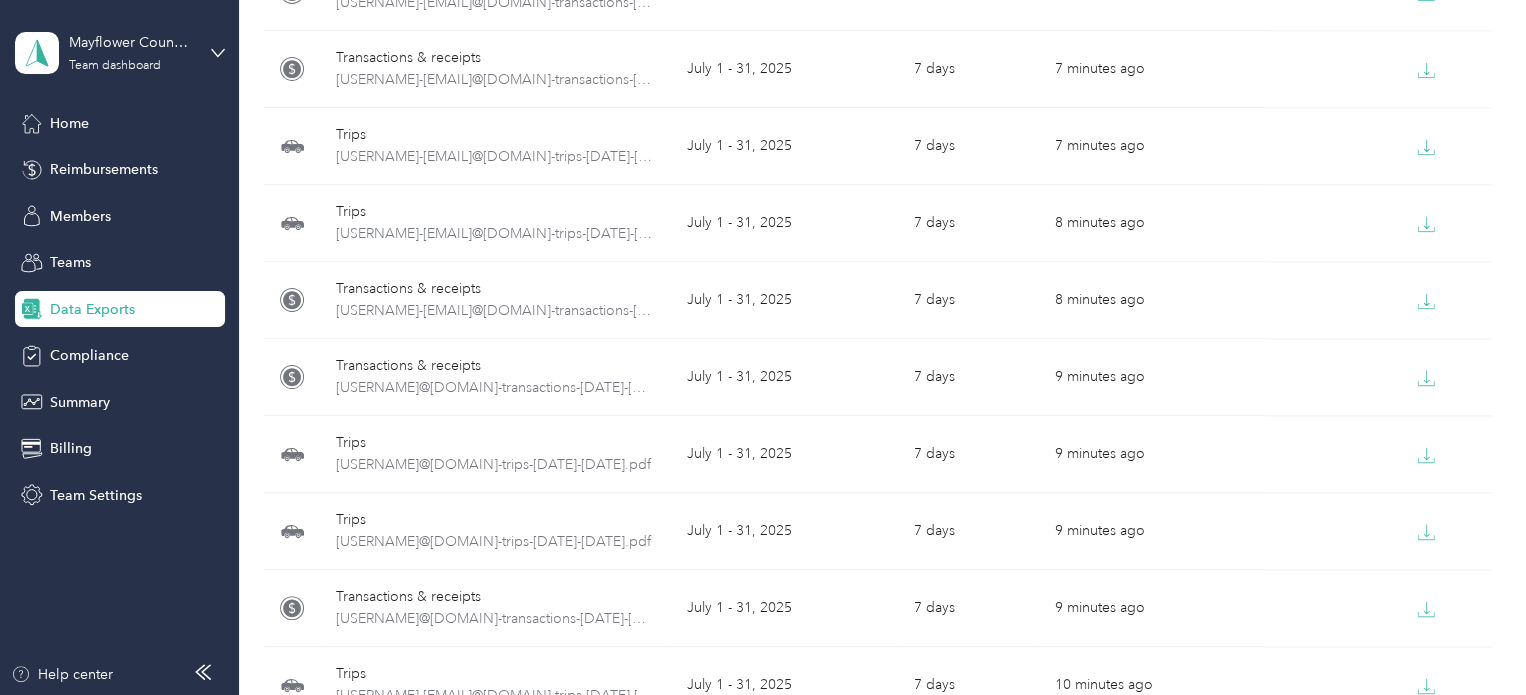 scroll, scrollTop: 1231, scrollLeft: 0, axis: vertical 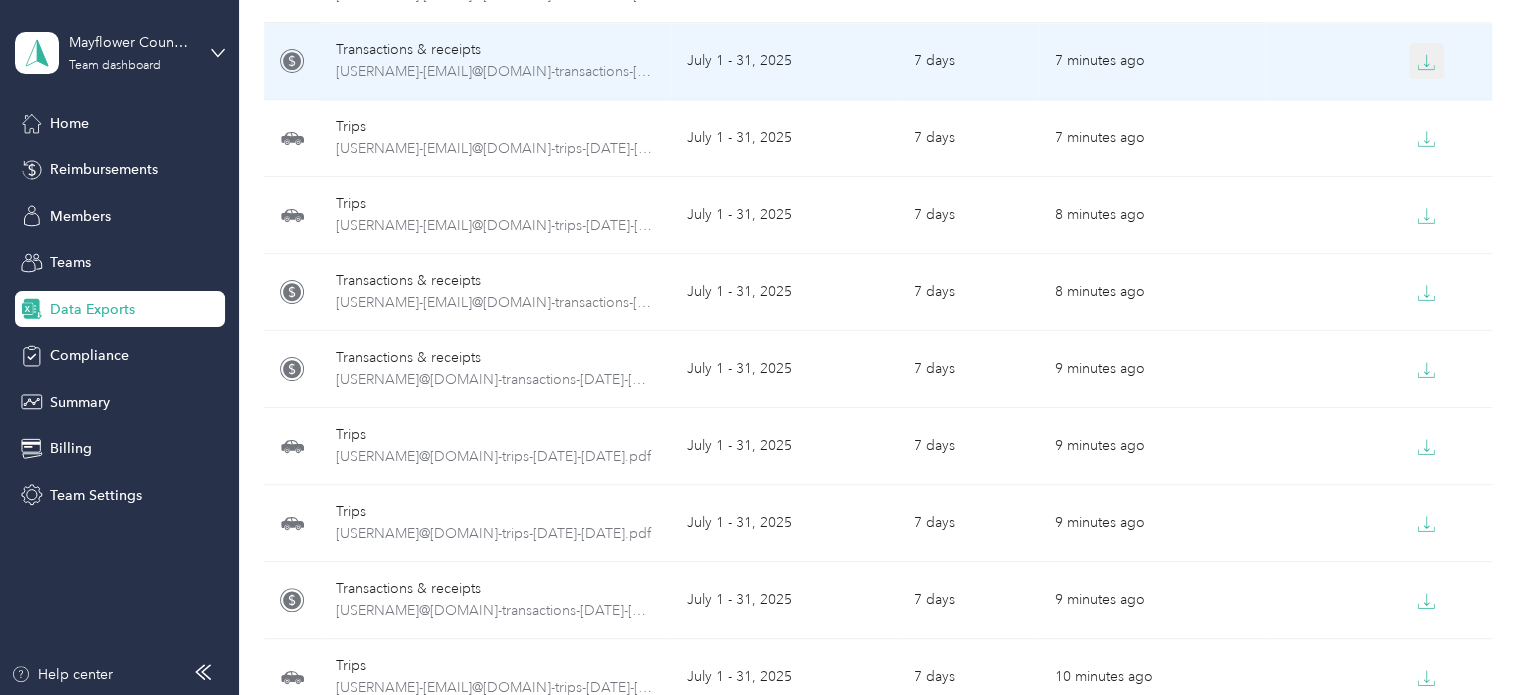 click 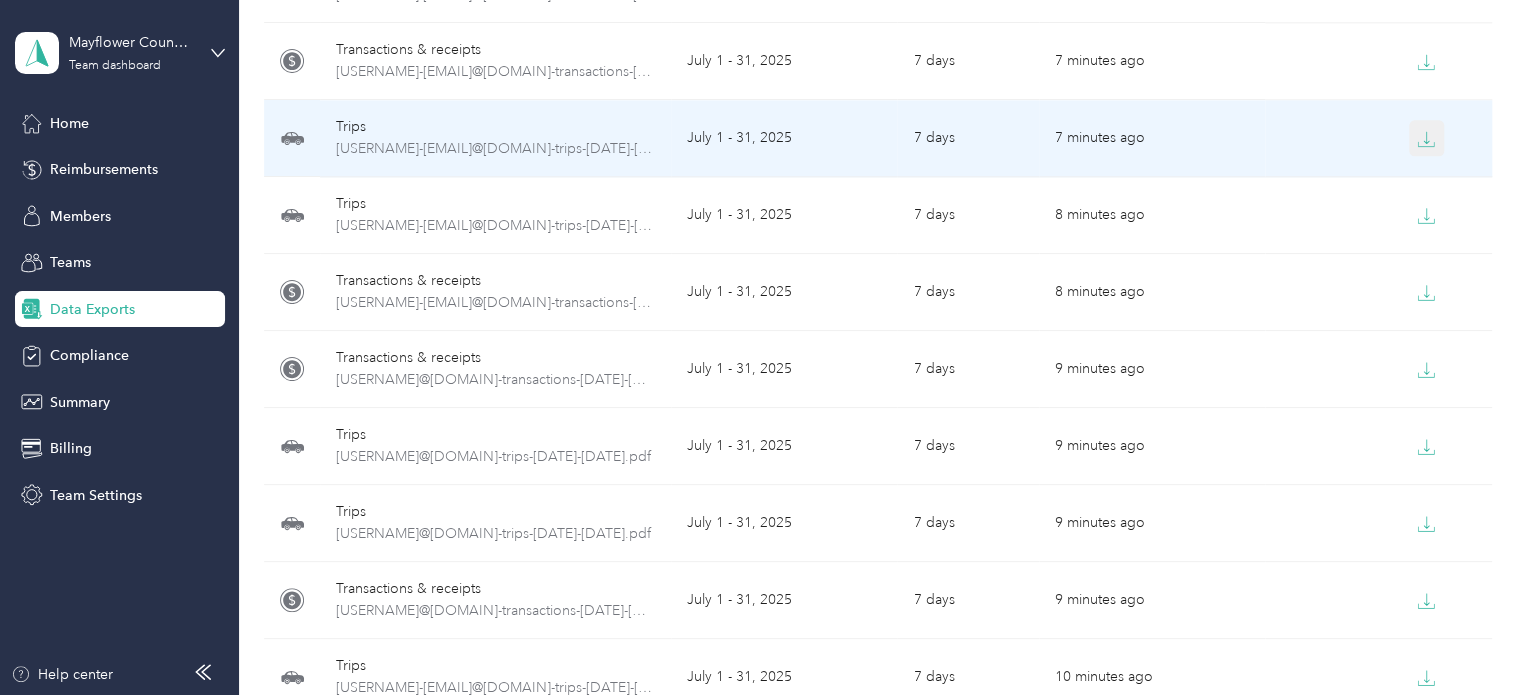 click 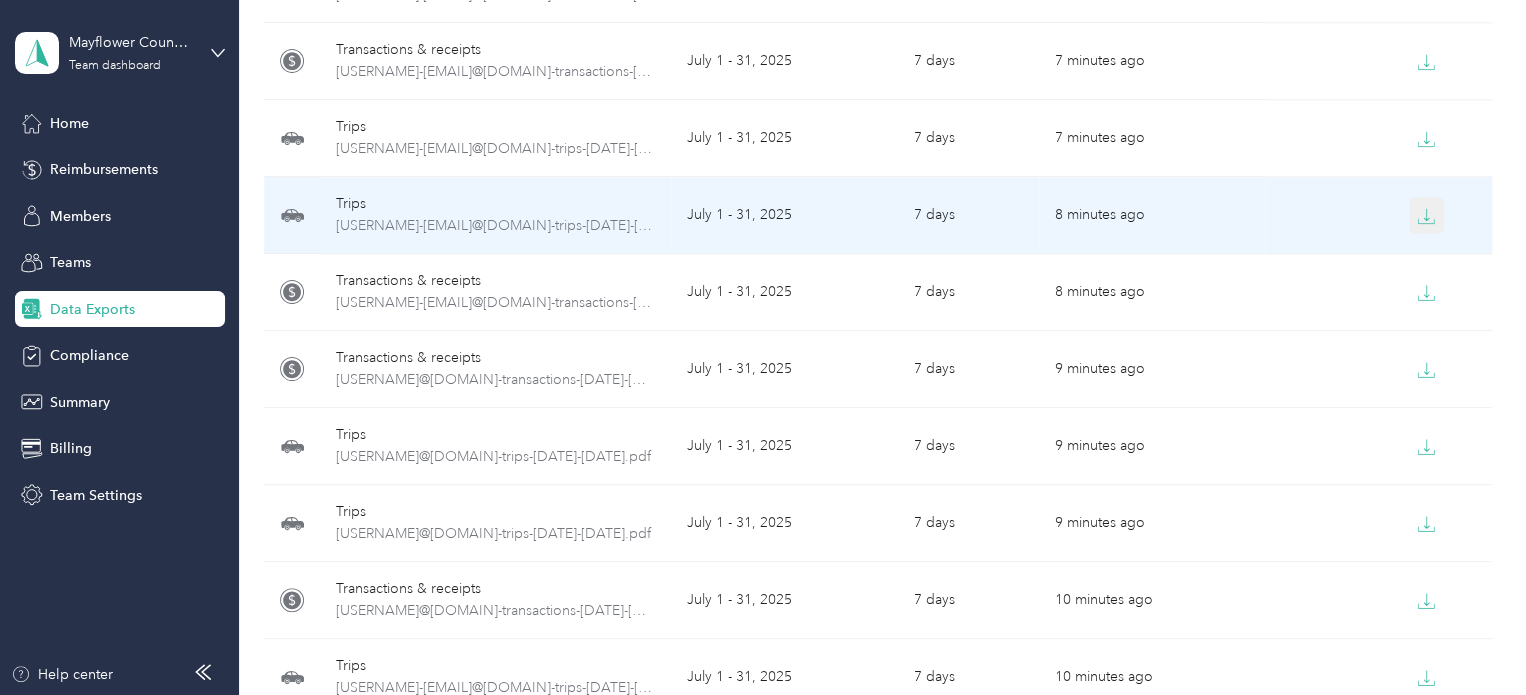 click 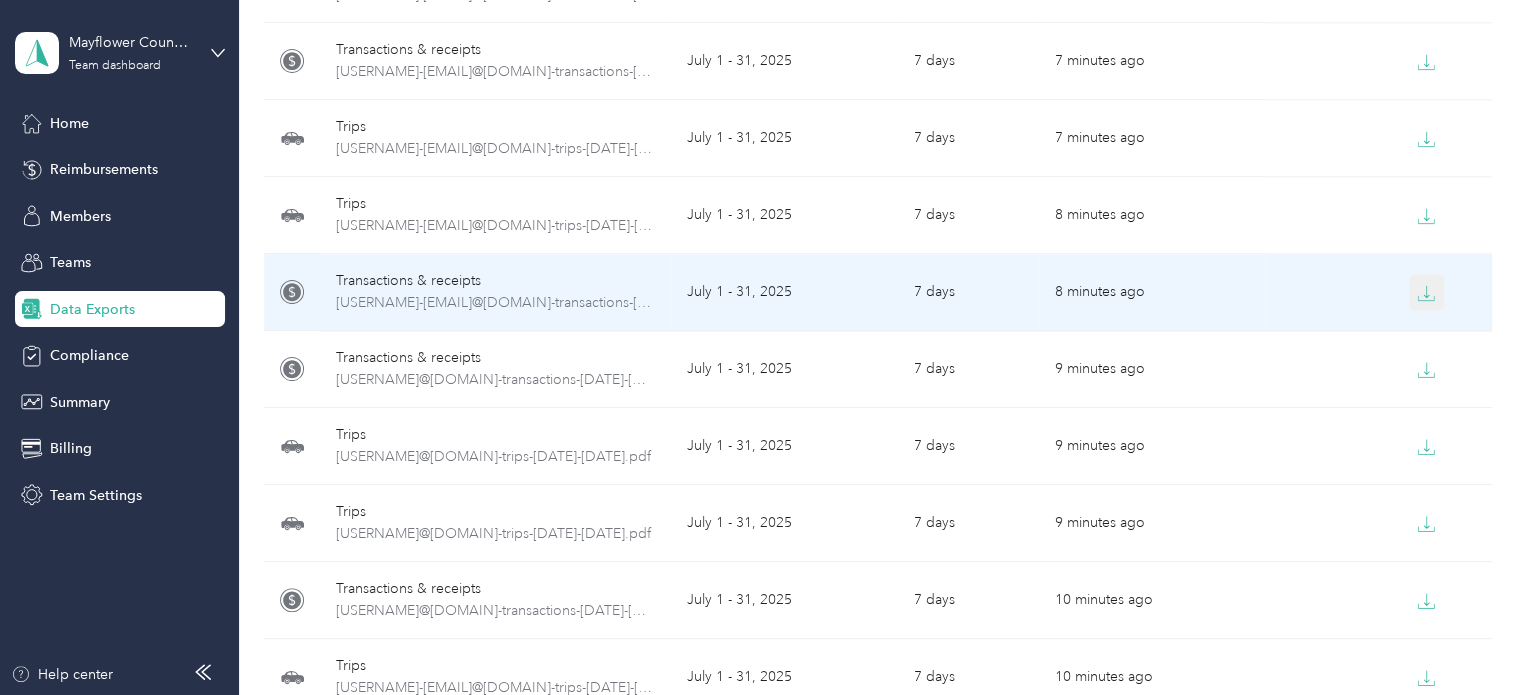 click 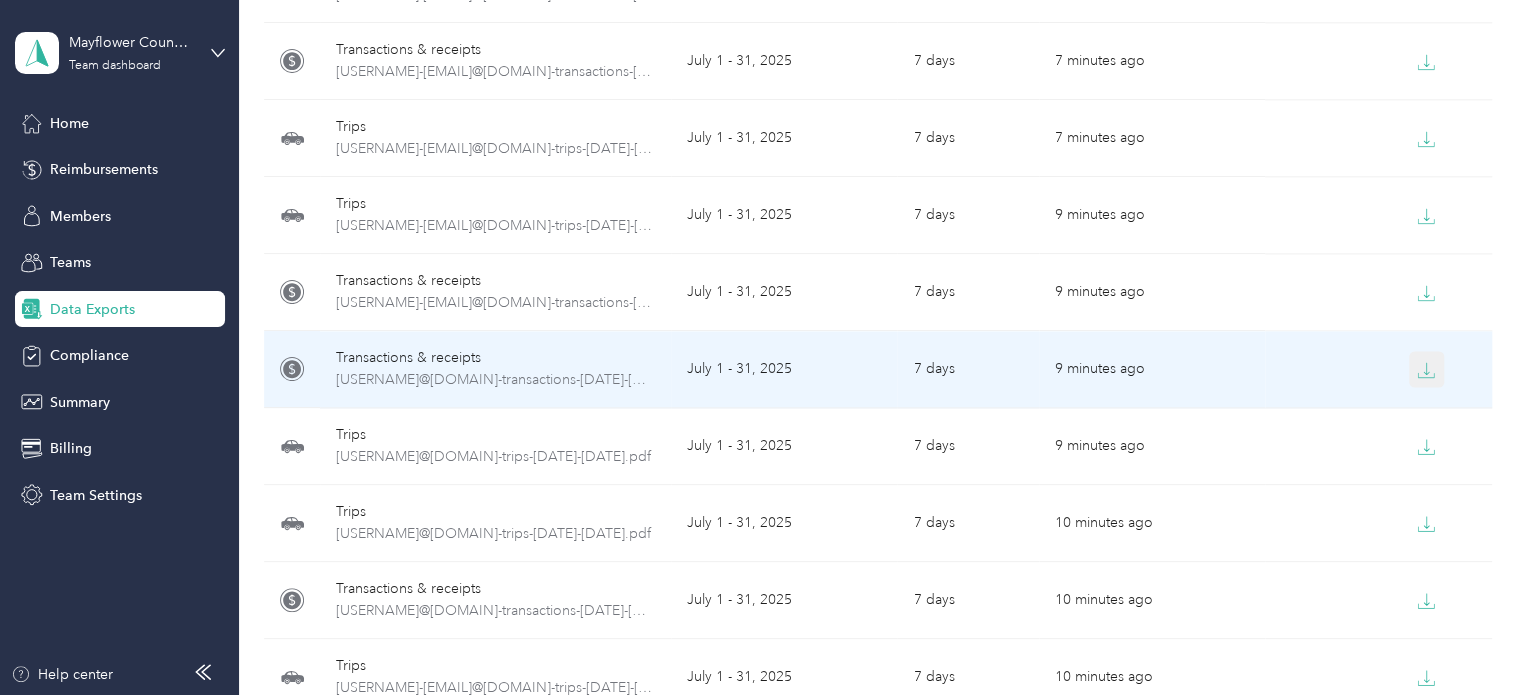 click 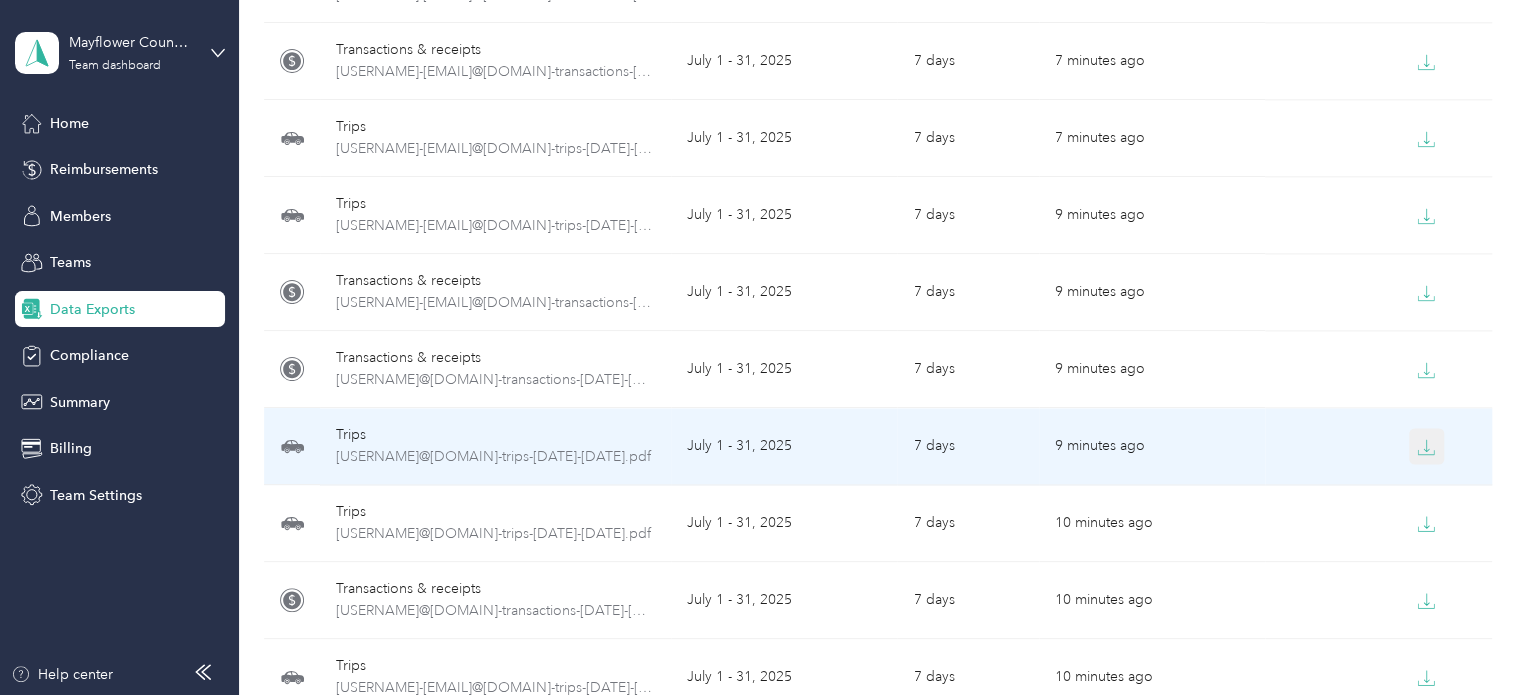 click 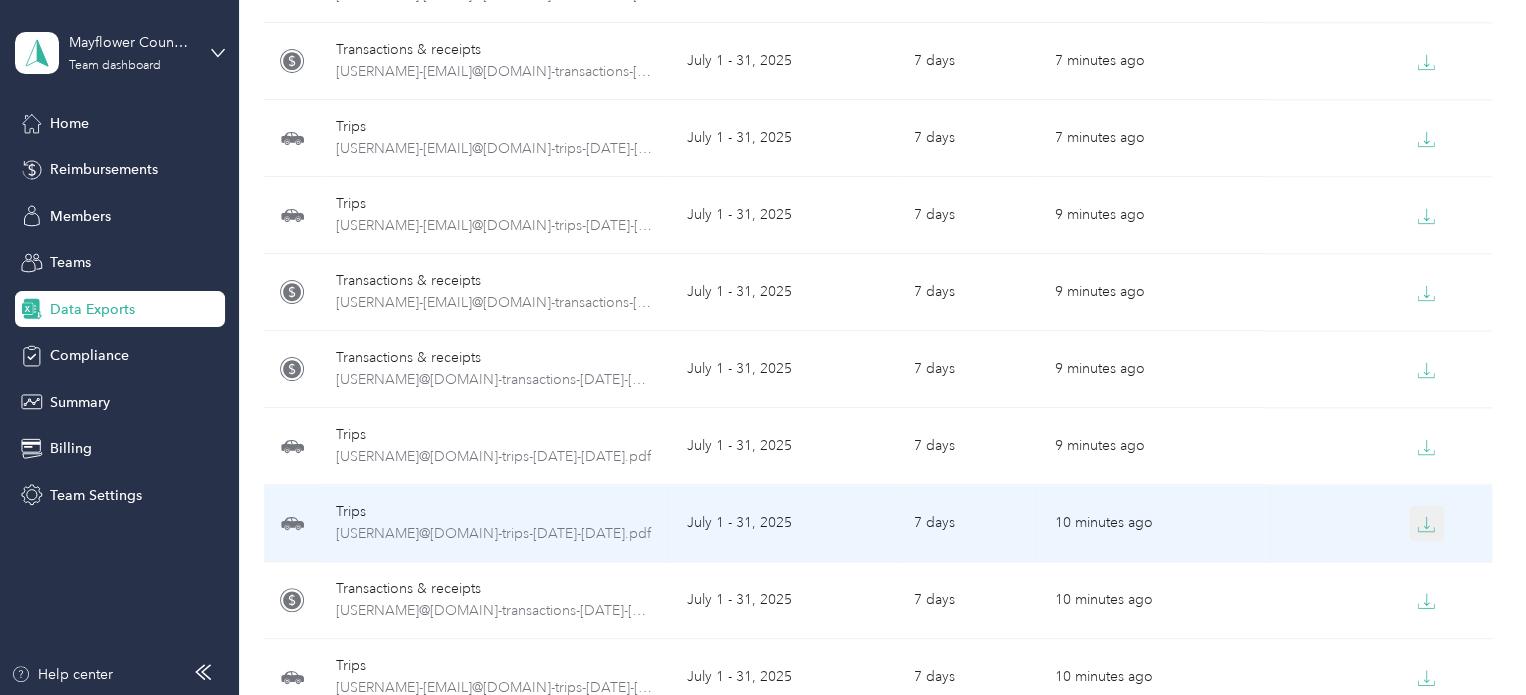 click 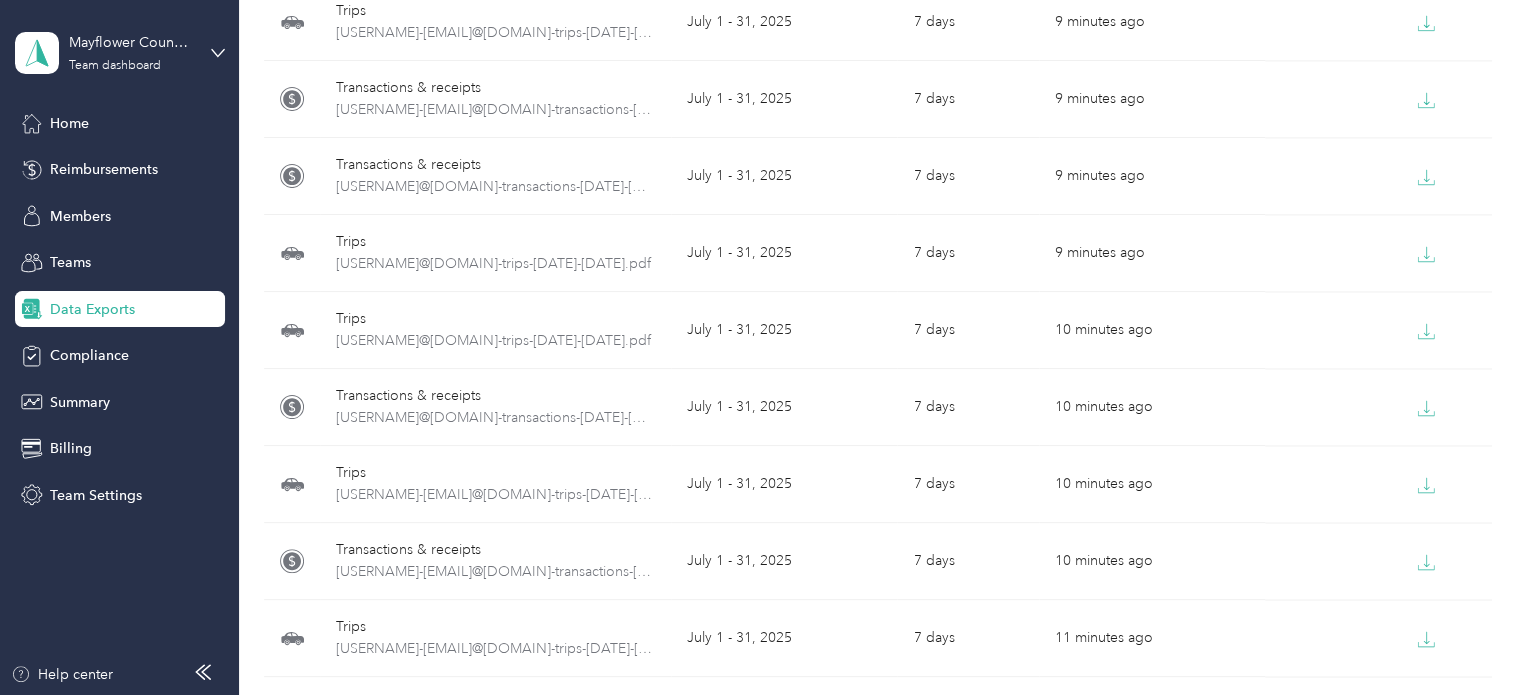 scroll, scrollTop: 1477, scrollLeft: 0, axis: vertical 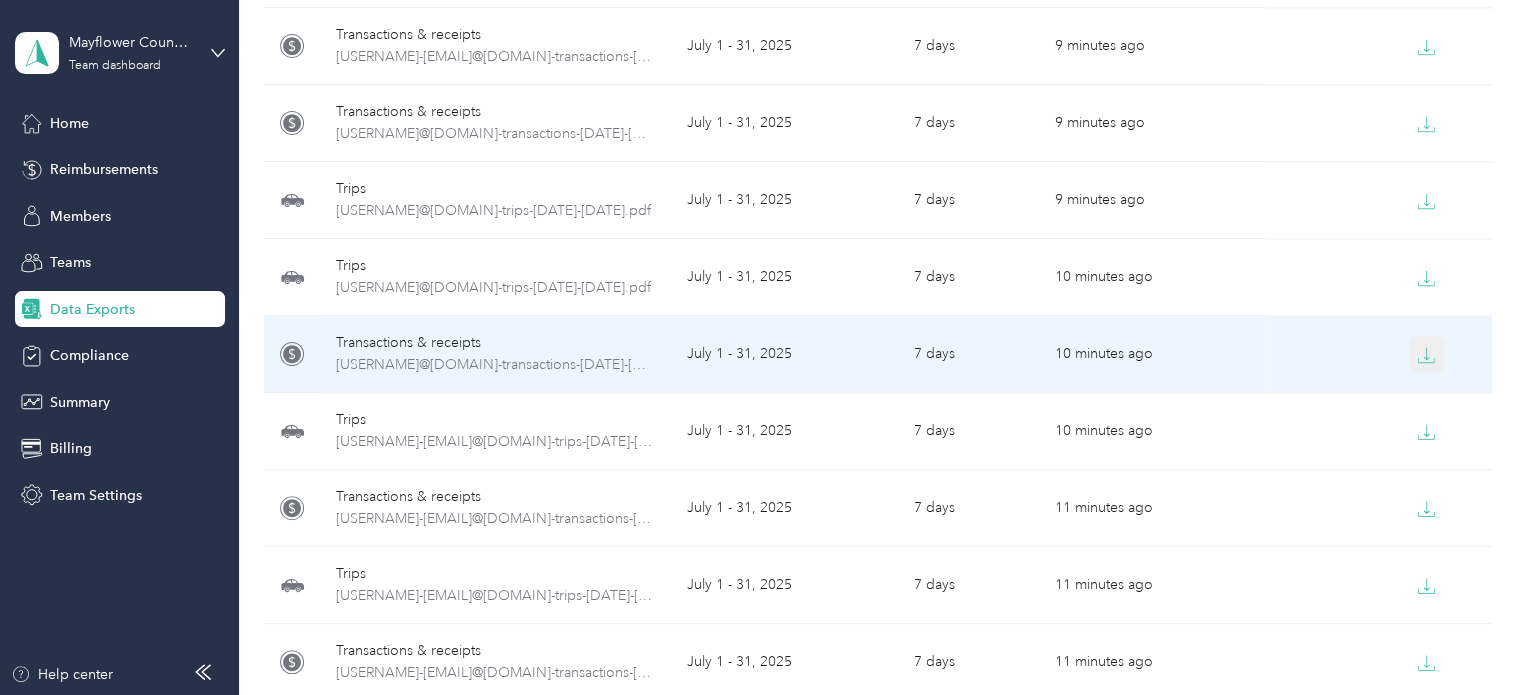 click 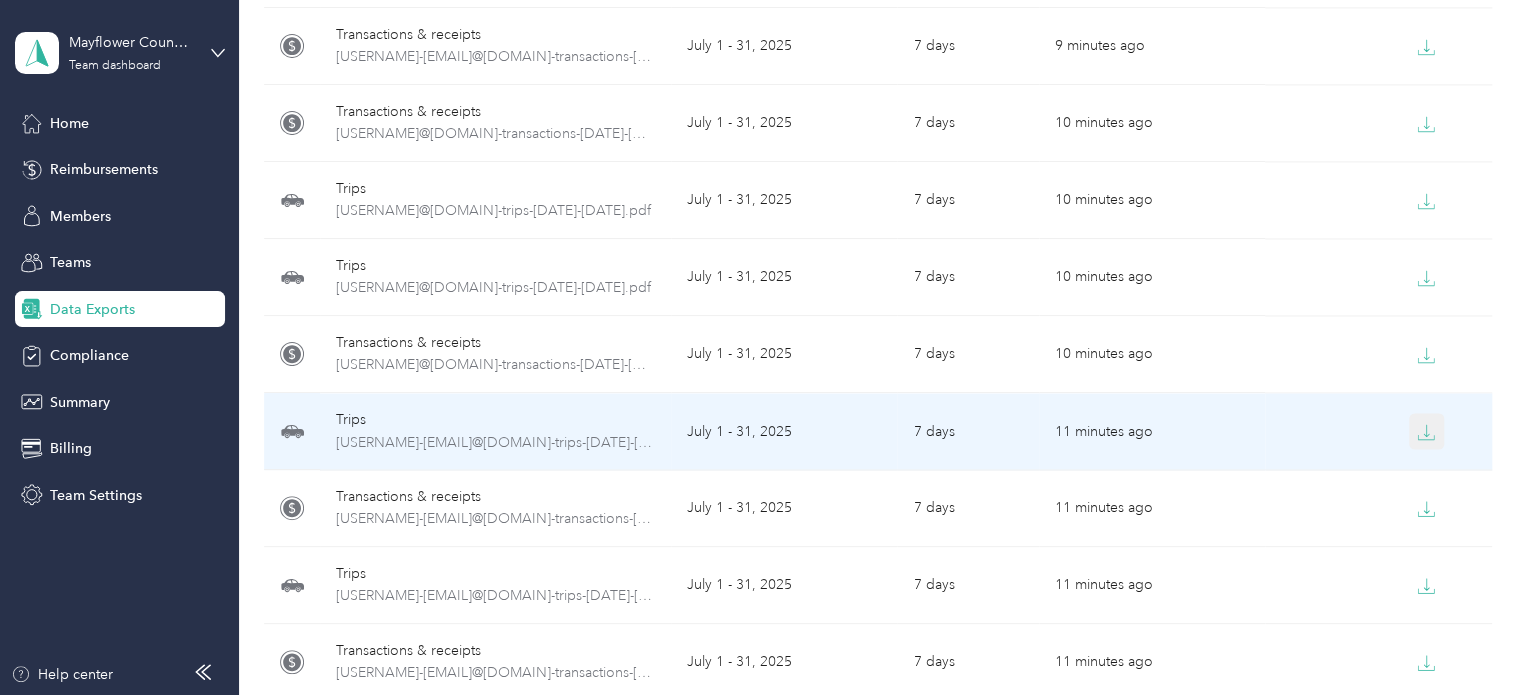 click 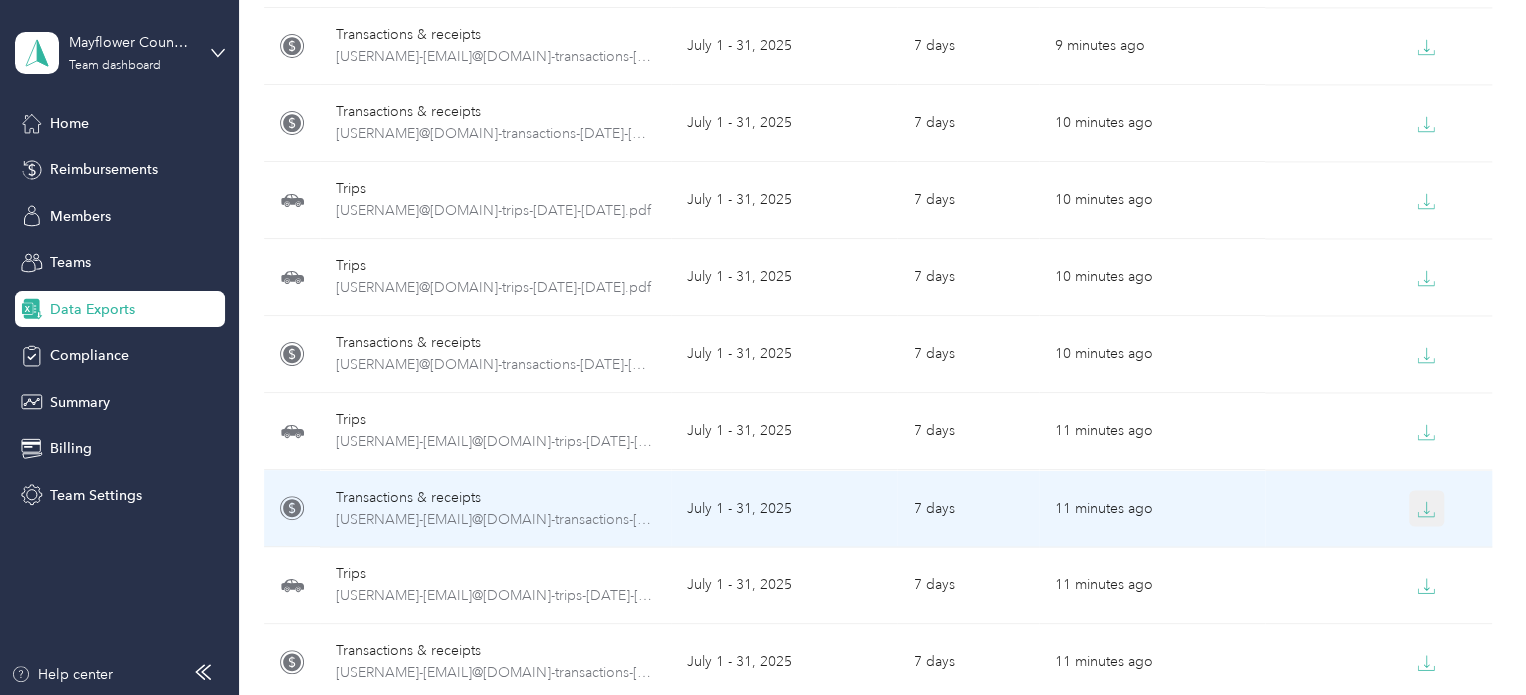 click 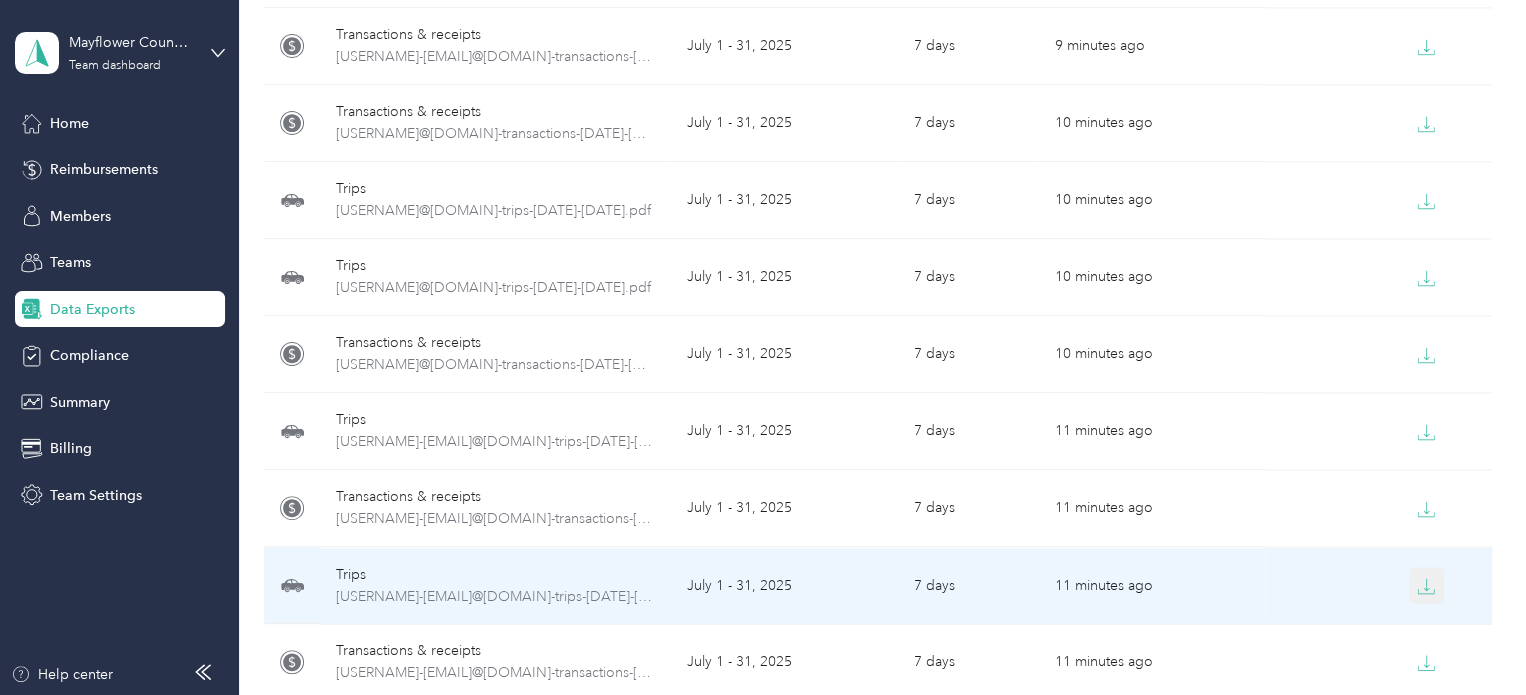 click 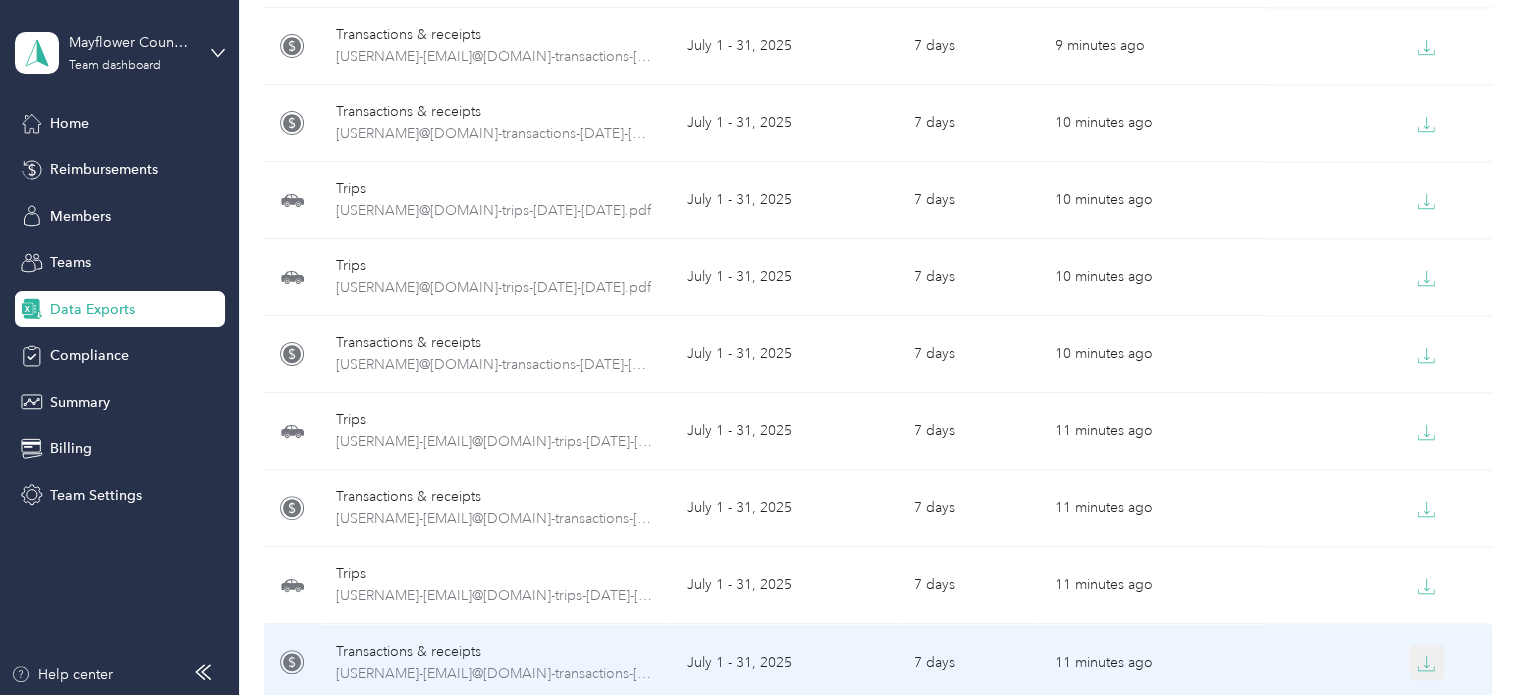 click 